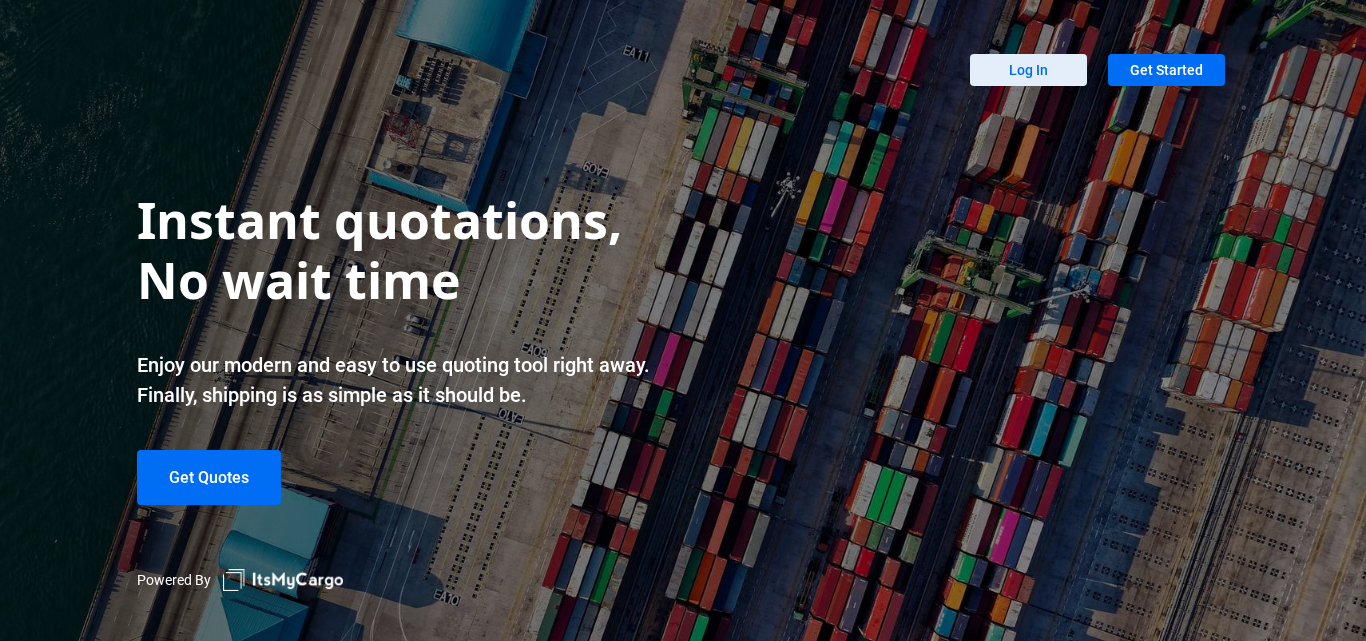 scroll, scrollTop: 0, scrollLeft: 0, axis: both 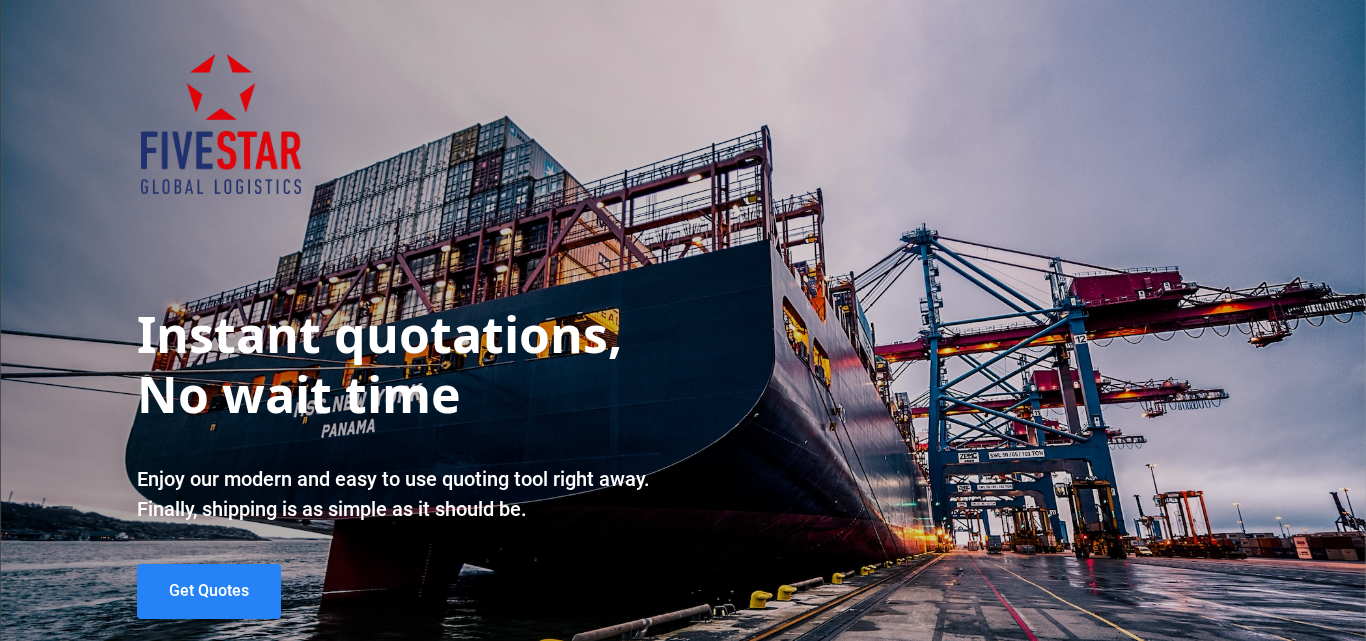 click on "Get Quotes" at bounding box center (209, 590) 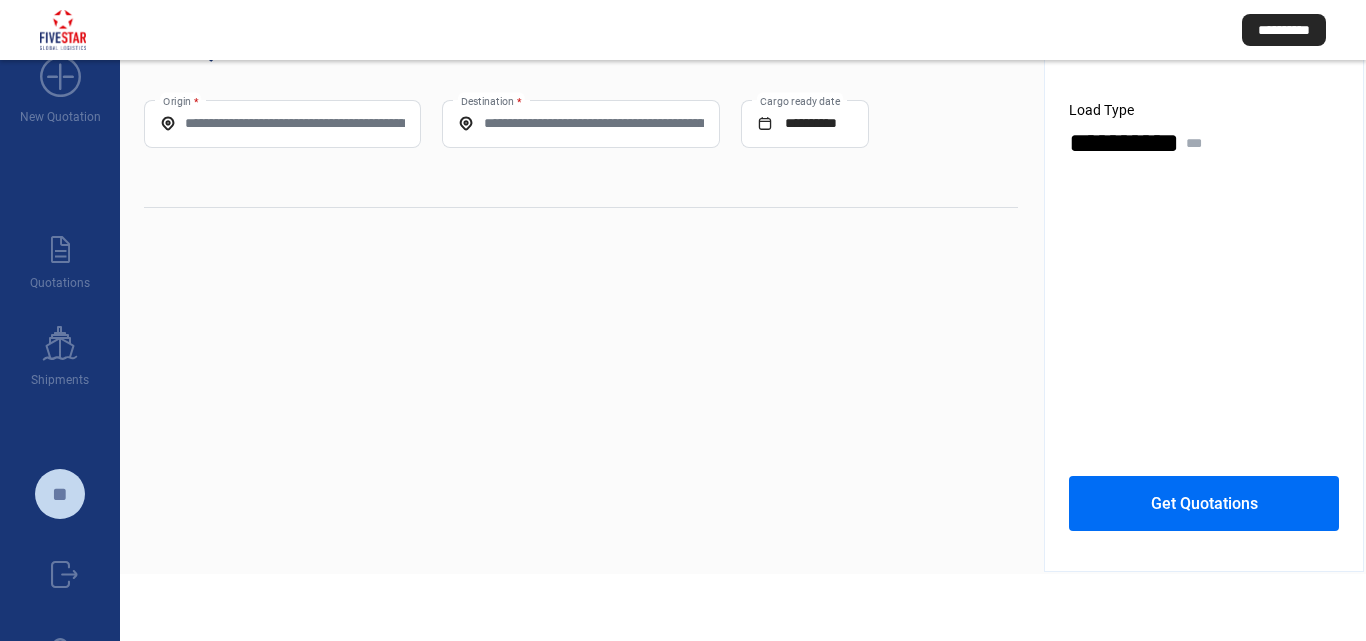 scroll, scrollTop: 0, scrollLeft: 0, axis: both 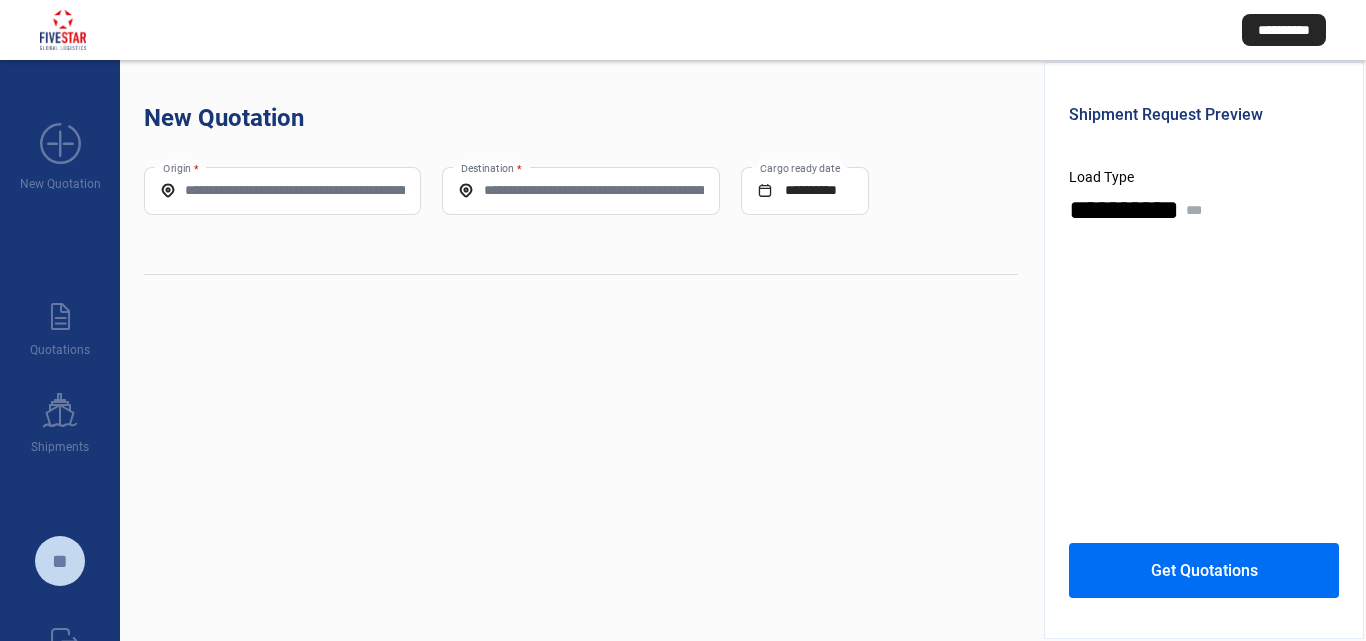 click on "Origin *" at bounding box center [282, 190] 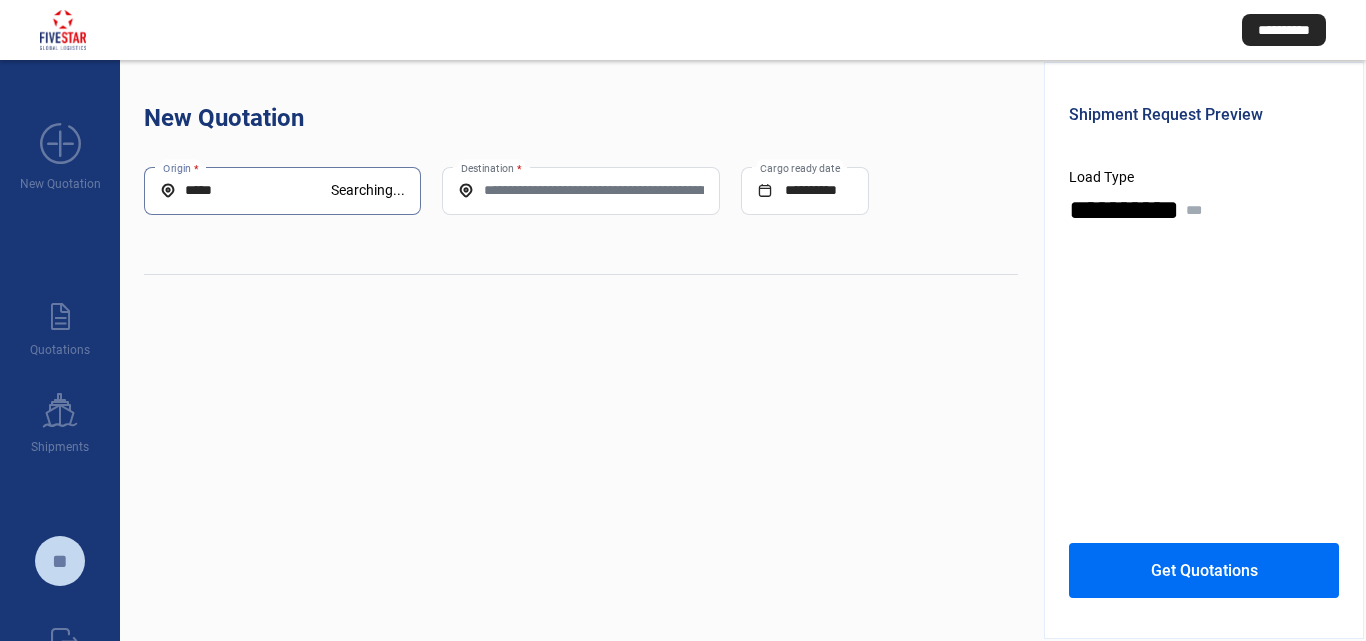 click on "*****" at bounding box center (245, 190) 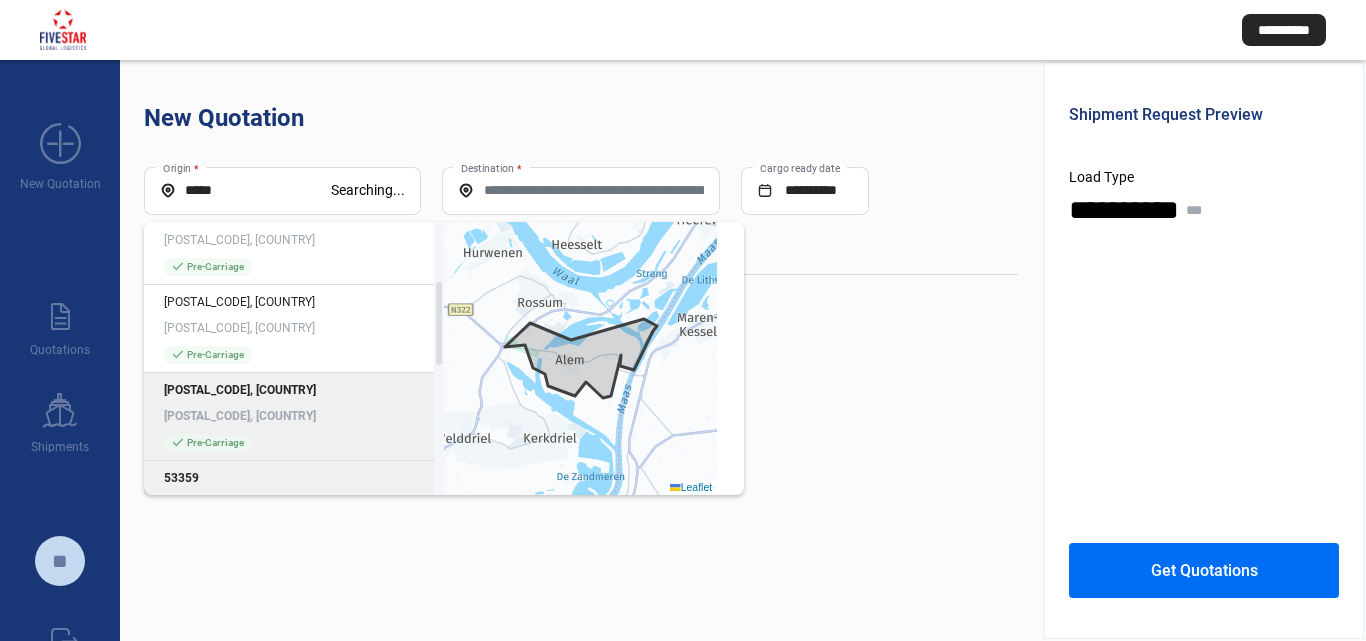 scroll, scrollTop: 250, scrollLeft: 0, axis: vertical 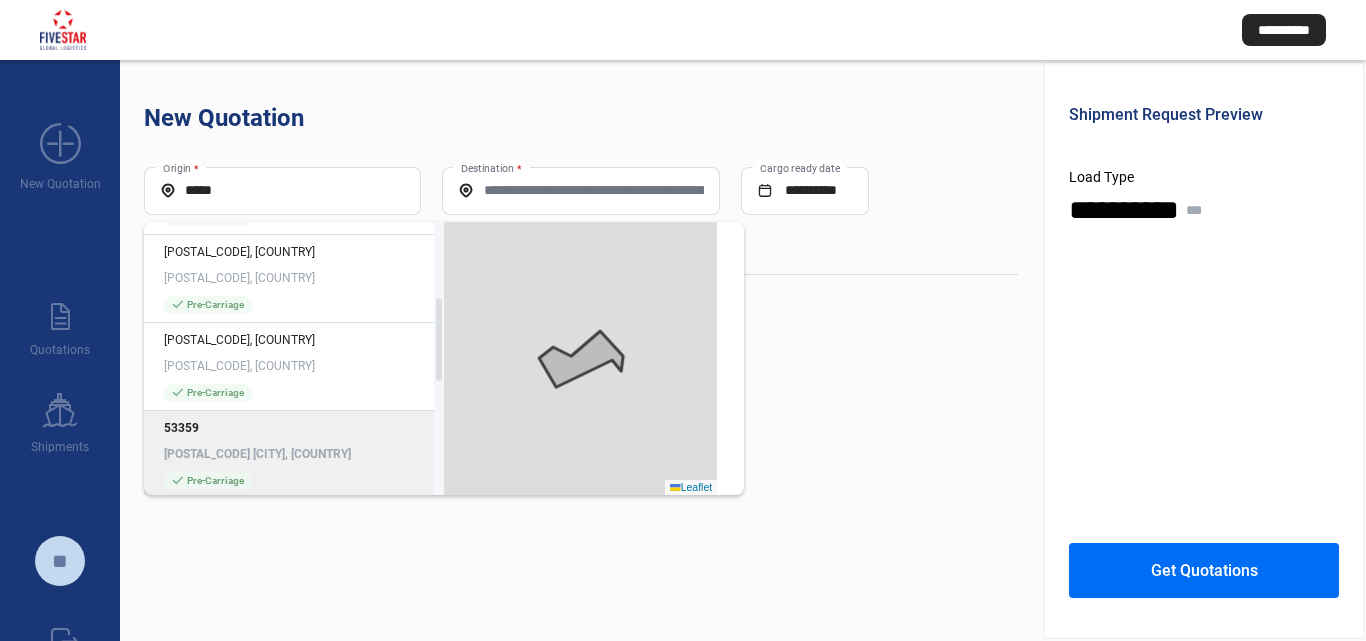 click on "[POSTAL_CODE] [CITY], [COUNTRY]" at bounding box center (294, 455) 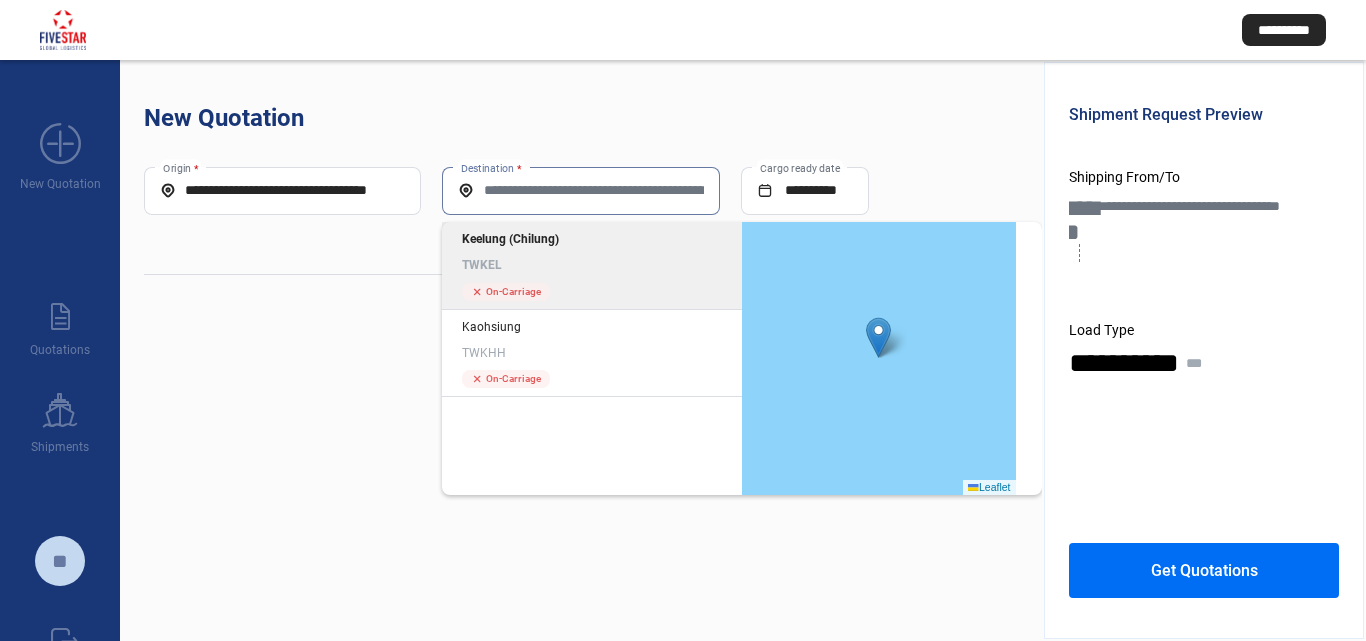 click on "Destination *" at bounding box center [580, 190] 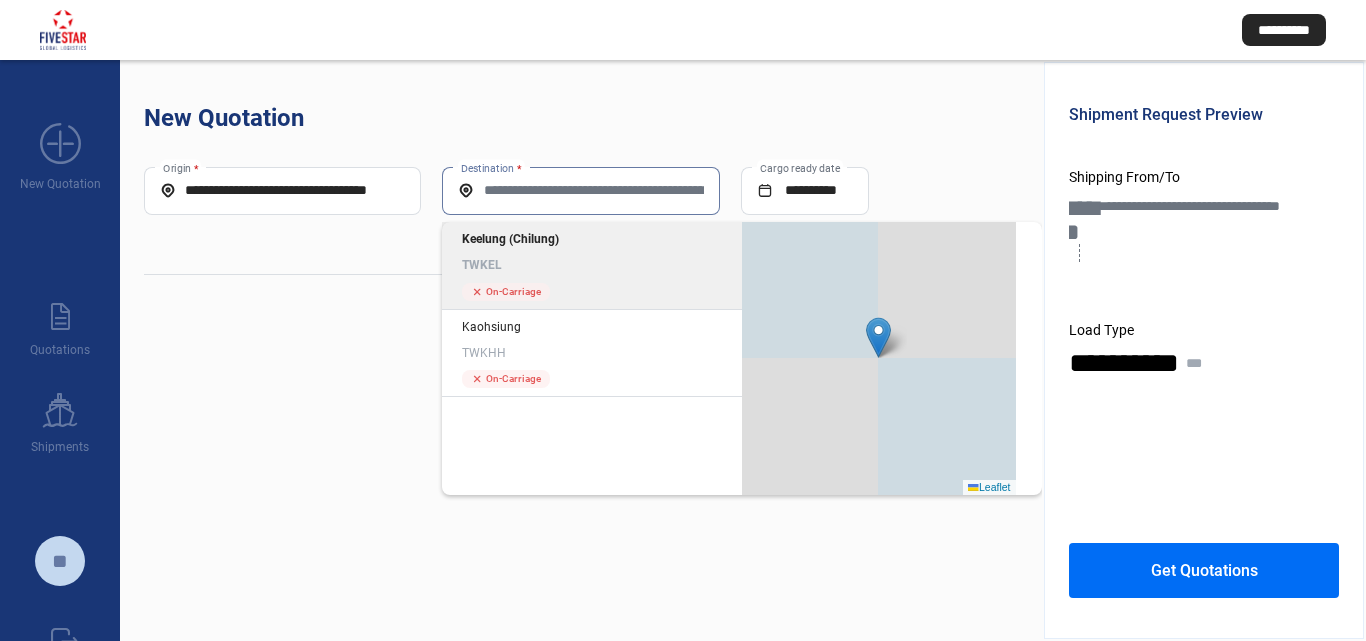 click on "cross  On-Carriage" at bounding box center [592, 291] 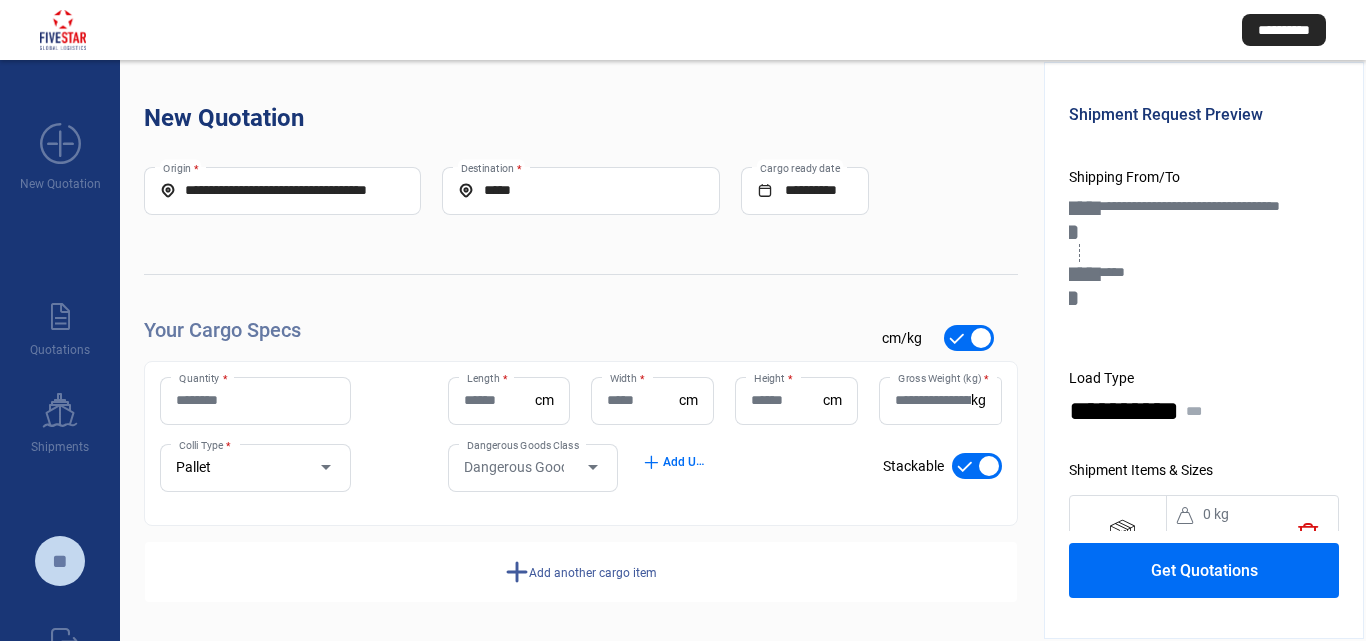 click on "**********" at bounding box center (805, 191) 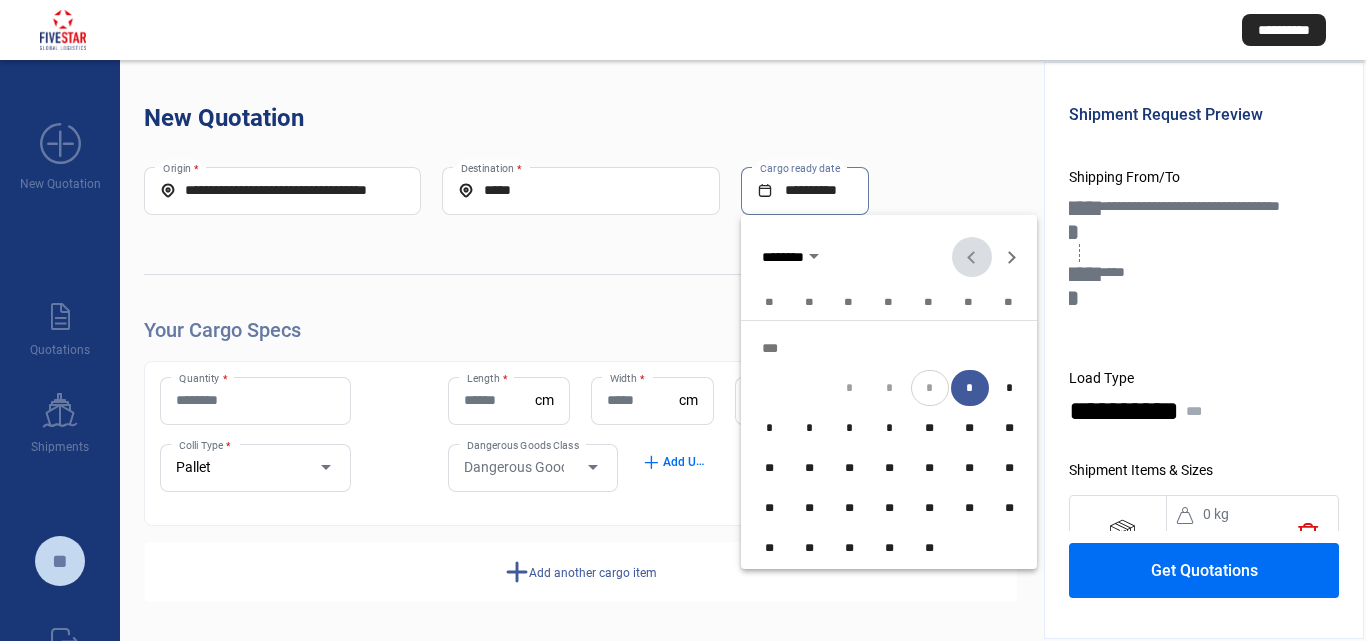 scroll, scrollTop: 0, scrollLeft: 0, axis: both 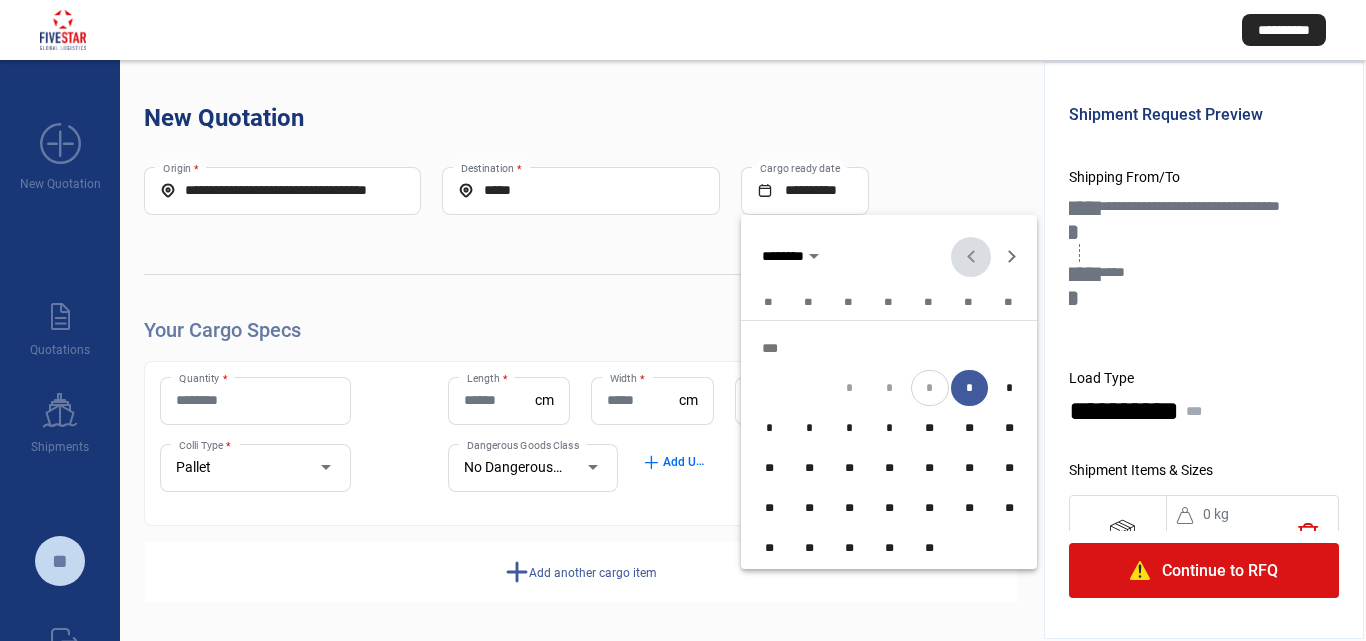 click on "********" at bounding box center [889, 257] 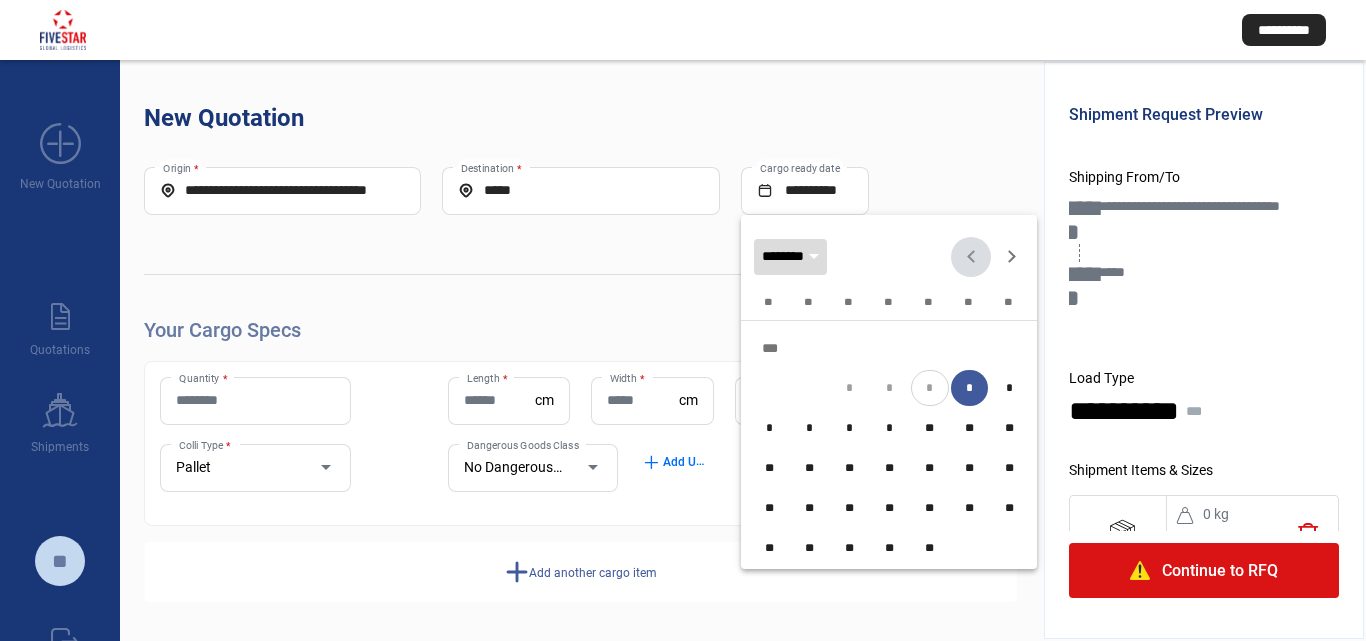 click on "********" at bounding box center [783, 256] 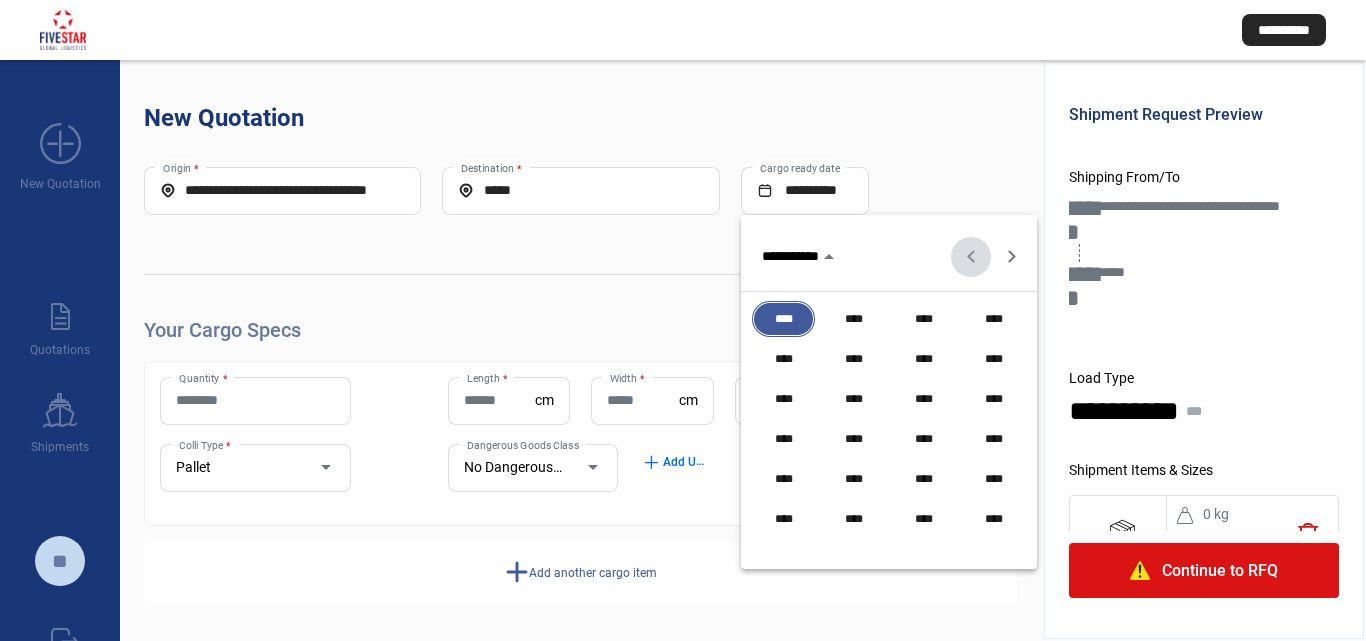click on "****" at bounding box center (783, 319) 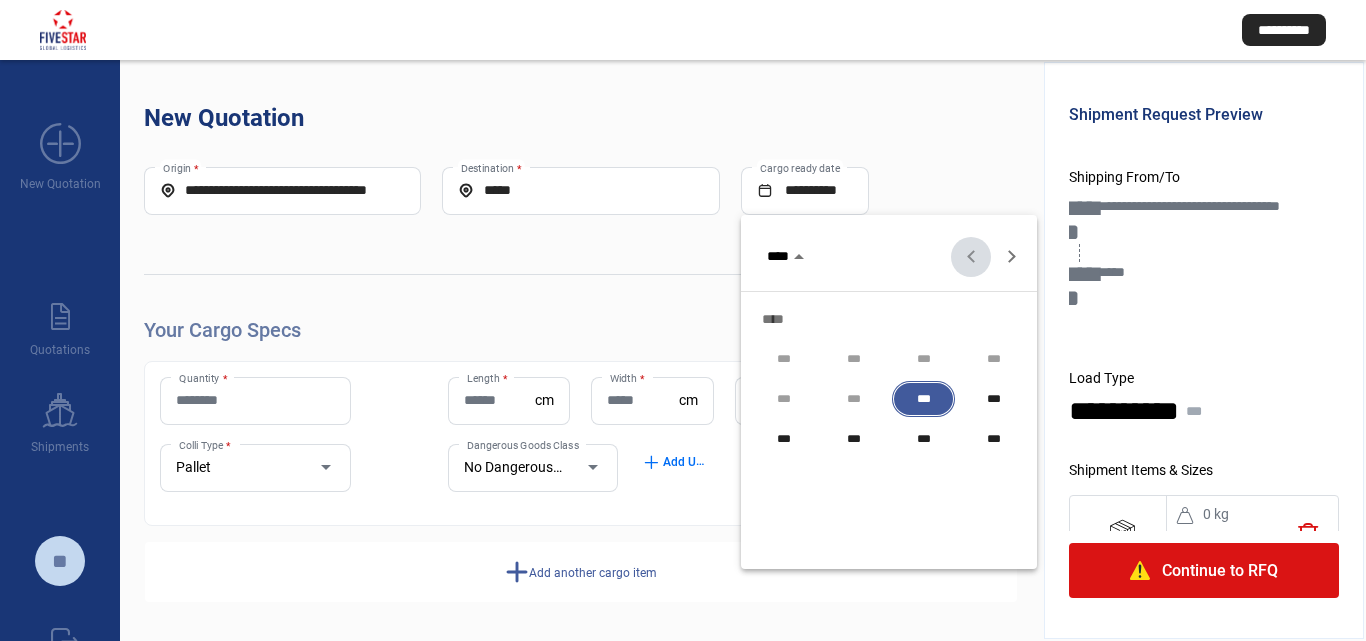 click on "***" at bounding box center (853, 399) 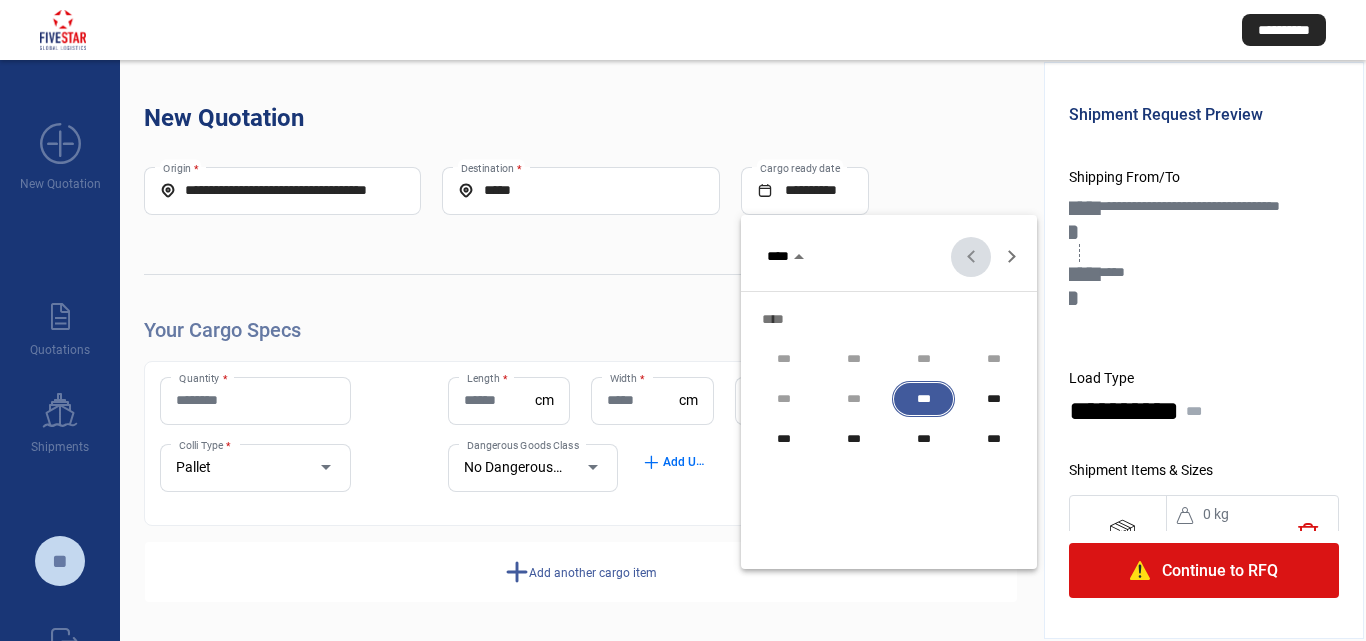 click on "***" at bounding box center (853, 399) 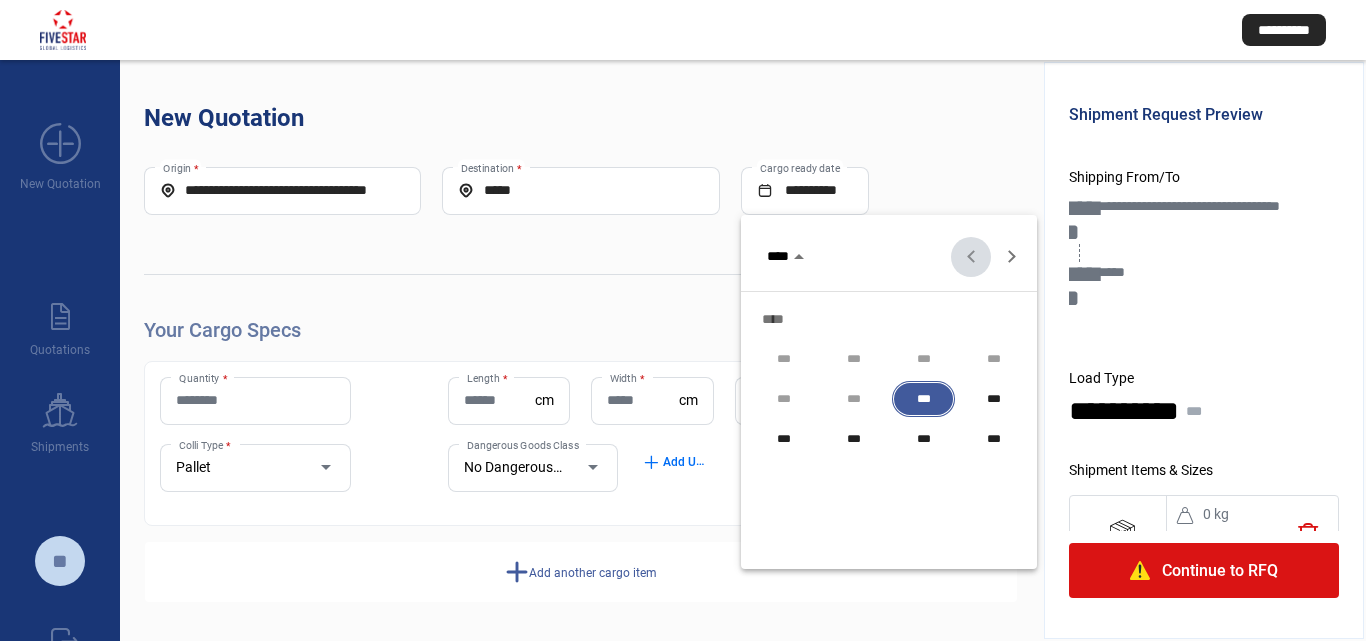 click on "***" at bounding box center (923, 399) 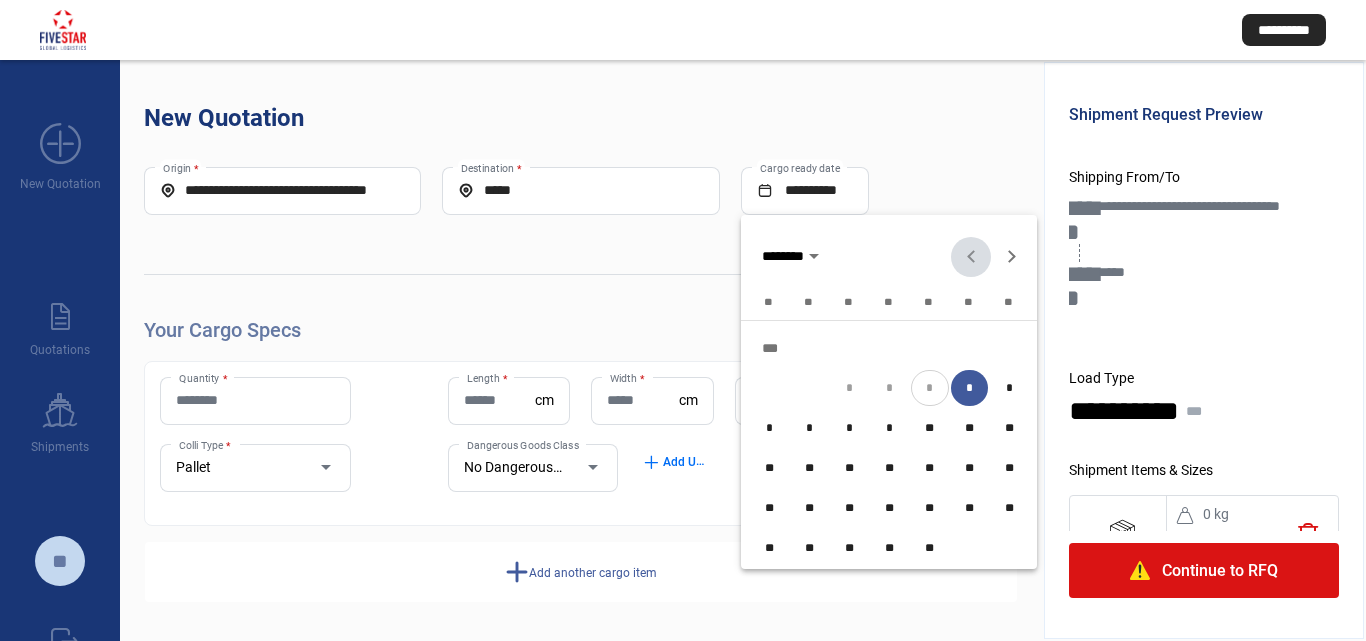 click on "*" at bounding box center [970, 388] 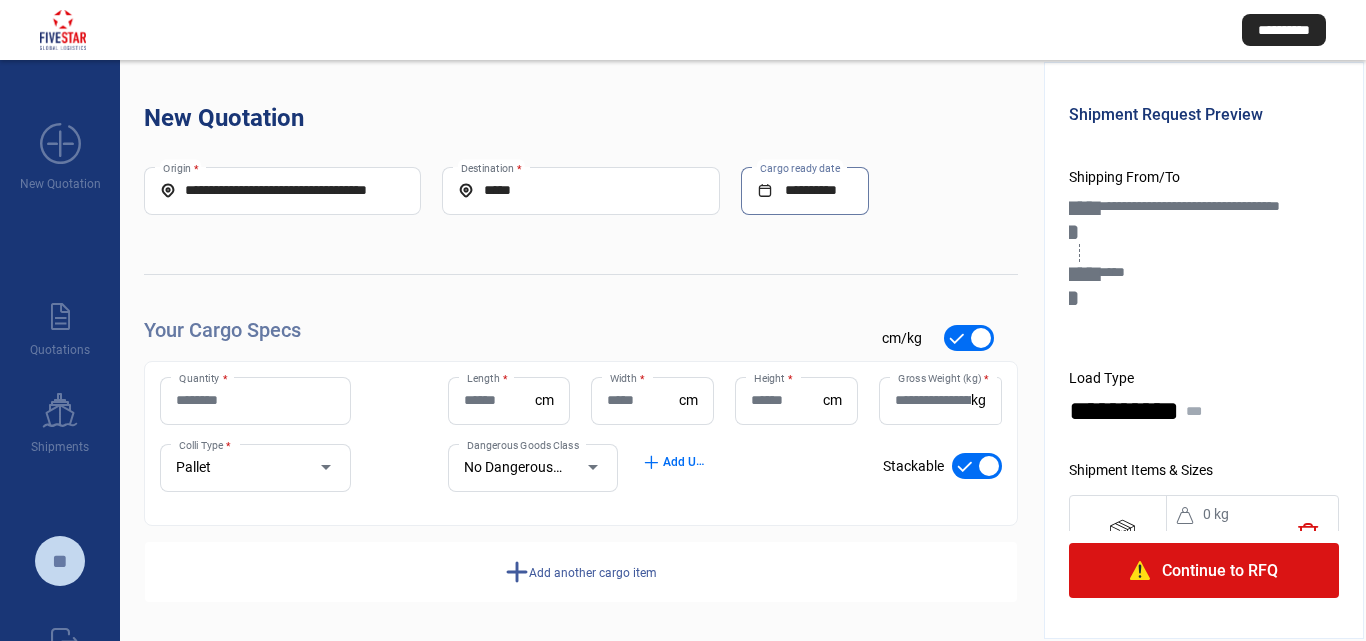 scroll, scrollTop: 0, scrollLeft: 6, axis: horizontal 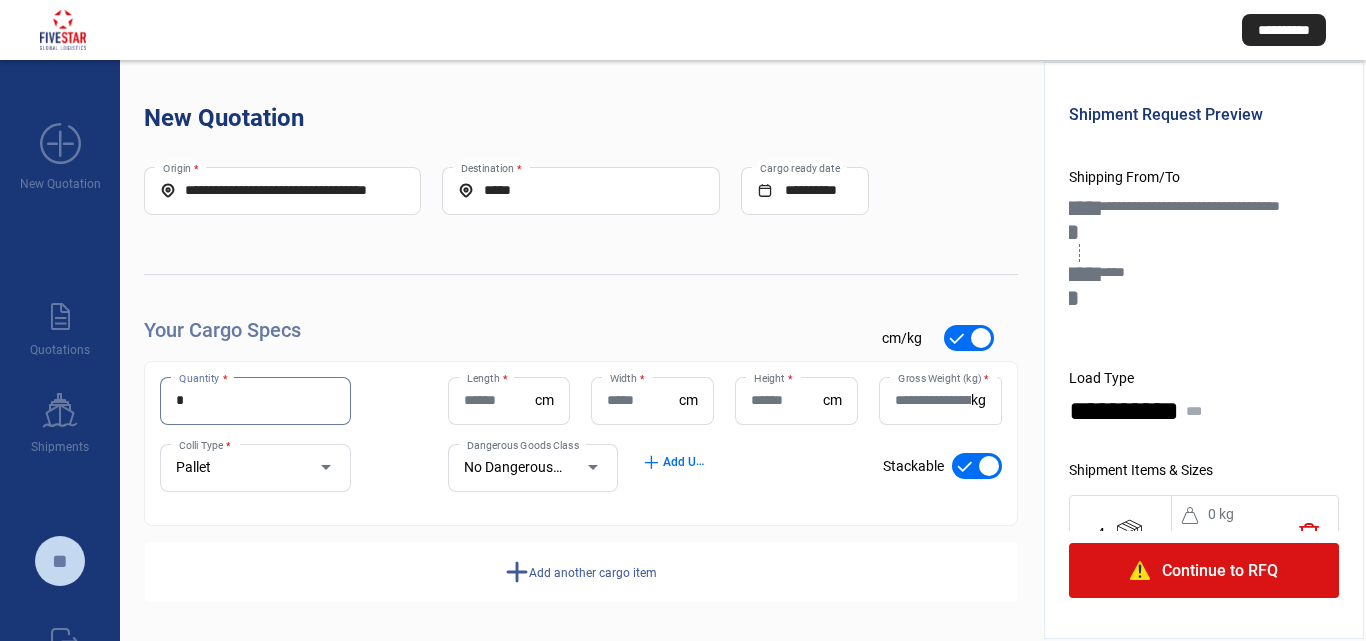 drag, startPoint x: 290, startPoint y: 406, endPoint x: 84, endPoint y: 362, distance: 210.64662 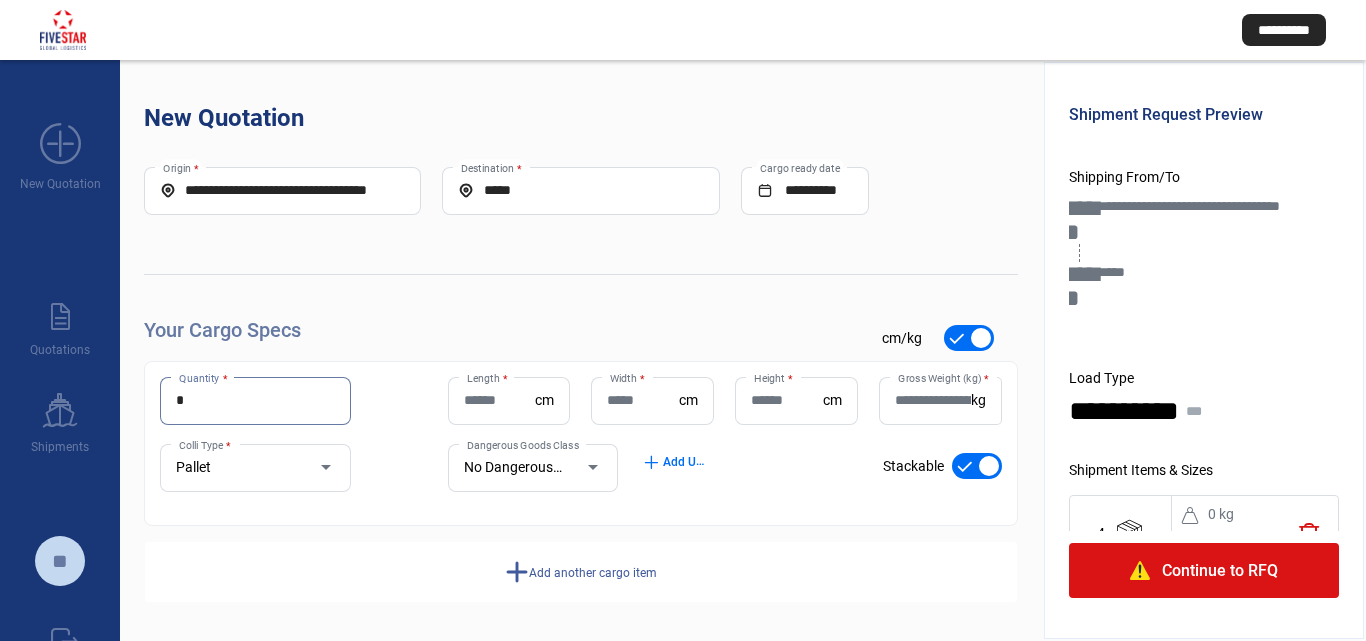 click on "**********" at bounding box center (683, 409) 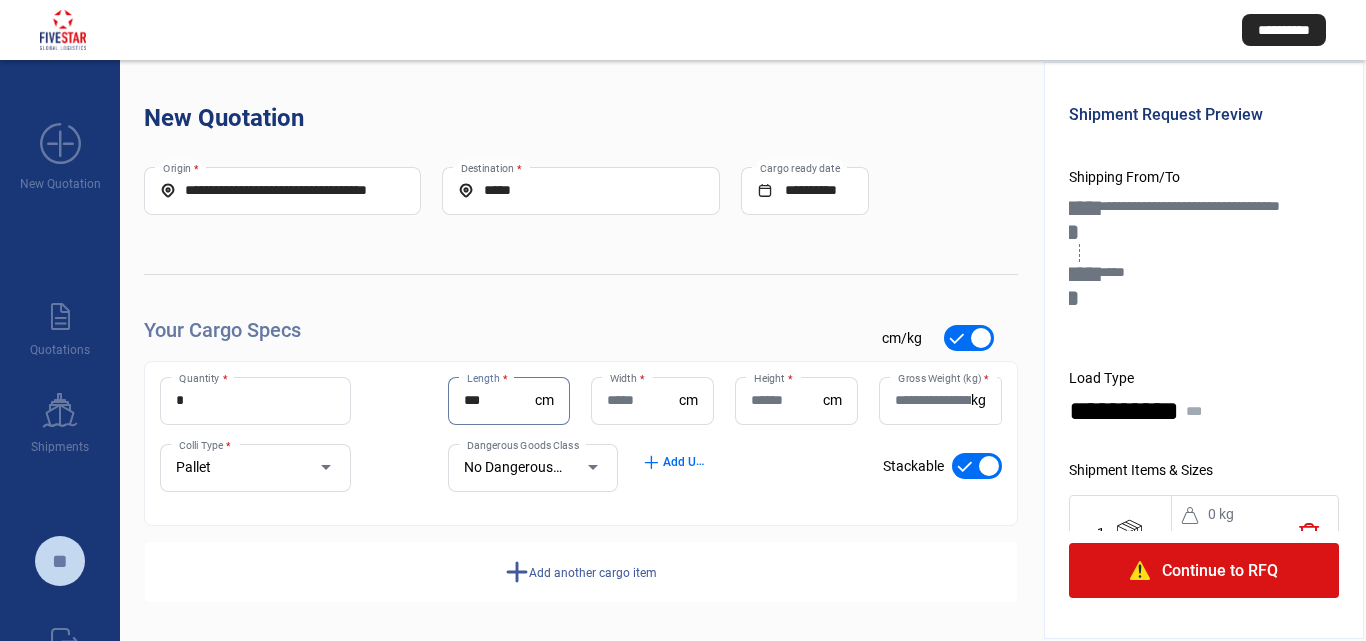 type on "***" 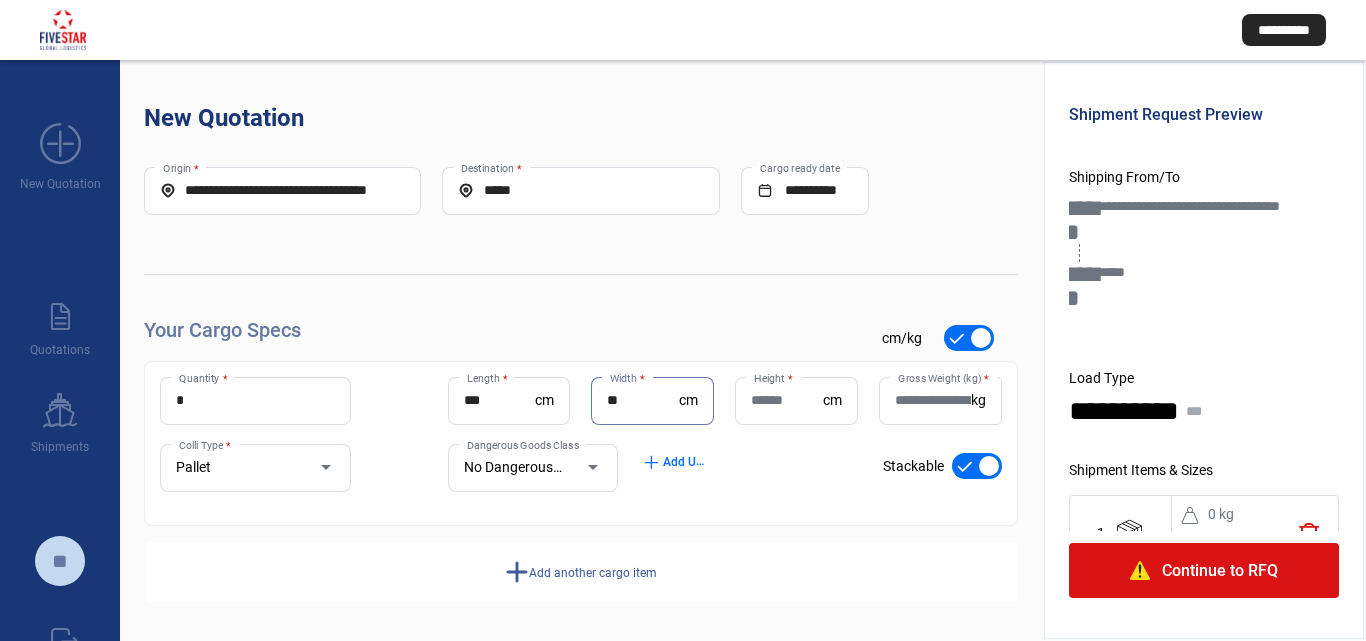 type on "**" 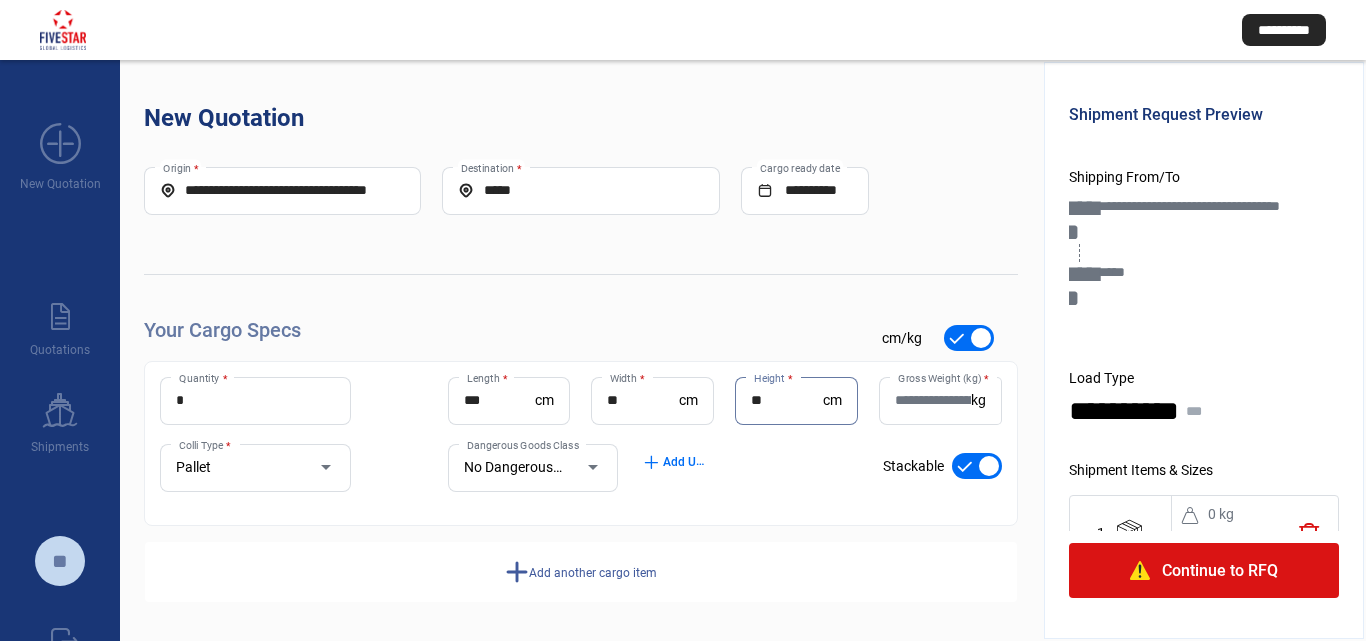 type on "**" 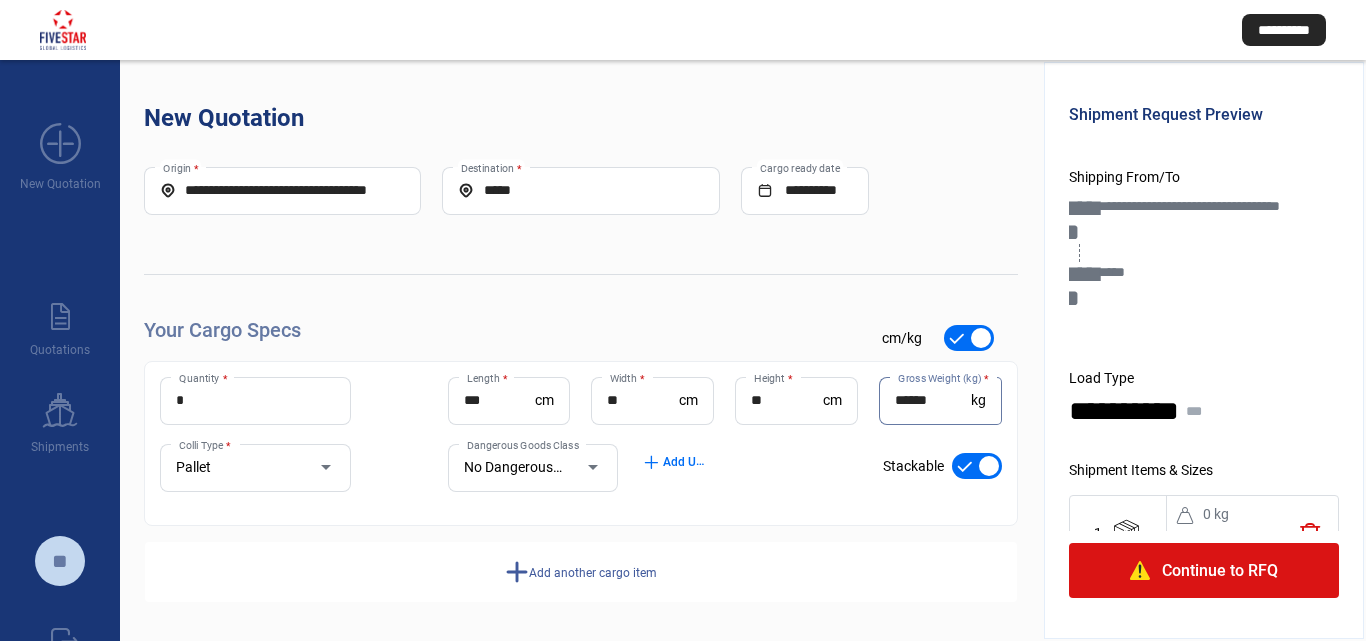 scroll, scrollTop: 2, scrollLeft: 0, axis: vertical 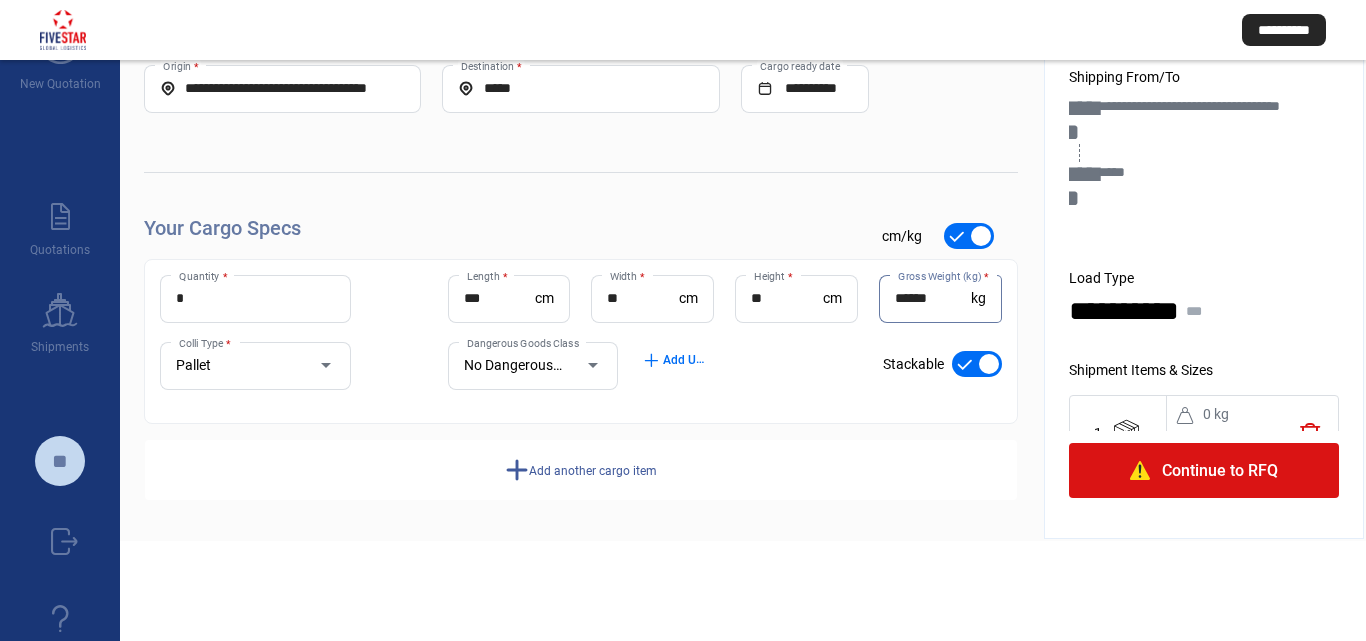 type on "******" 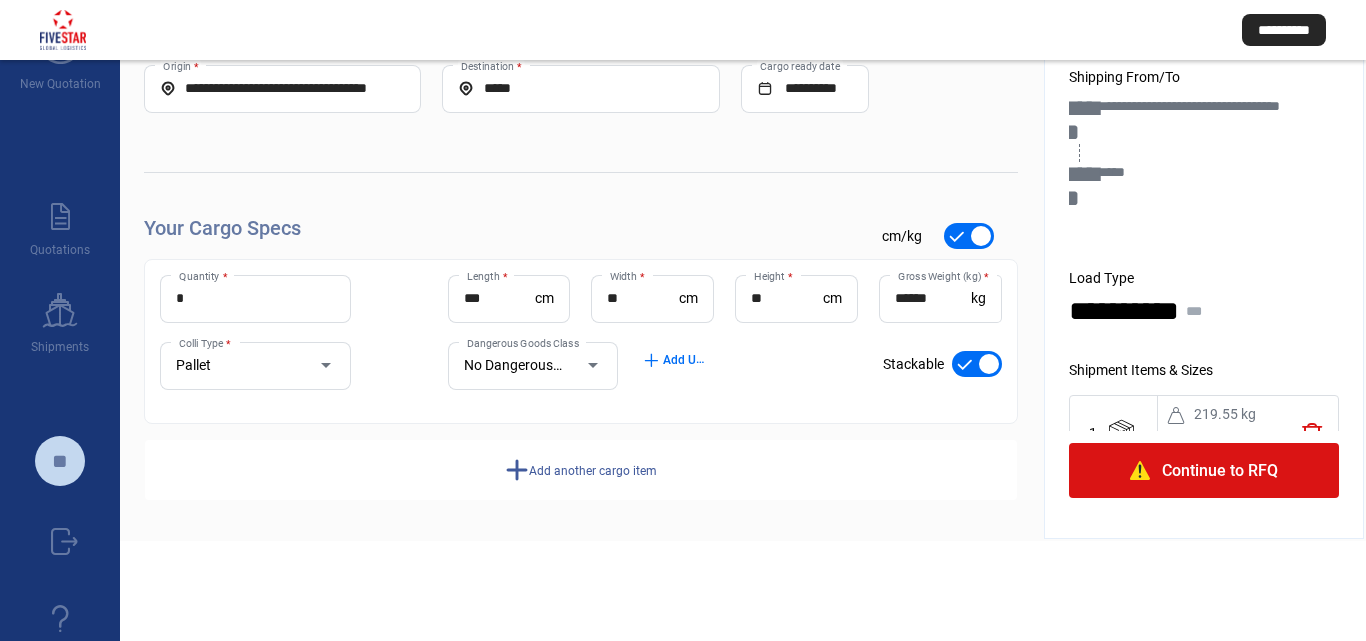 click on "*  Quantity * *** Length  * cm ** Width  * cm ** Height  * cm ****** Gross Weight (kg)  * kg Pallet Colli Type * No Dangerous Goods Dangerous Goods Class add  Add UN Numbers check_mark    Stackable" at bounding box center [581, 342] 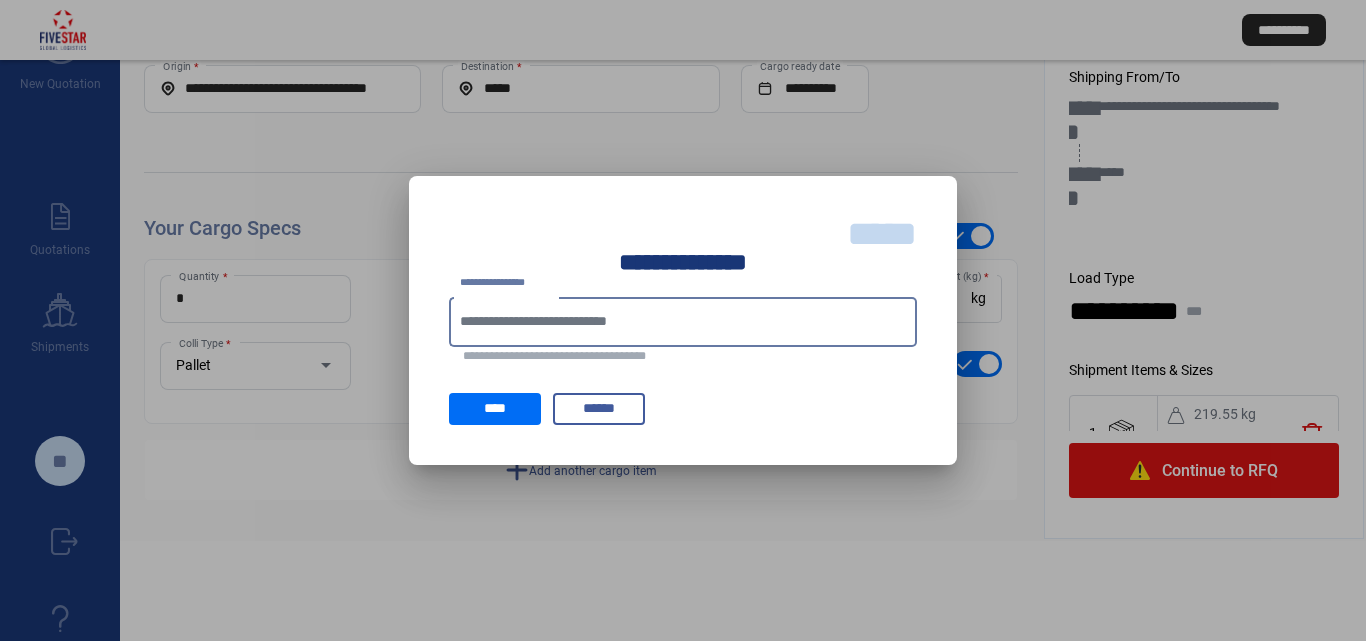 click on "*****" at bounding box center (882, 234) 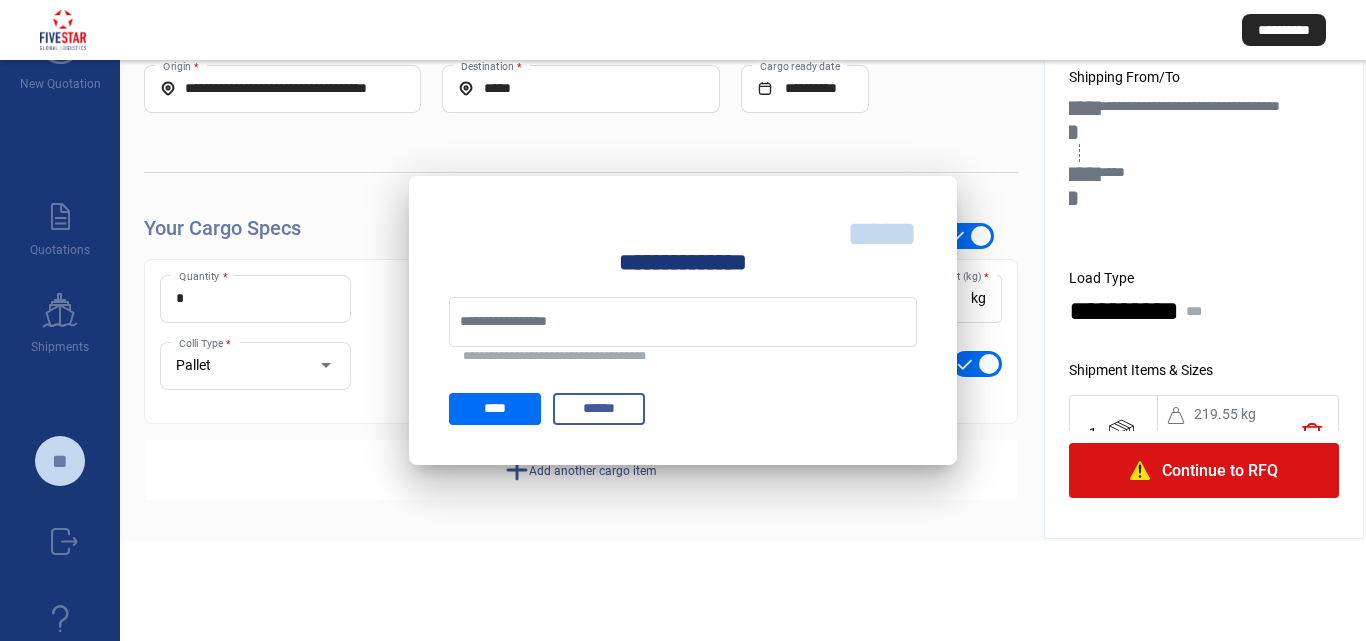 scroll, scrollTop: 100, scrollLeft: 0, axis: vertical 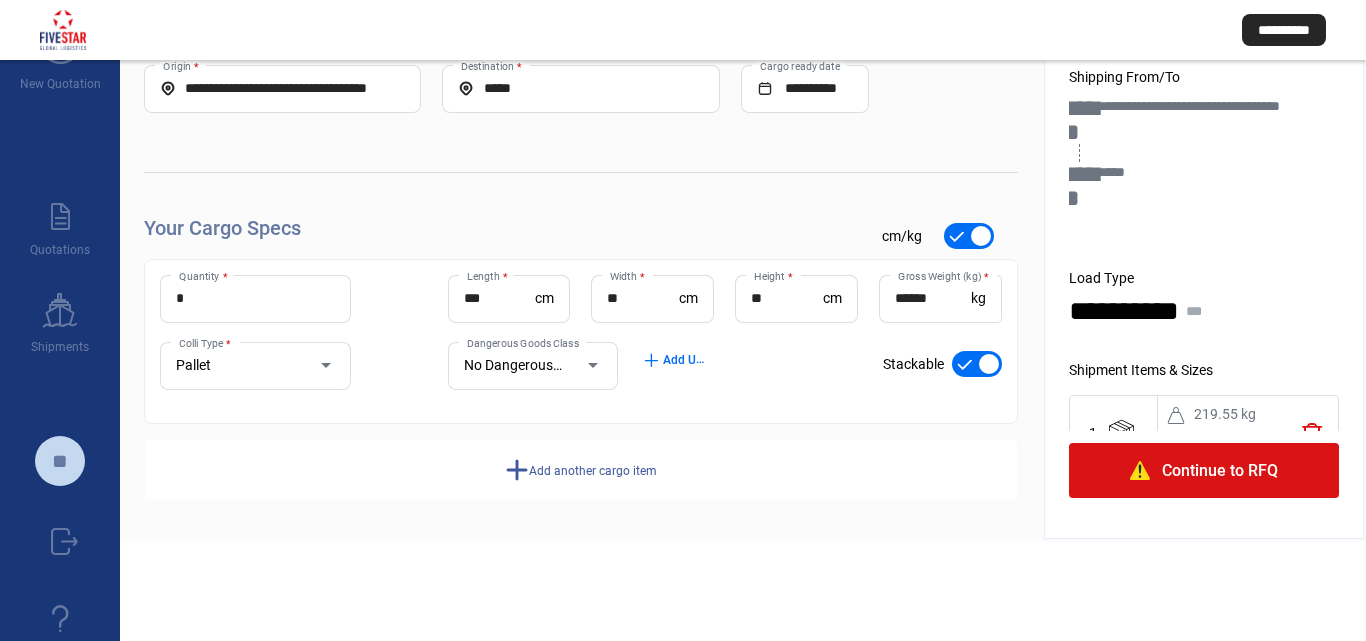 click on "add  Add another cargo item" at bounding box center (581, 470) 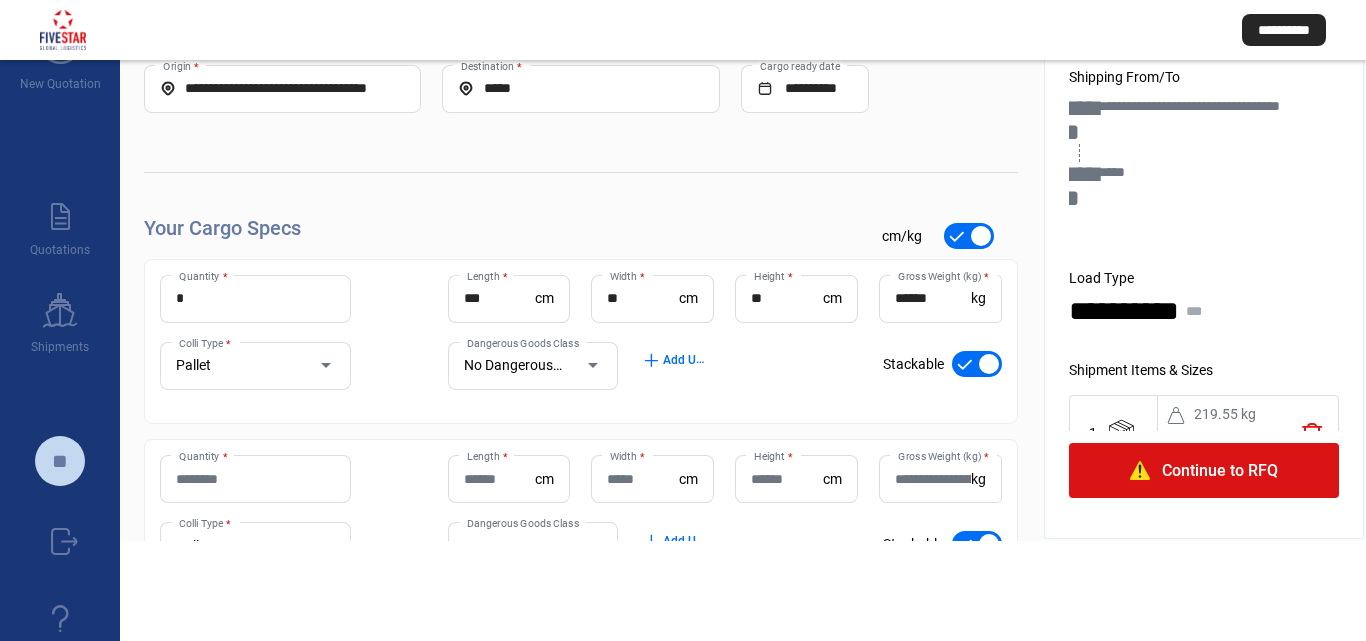 scroll, scrollTop: 102, scrollLeft: 0, axis: vertical 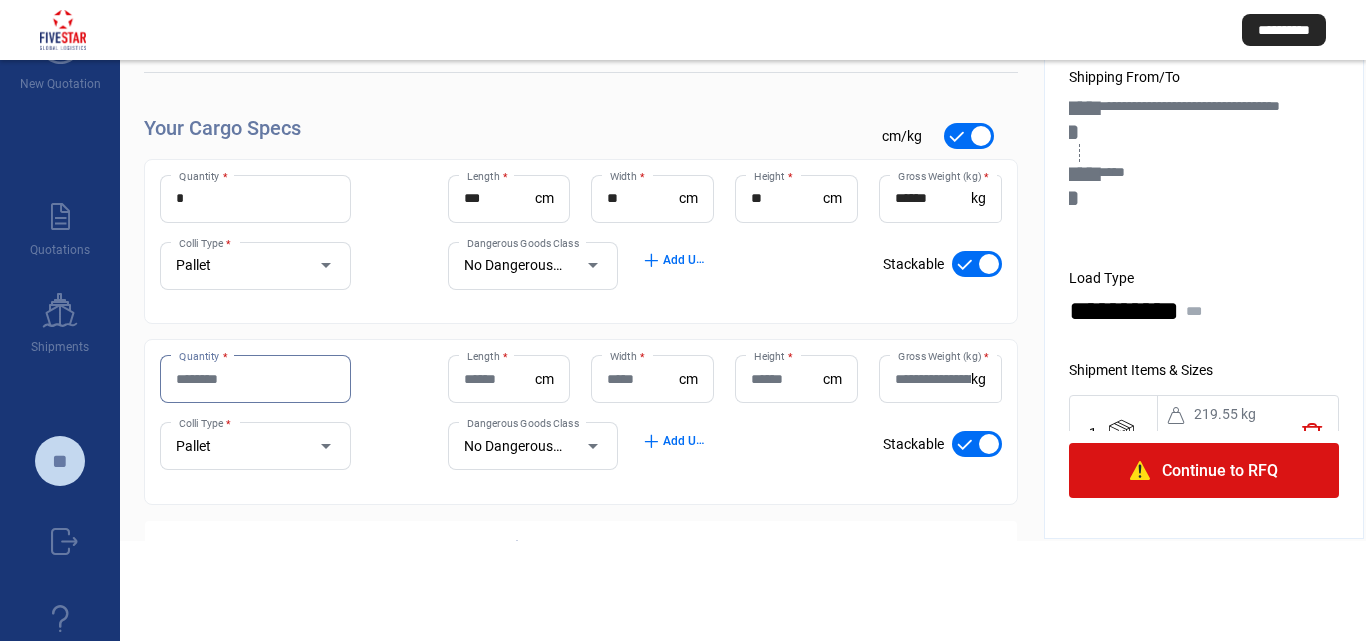 click on "Quantity *" at bounding box center (255, 379) 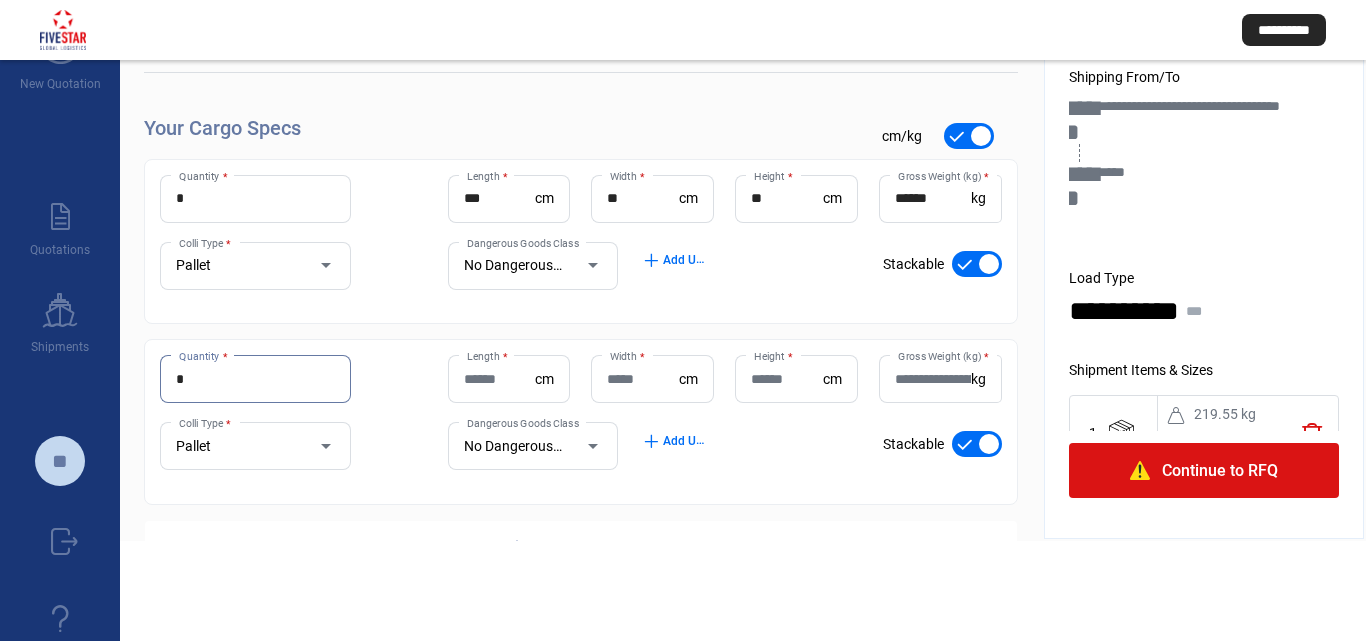 type on "*" 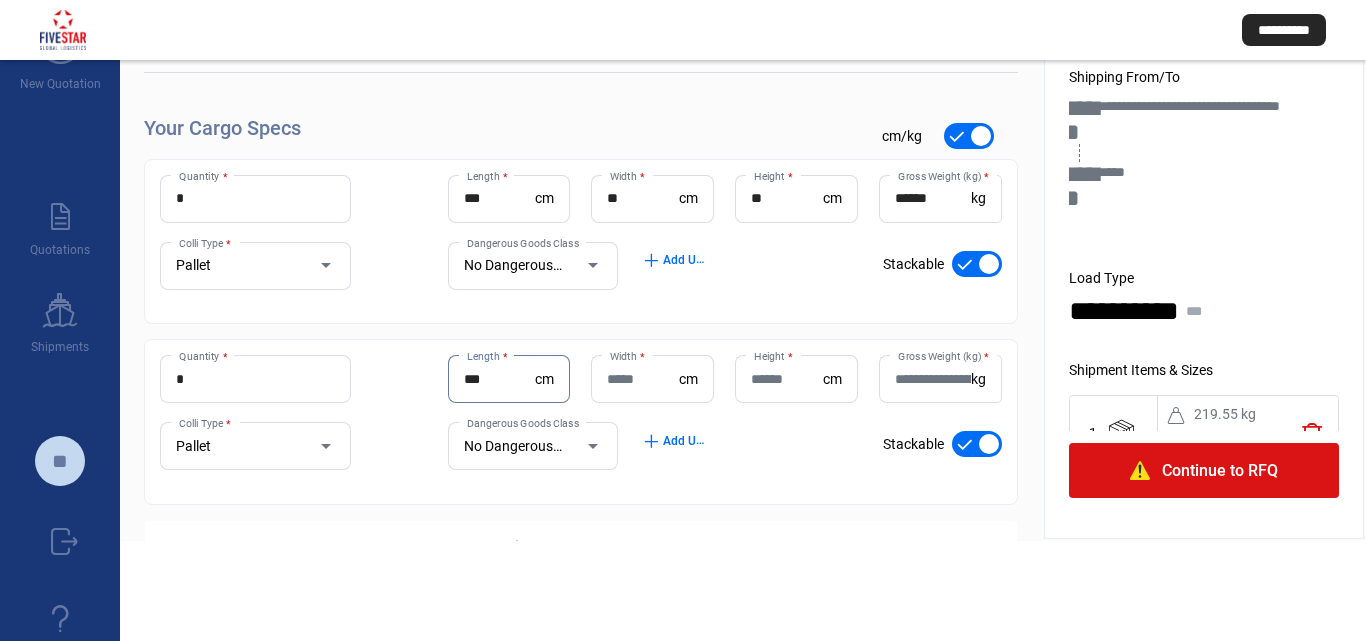 type on "***" 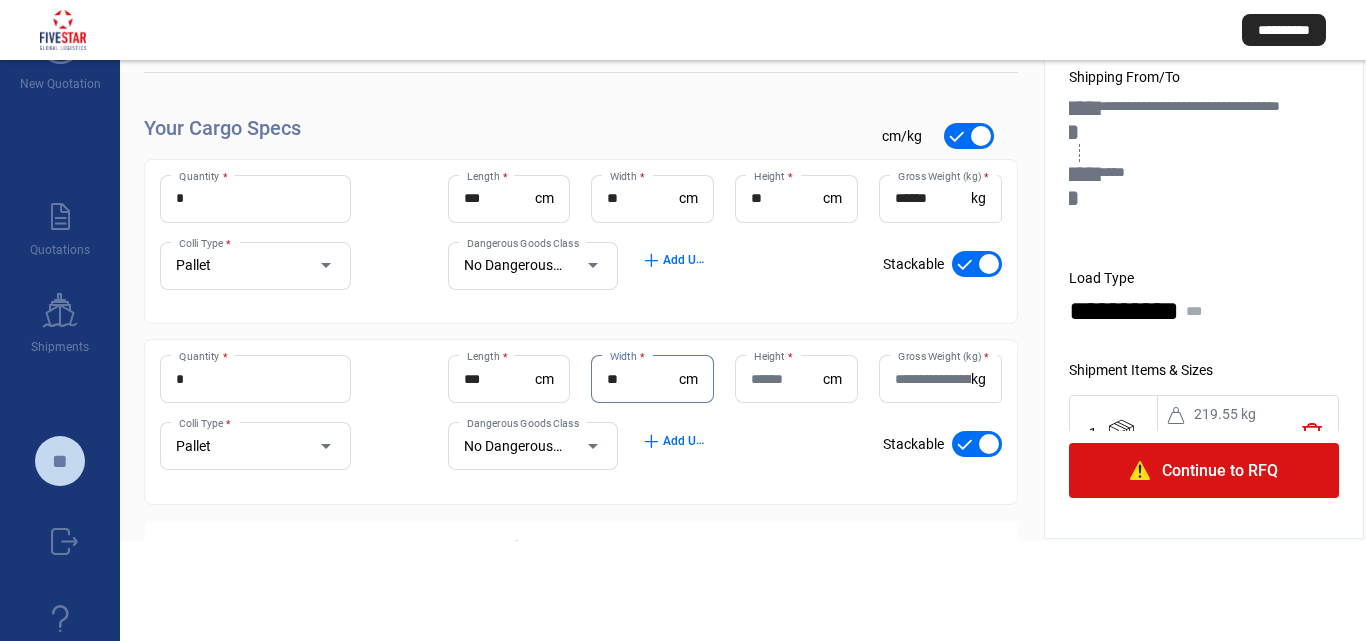 type on "**" 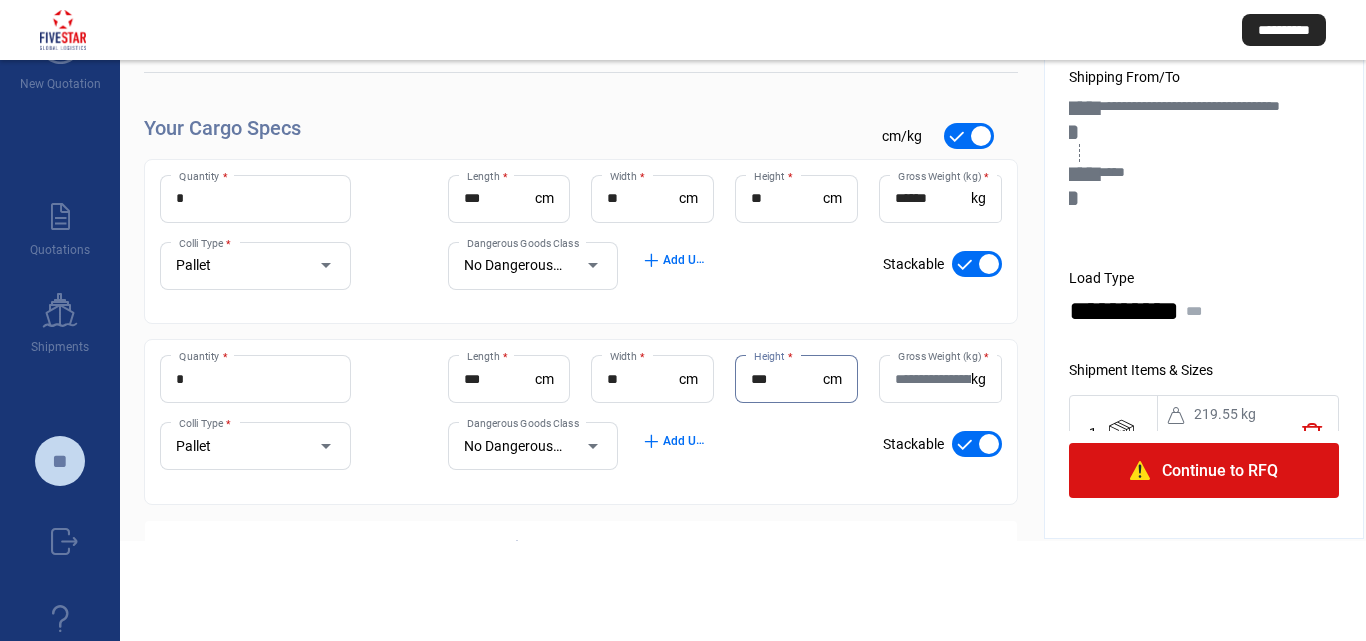 type on "***" 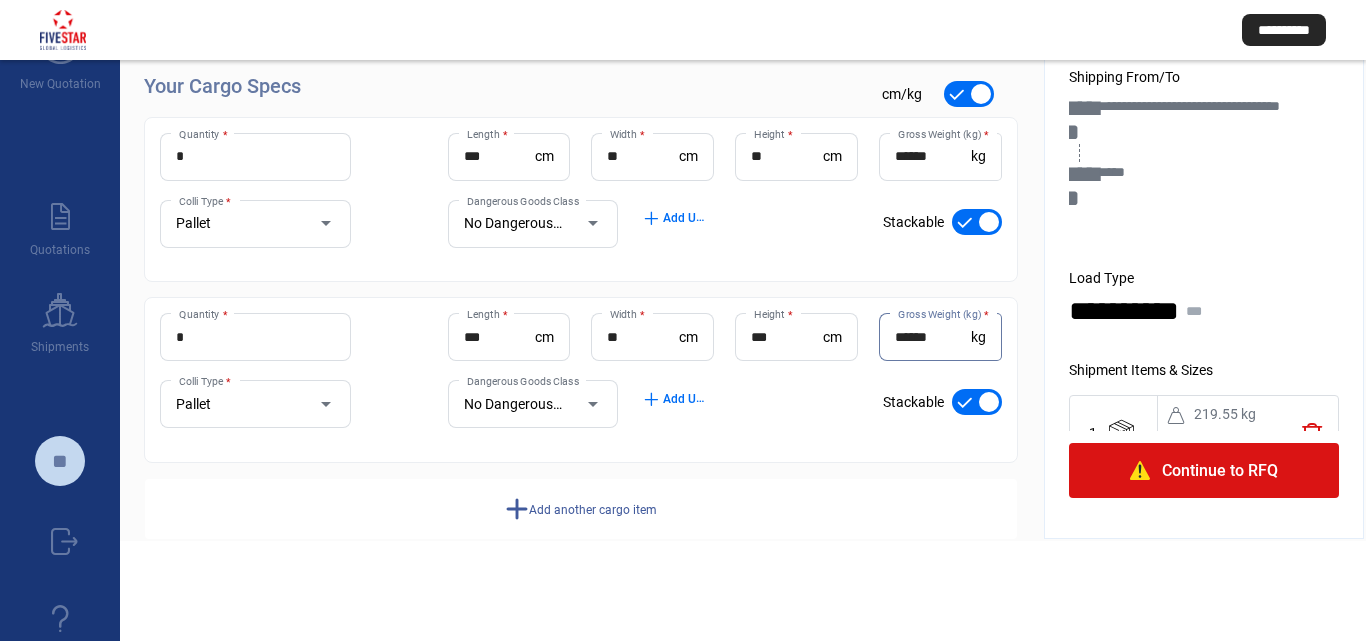 scroll, scrollTop: 183, scrollLeft: 0, axis: vertical 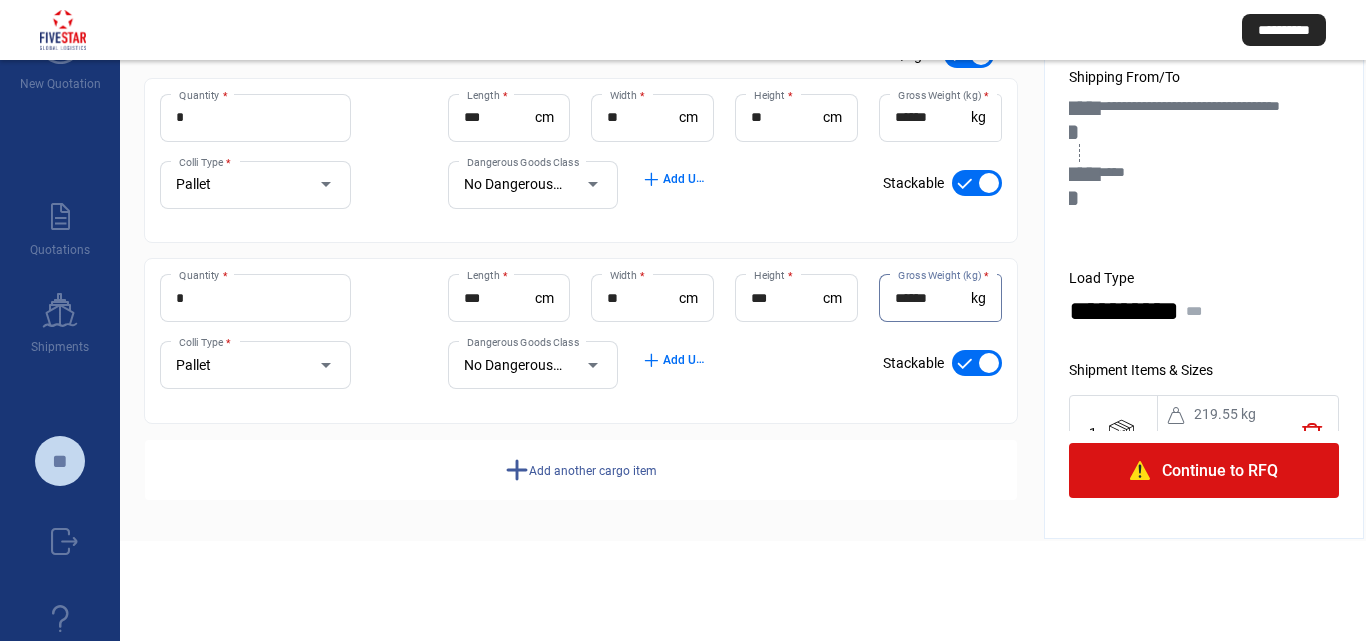 type on "******" 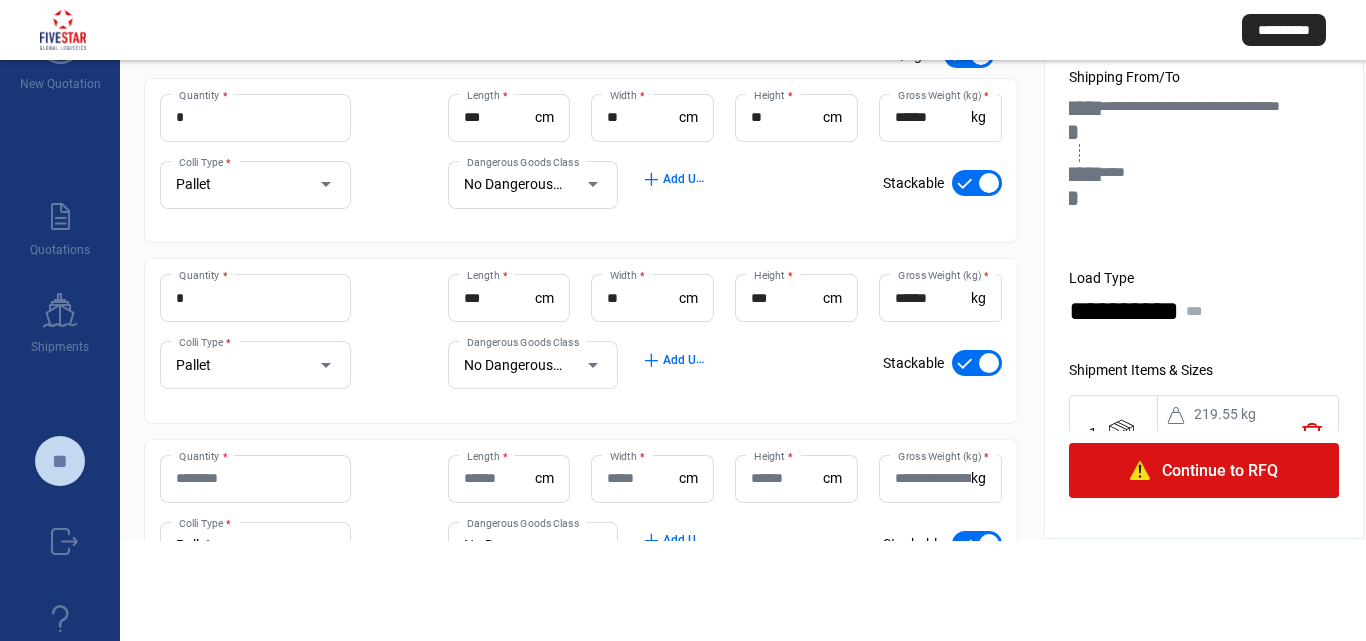 click on "Quantity *" at bounding box center (255, 478) 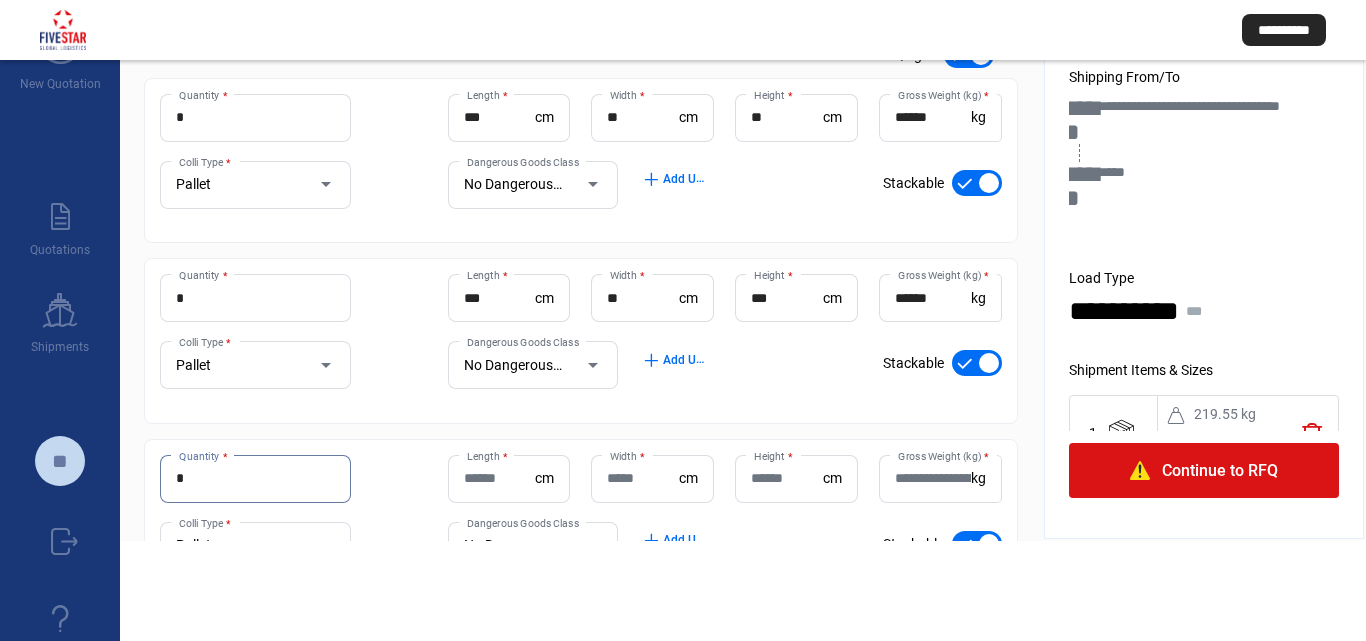 type on "*" 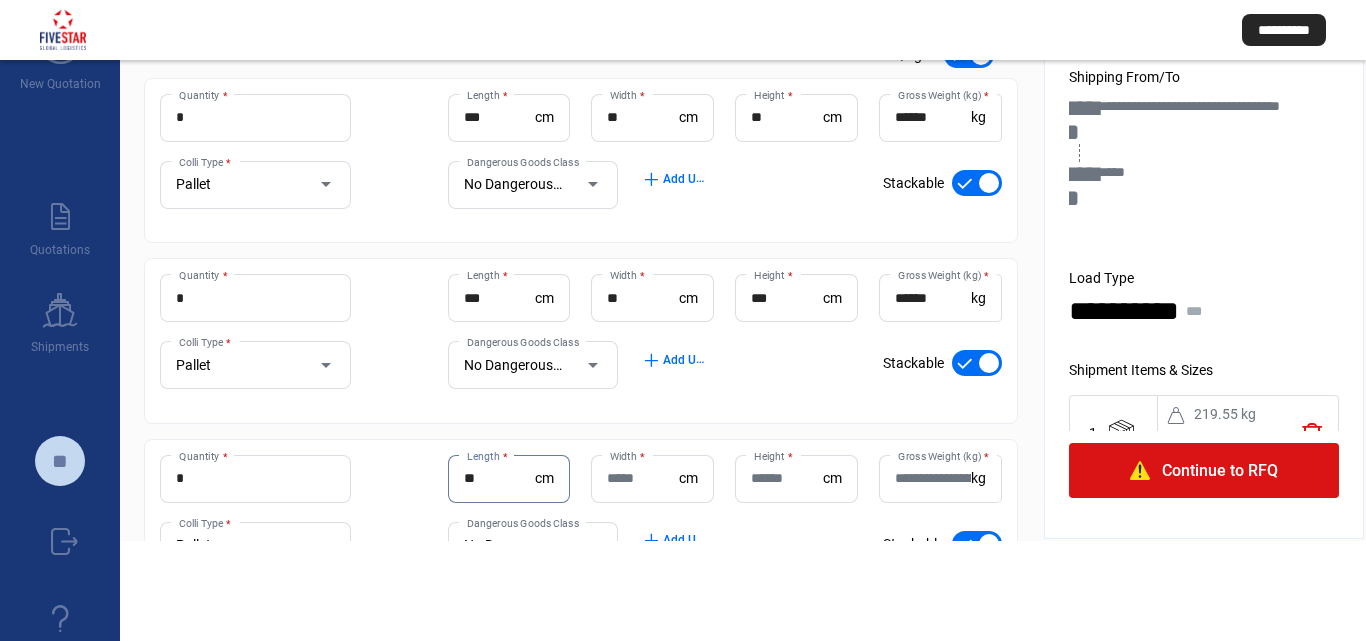 type on "**" 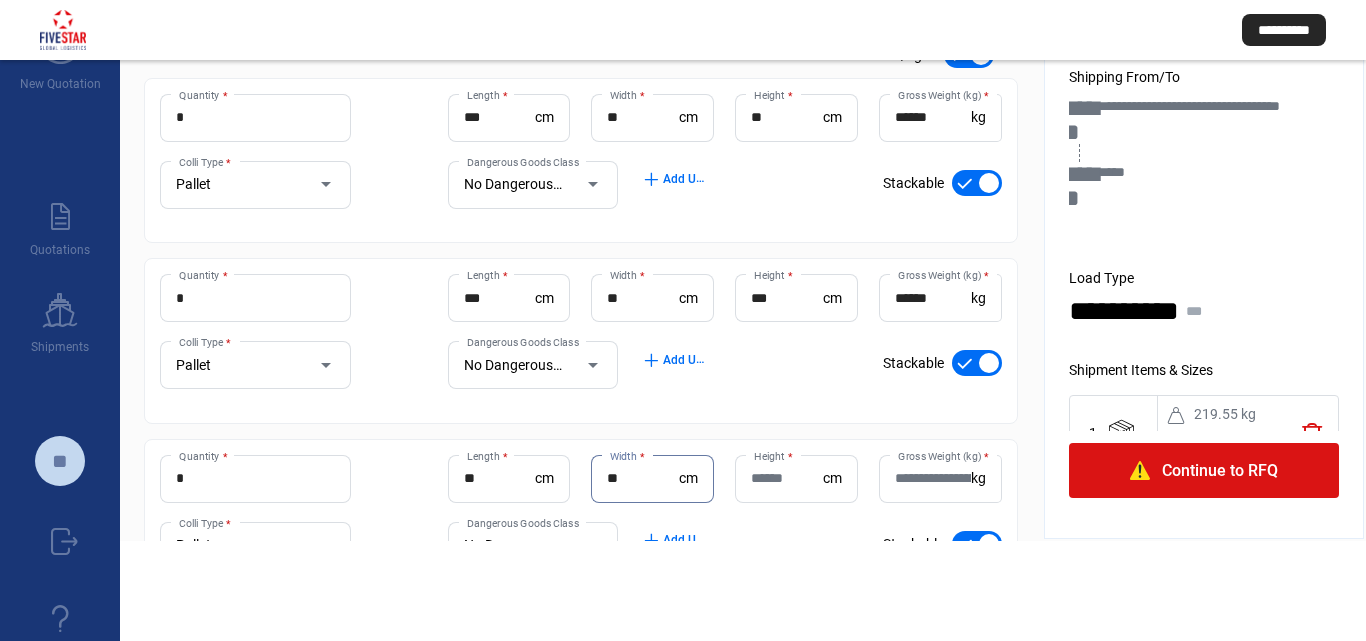 type on "**" 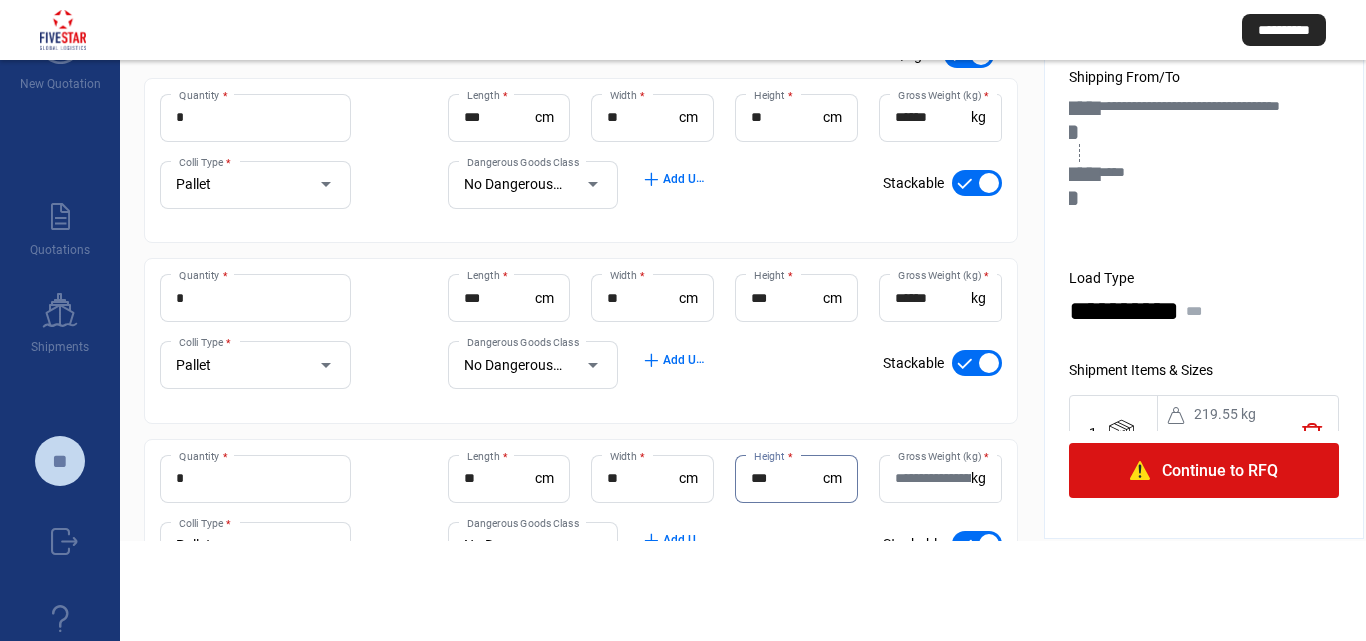 type on "***" 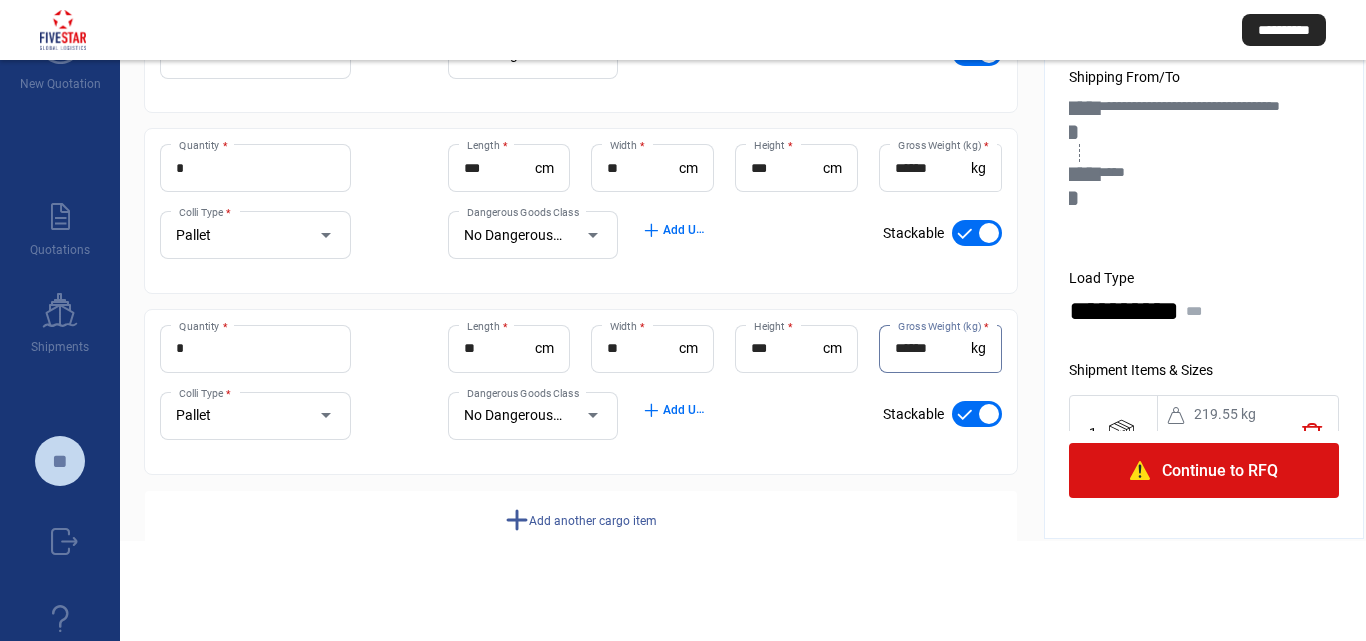 scroll, scrollTop: 364, scrollLeft: 0, axis: vertical 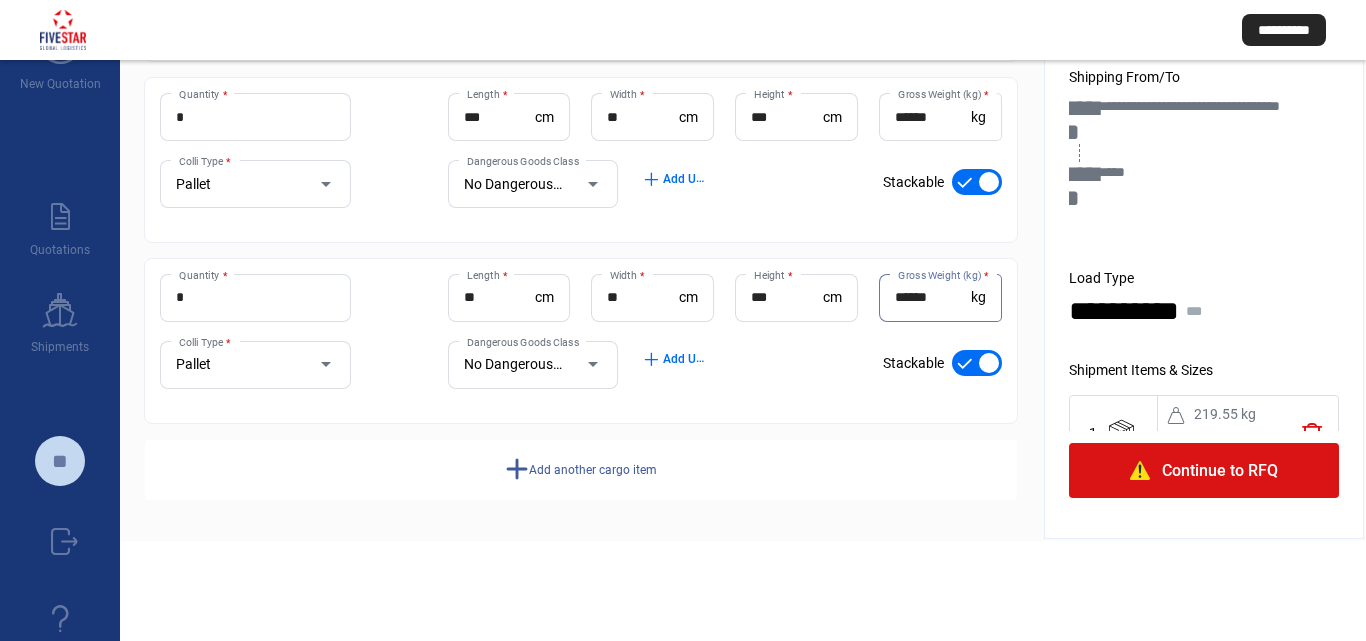 type on "******" 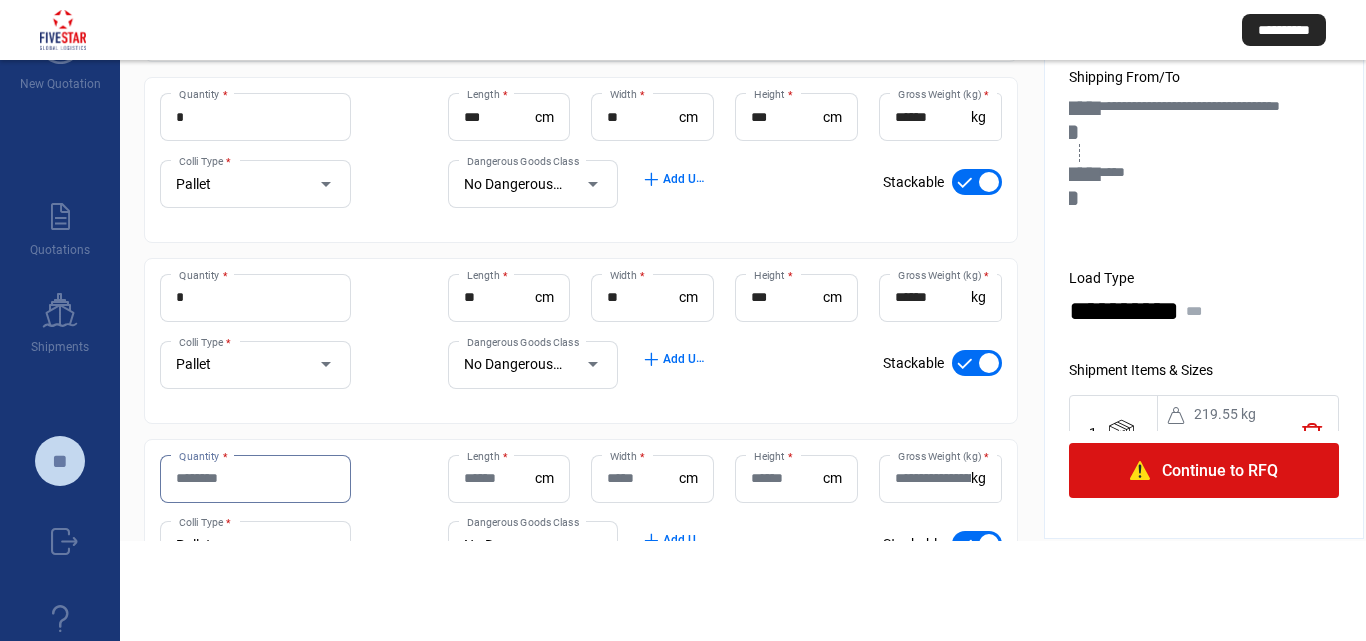 click on "Quantity *" at bounding box center [255, 478] 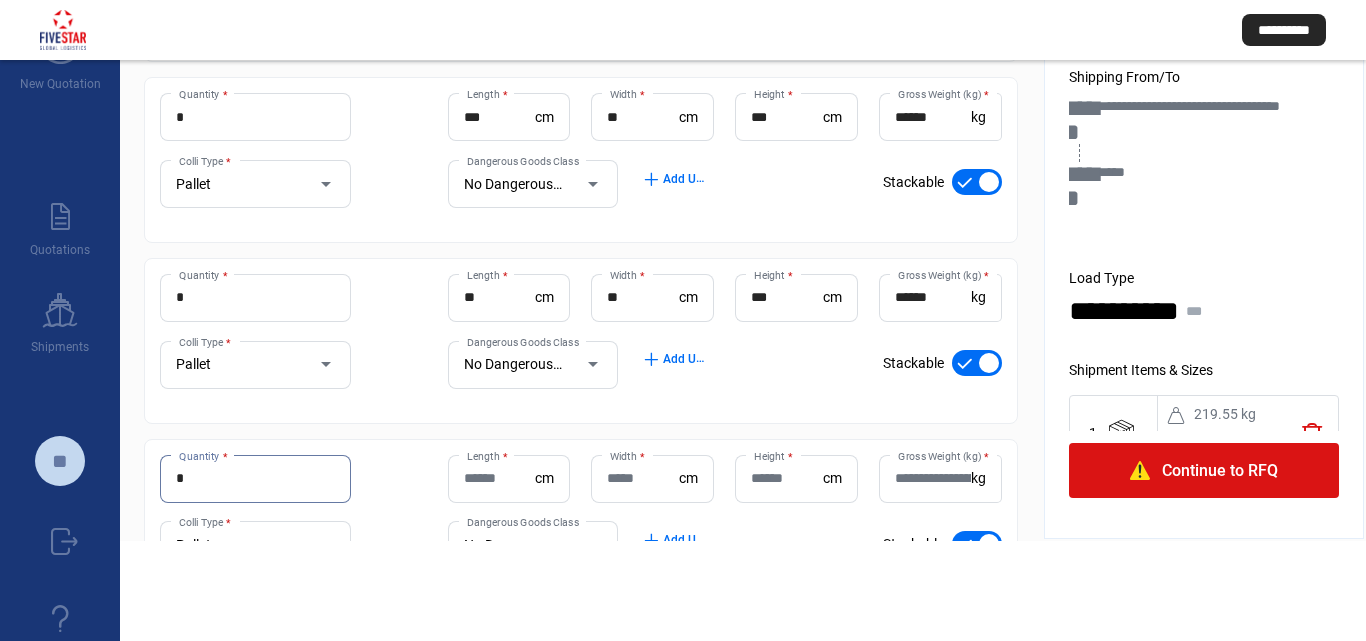 type on "*" 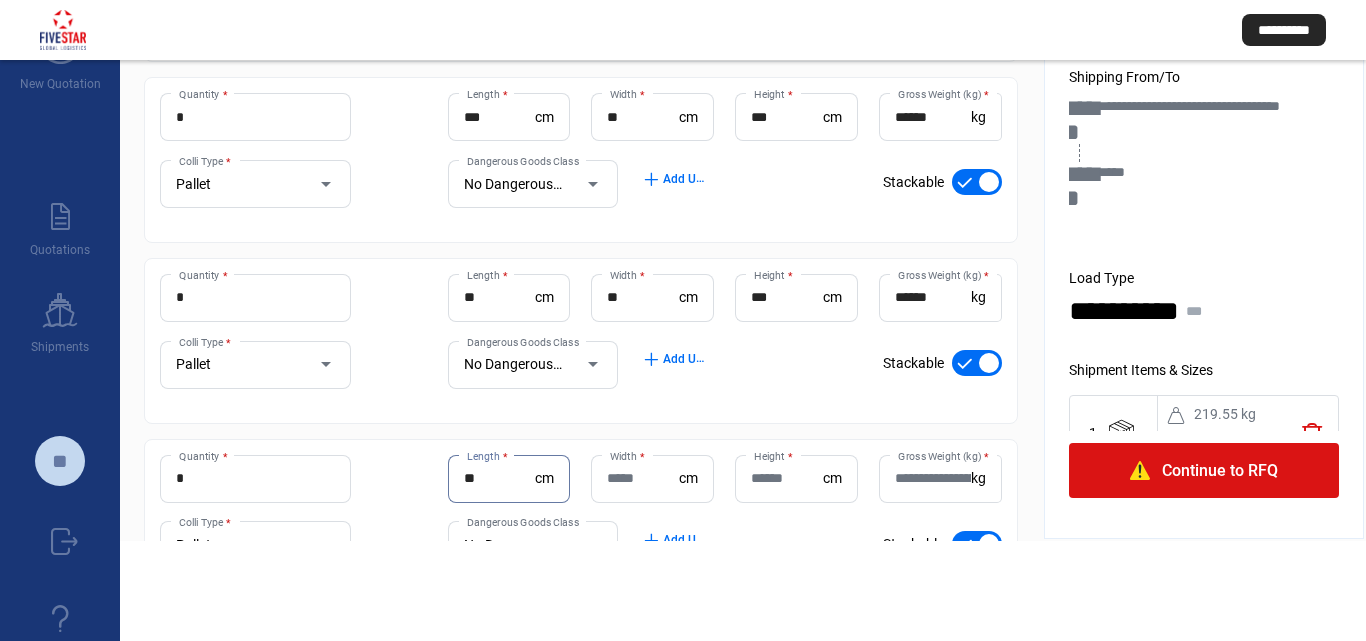 type on "**" 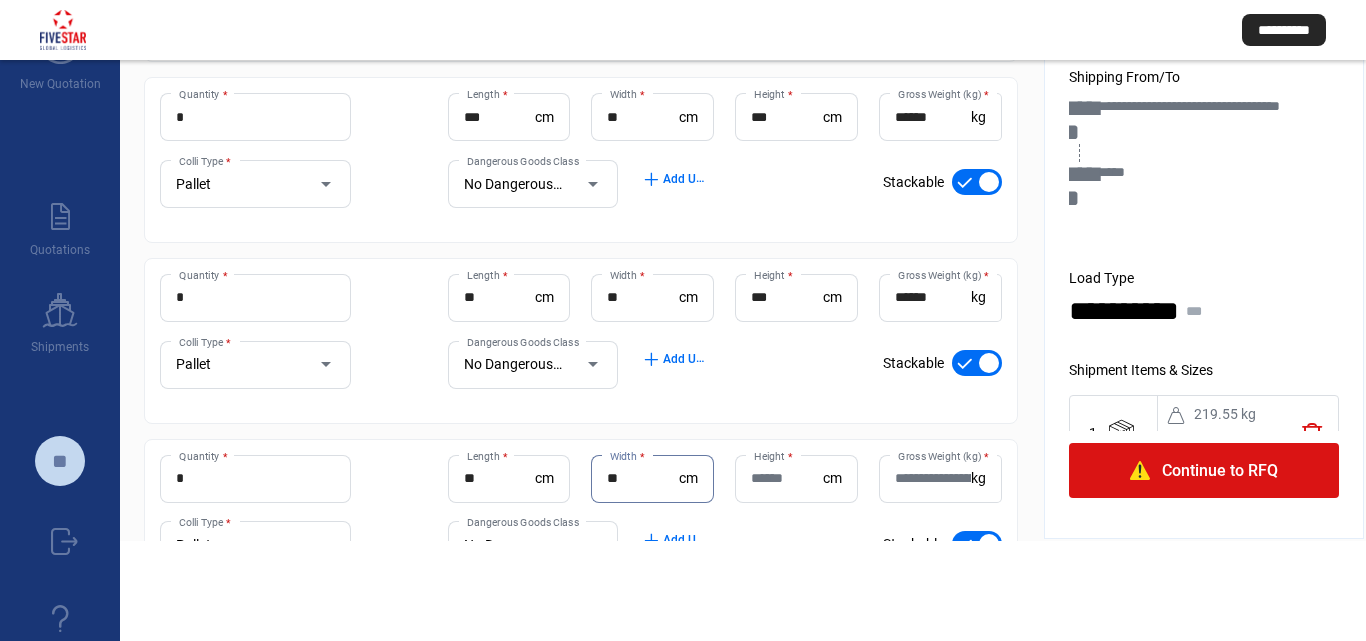 type on "**" 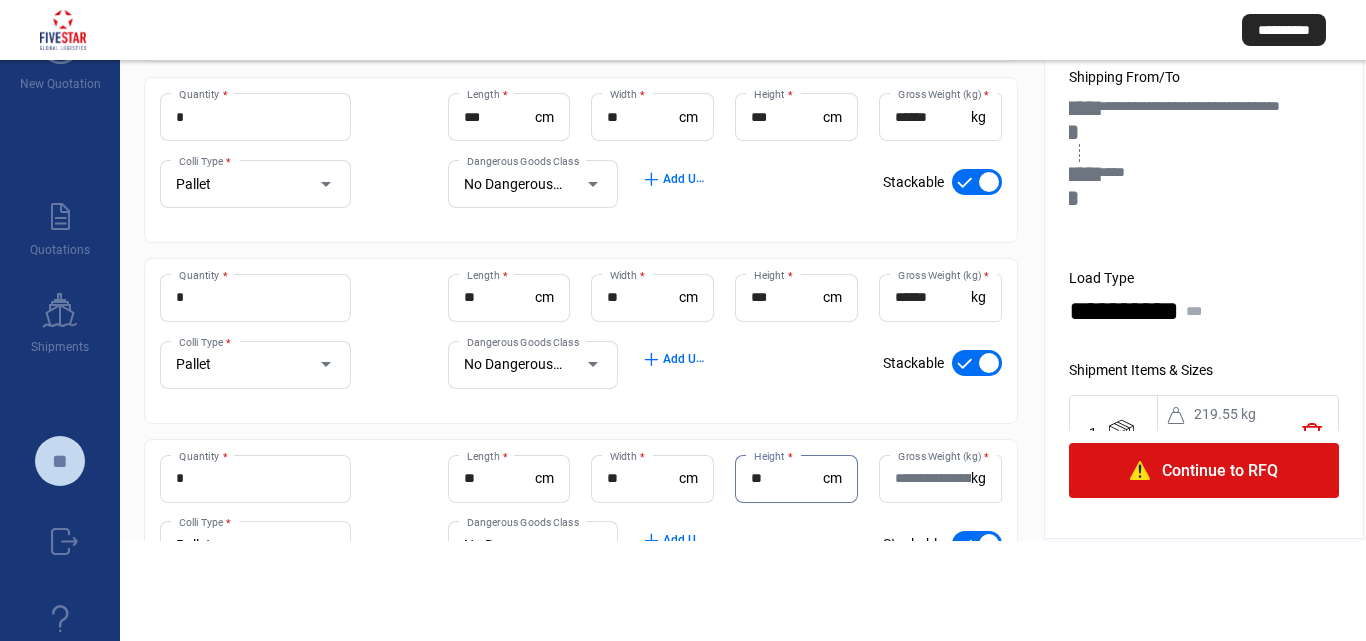 type on "**" 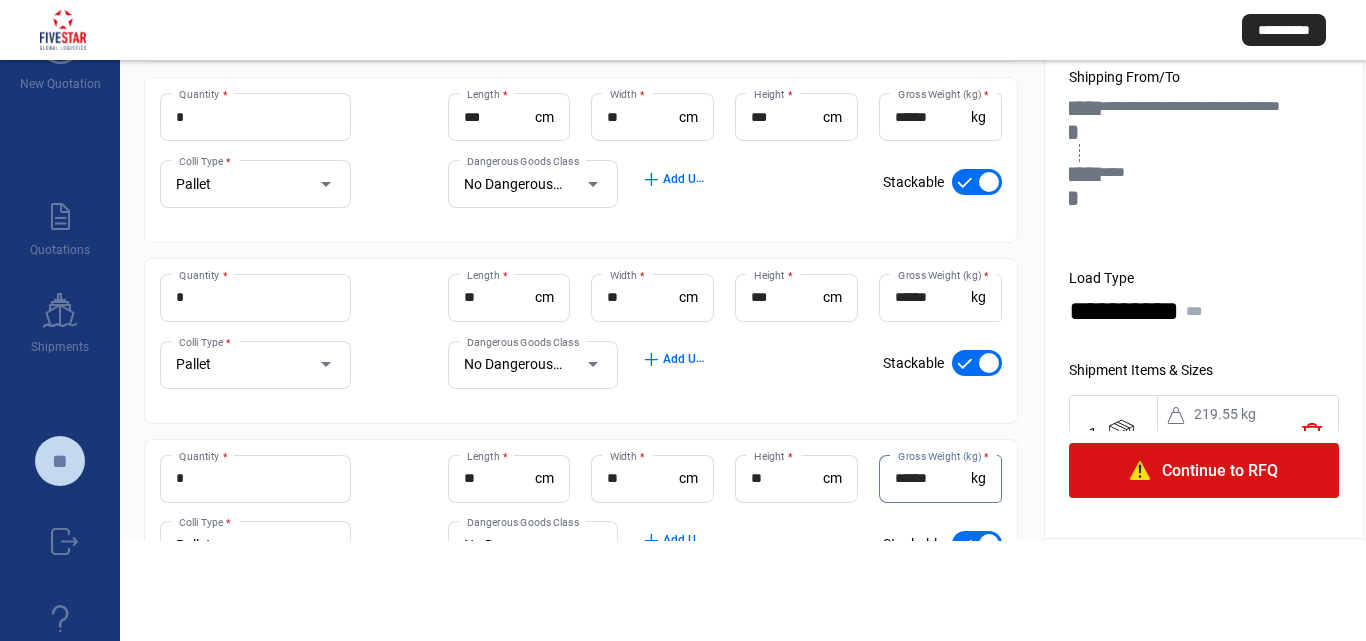 type on "******" 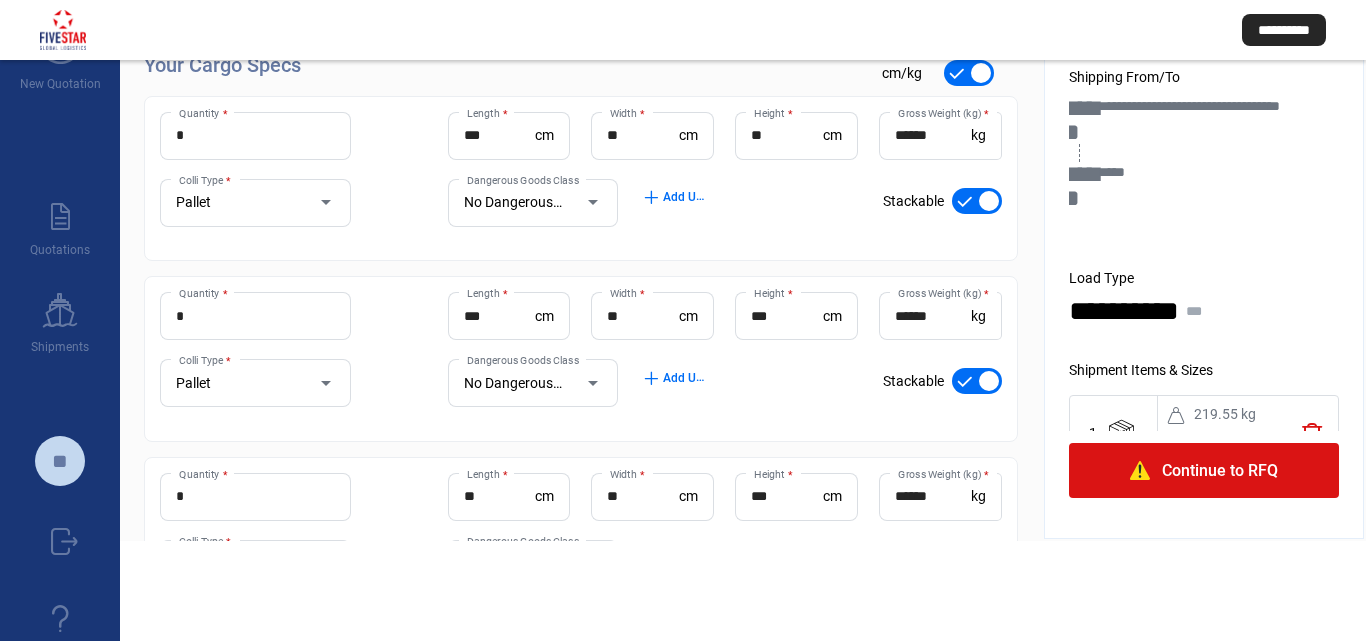 scroll, scrollTop: 0, scrollLeft: 0, axis: both 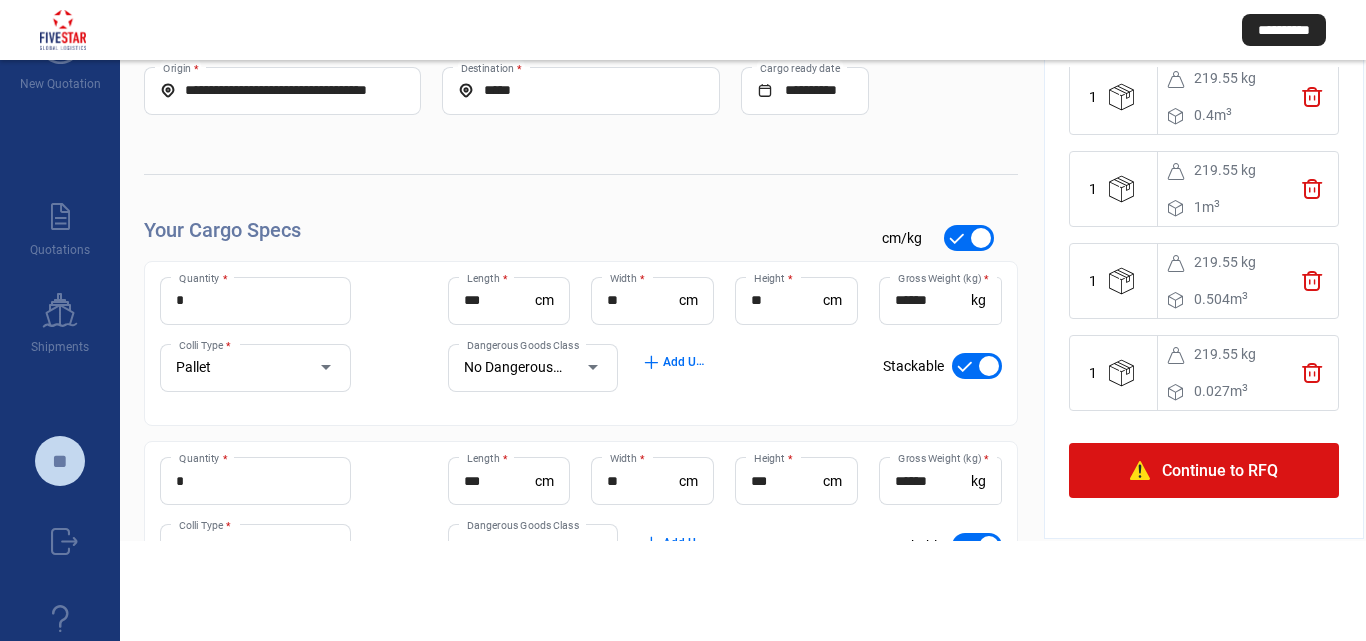 click on "Continue to RFQ" at bounding box center [1204, 470] 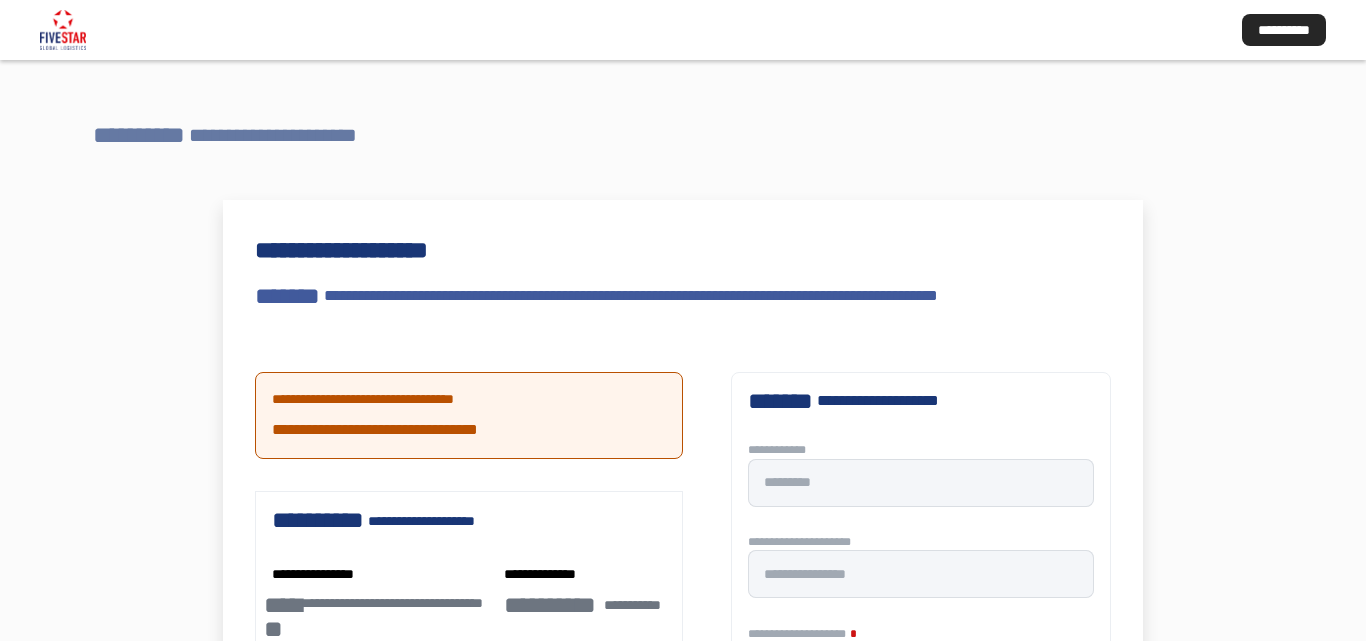 scroll, scrollTop: 0, scrollLeft: 0, axis: both 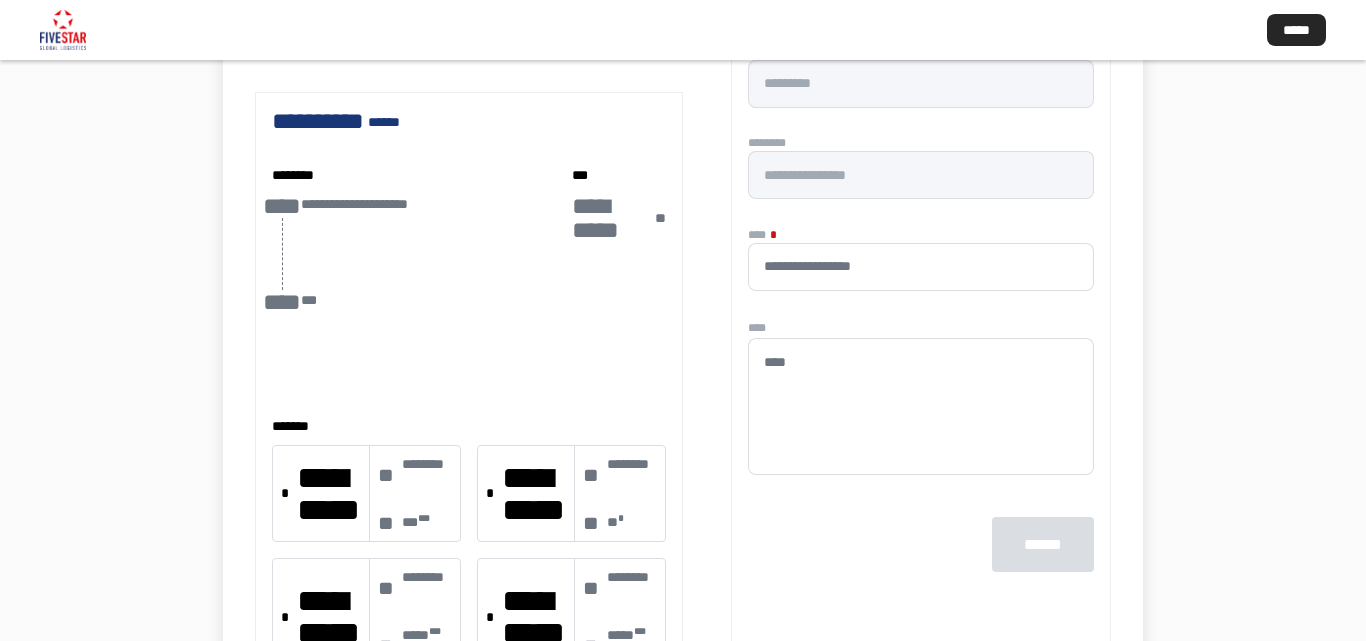 click at bounding box center (921, 406) 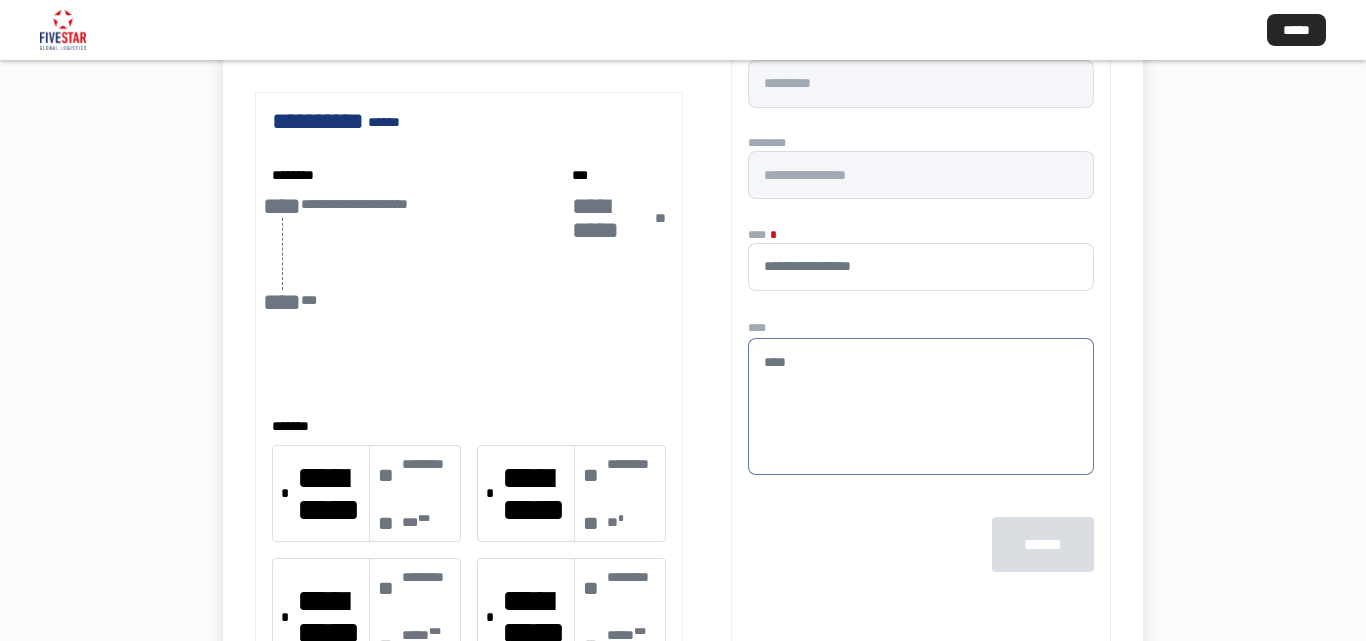 click at bounding box center (921, 266) 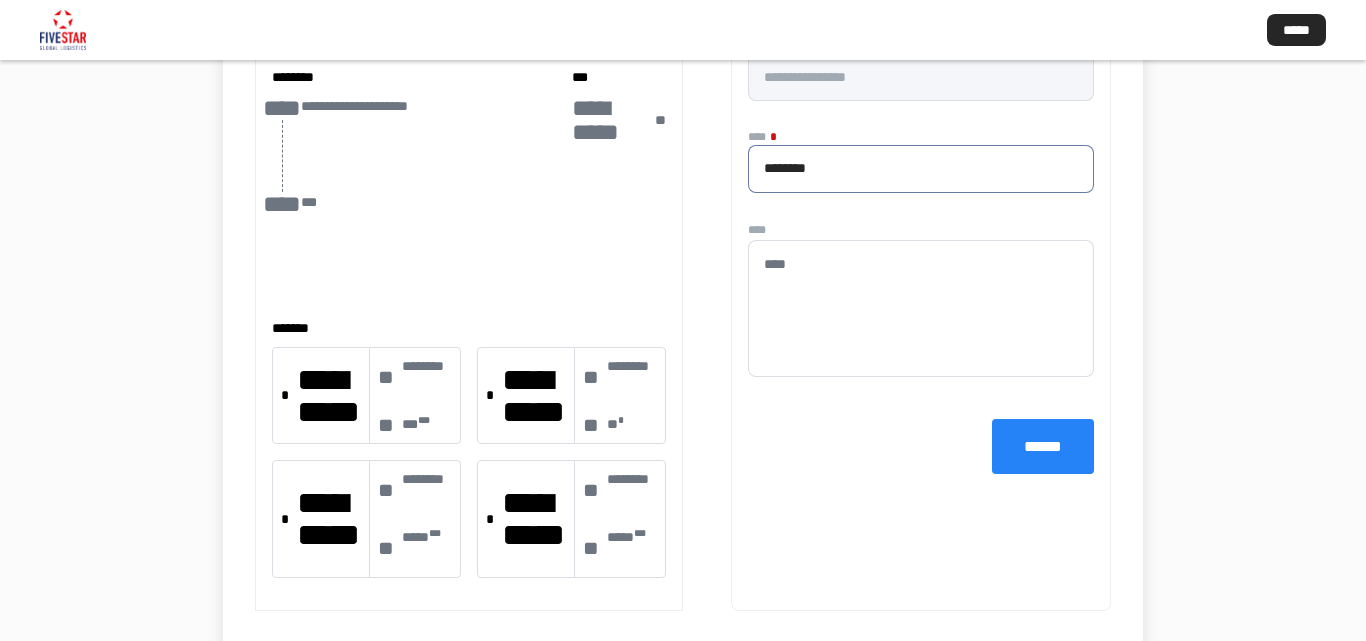 scroll, scrollTop: 499, scrollLeft: 0, axis: vertical 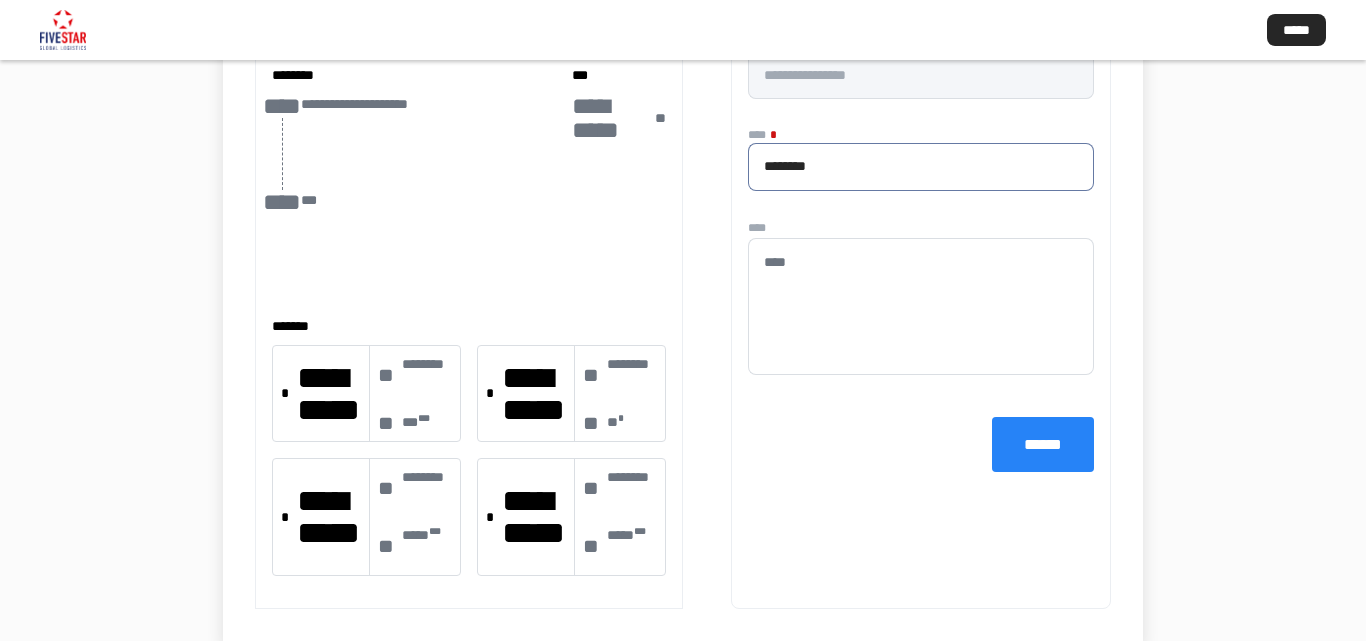type on "********" 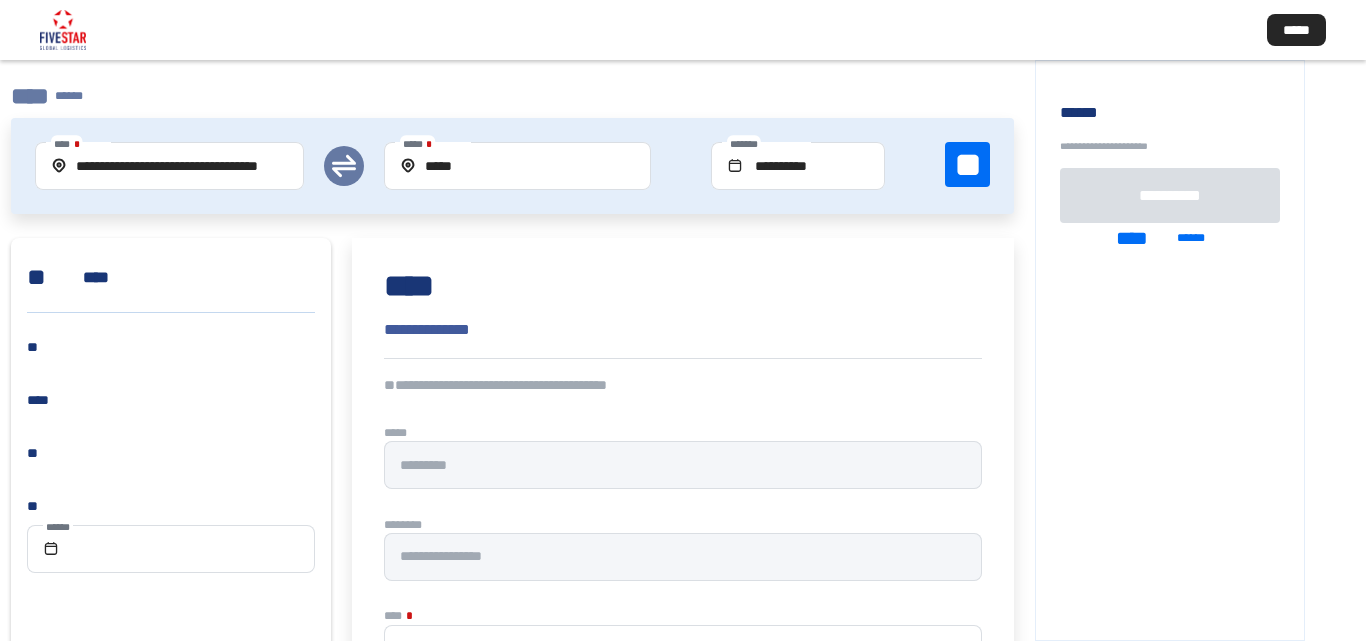 scroll, scrollTop: 207, scrollLeft: 0, axis: vertical 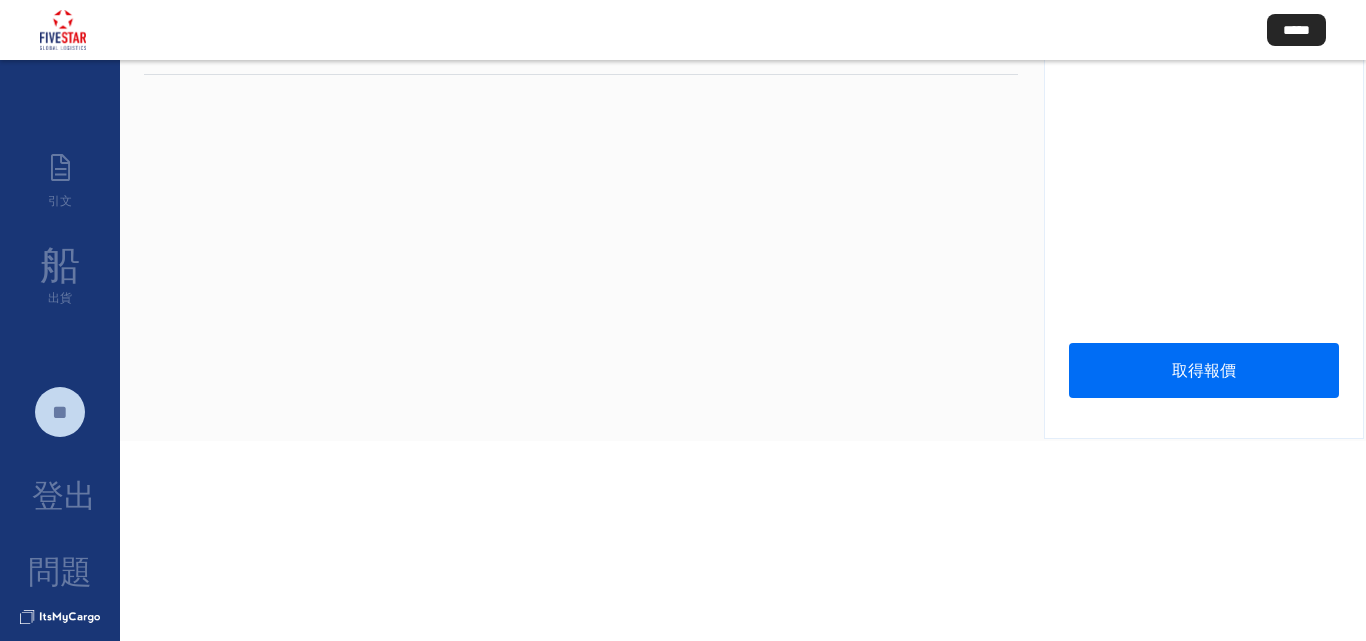 click on "取得報價" at bounding box center (1204, 370) 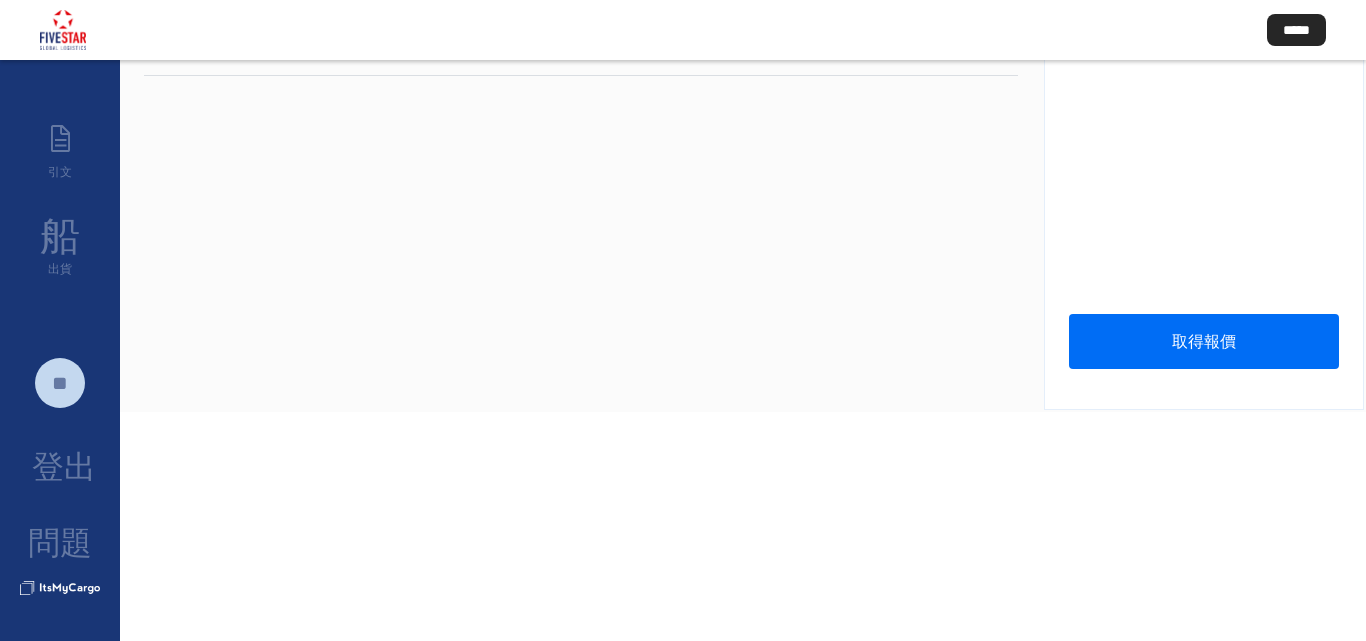scroll, scrollTop: 0, scrollLeft: 0, axis: both 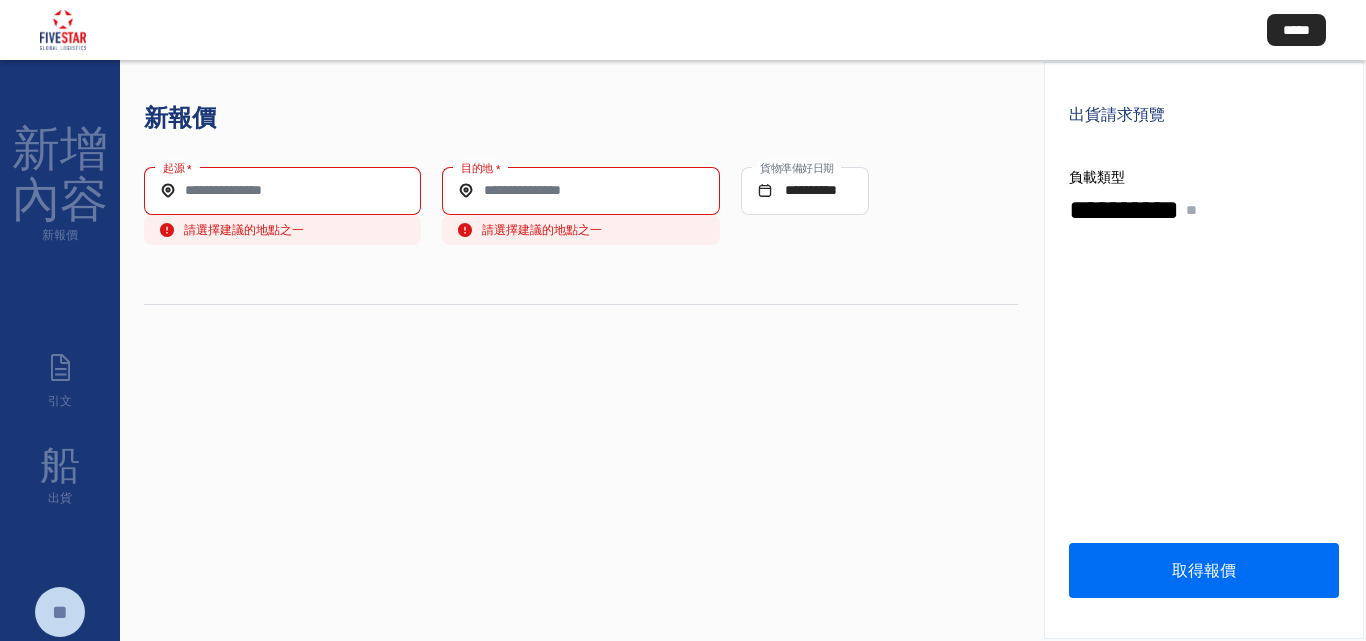 drag, startPoint x: 734, startPoint y: 341, endPoint x: 723, endPoint y: 341, distance: 11 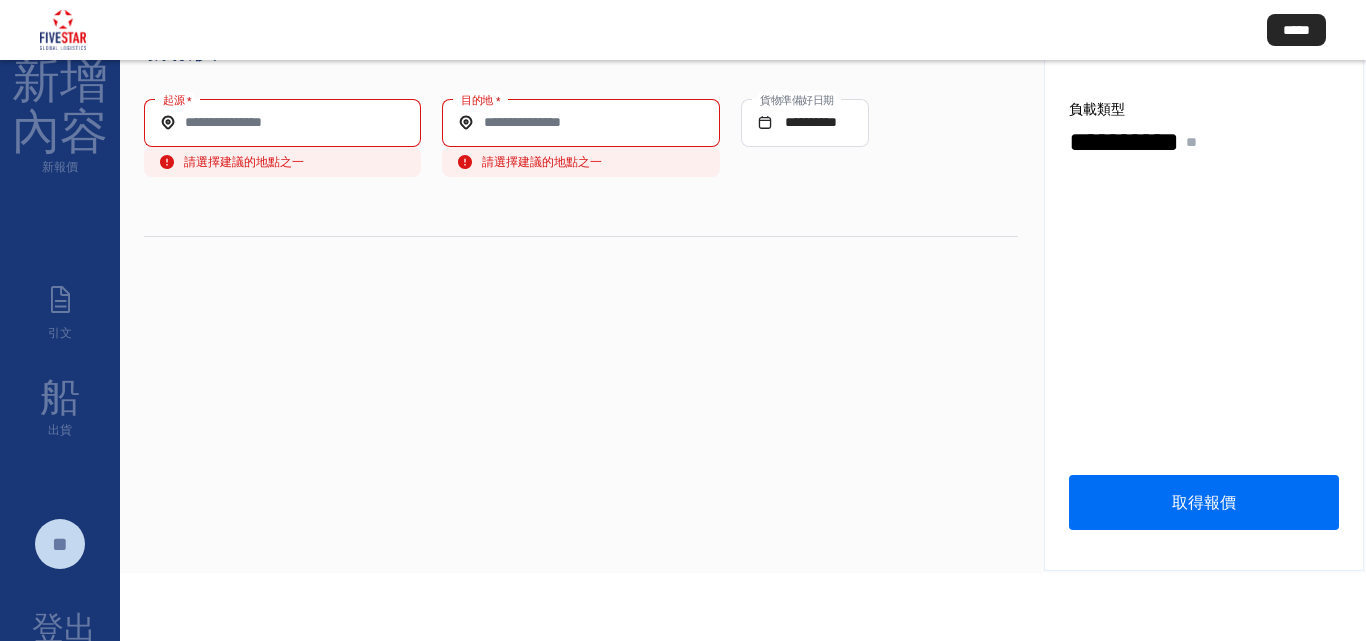 scroll, scrollTop: 0, scrollLeft: 0, axis: both 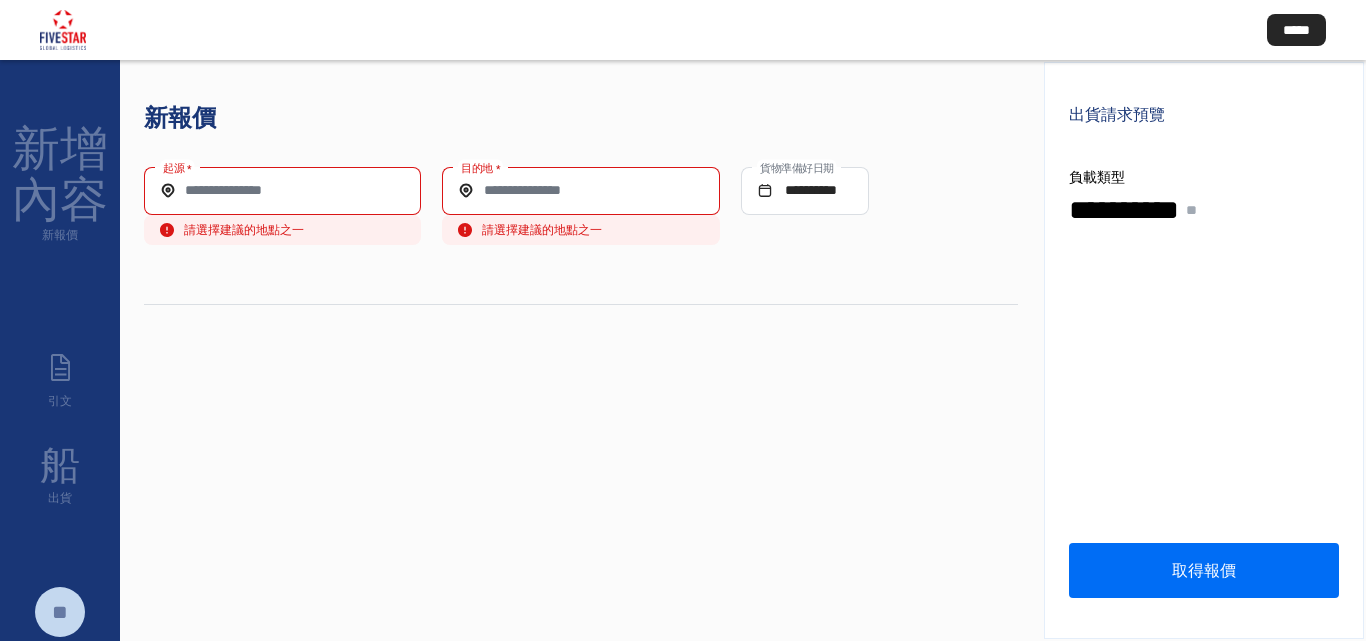 click on "起源 *" at bounding box center [282, 190] 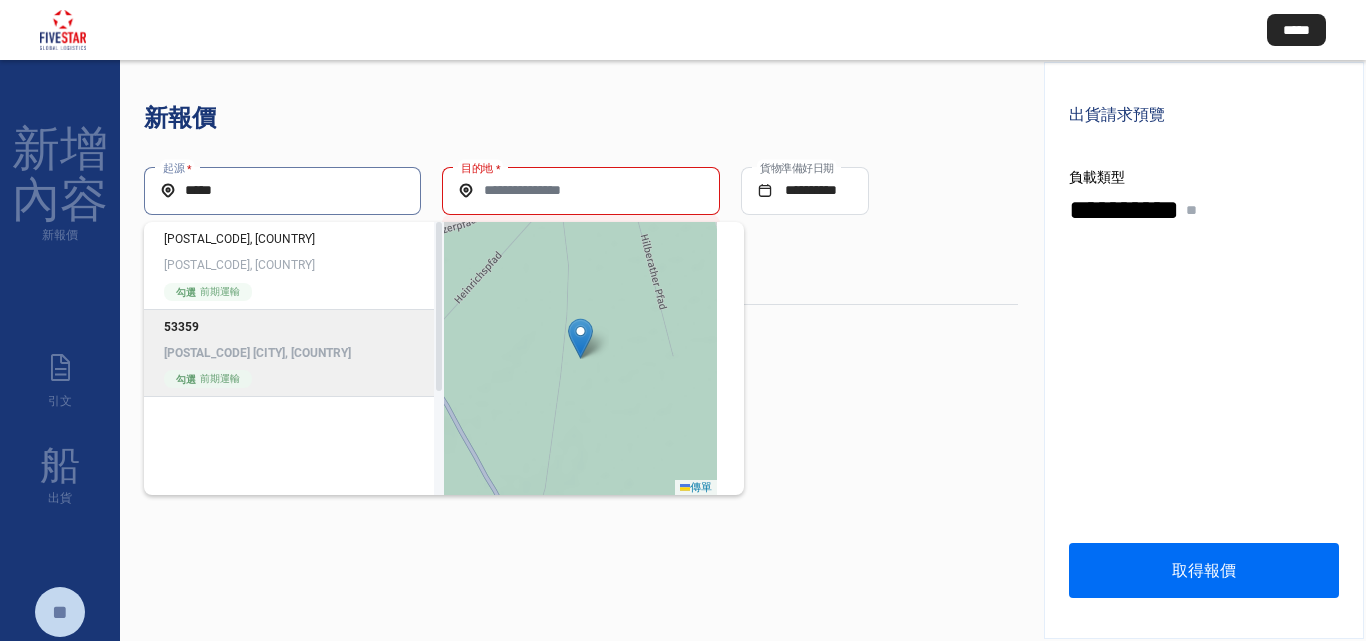 click on "*****" at bounding box center (282, 190) 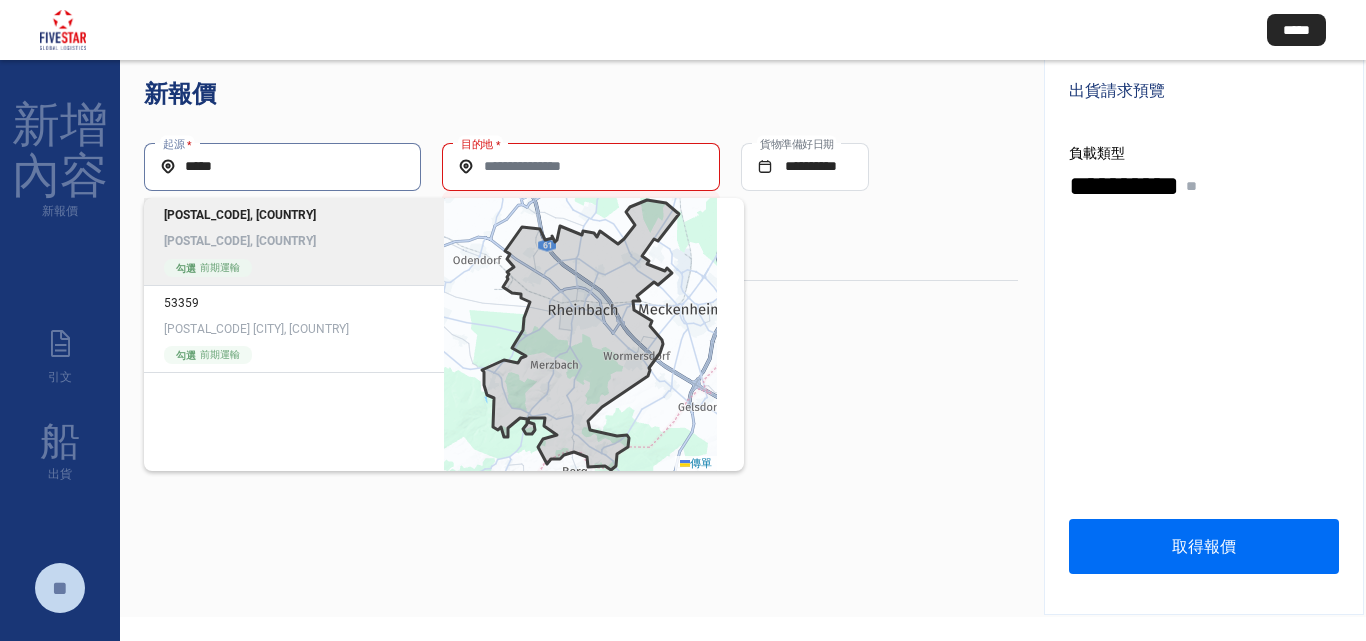 scroll, scrollTop: 0, scrollLeft: 0, axis: both 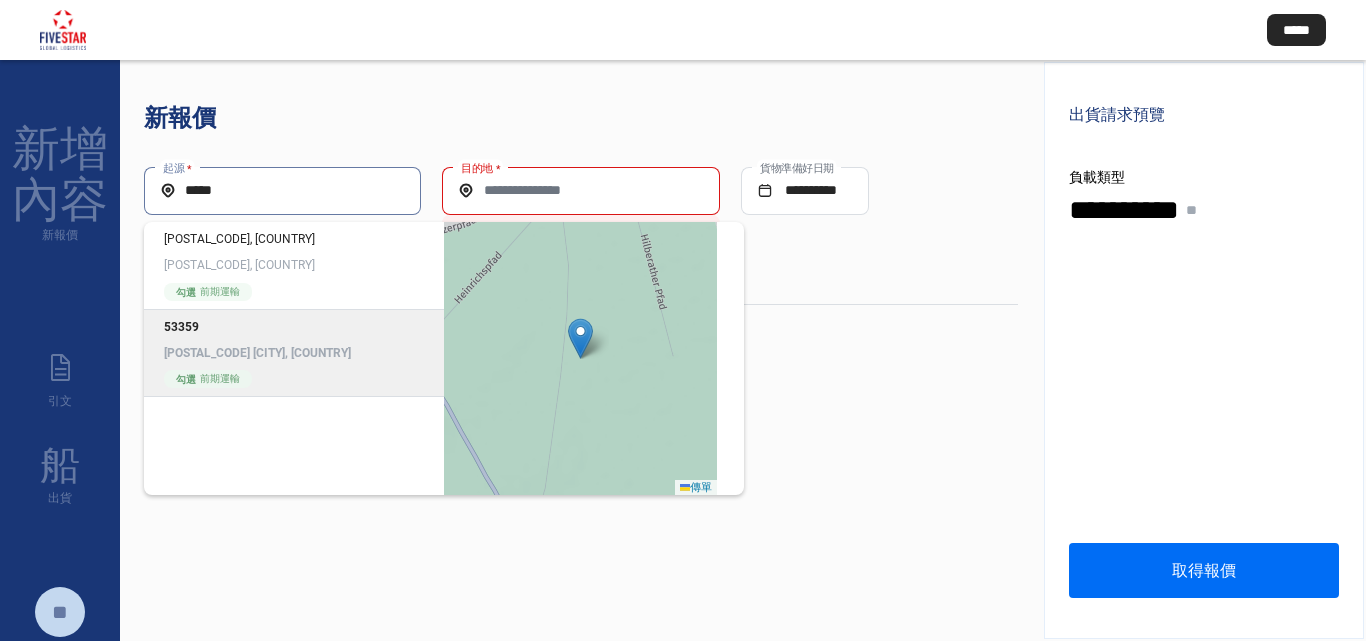 type on "*****" 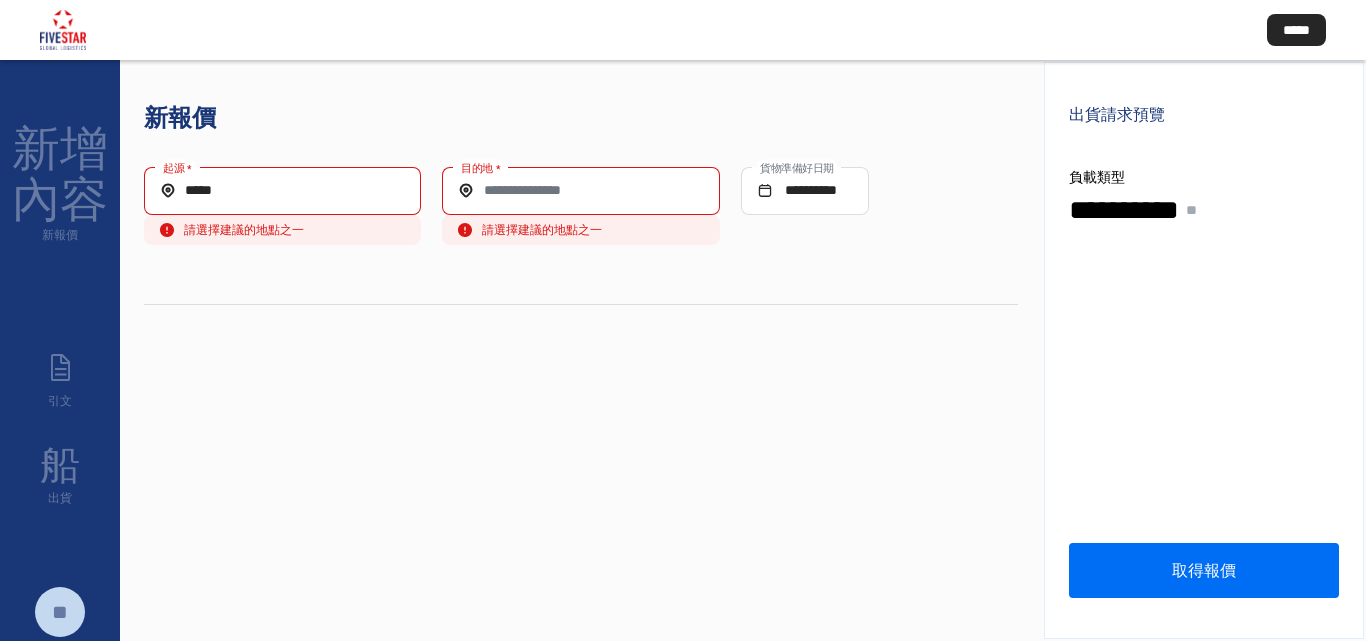 click on "**********" at bounding box center [581, 350] 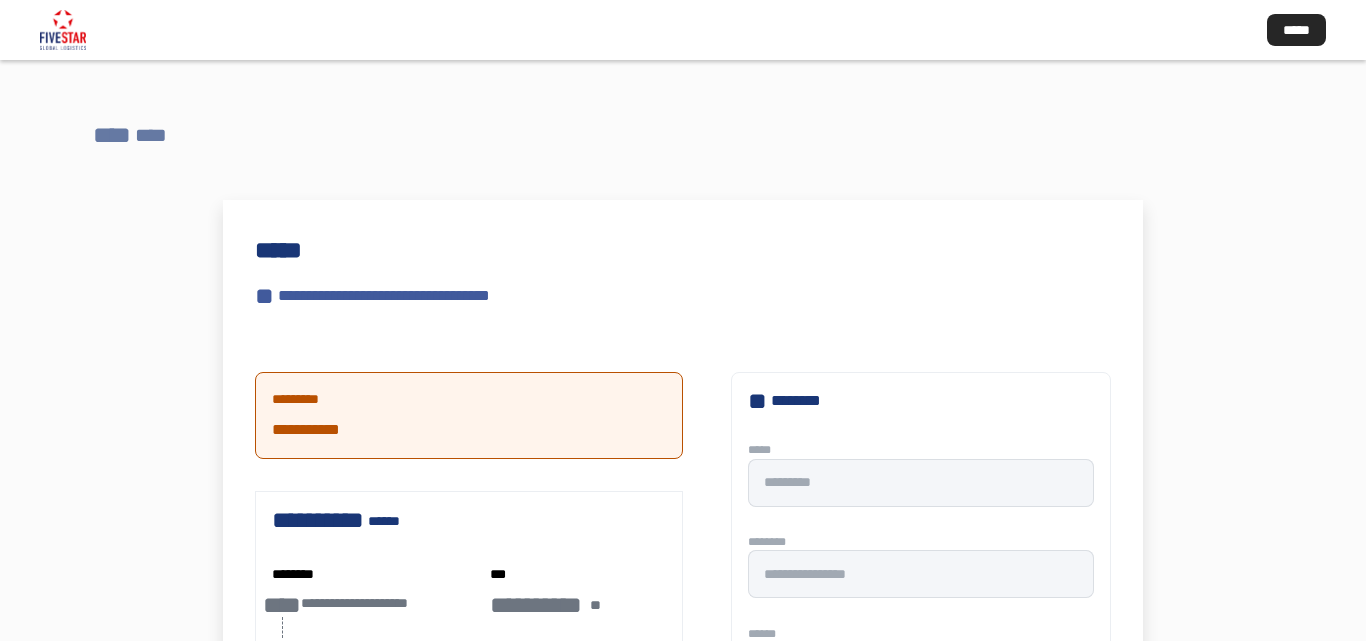 click at bounding box center (683, 320) 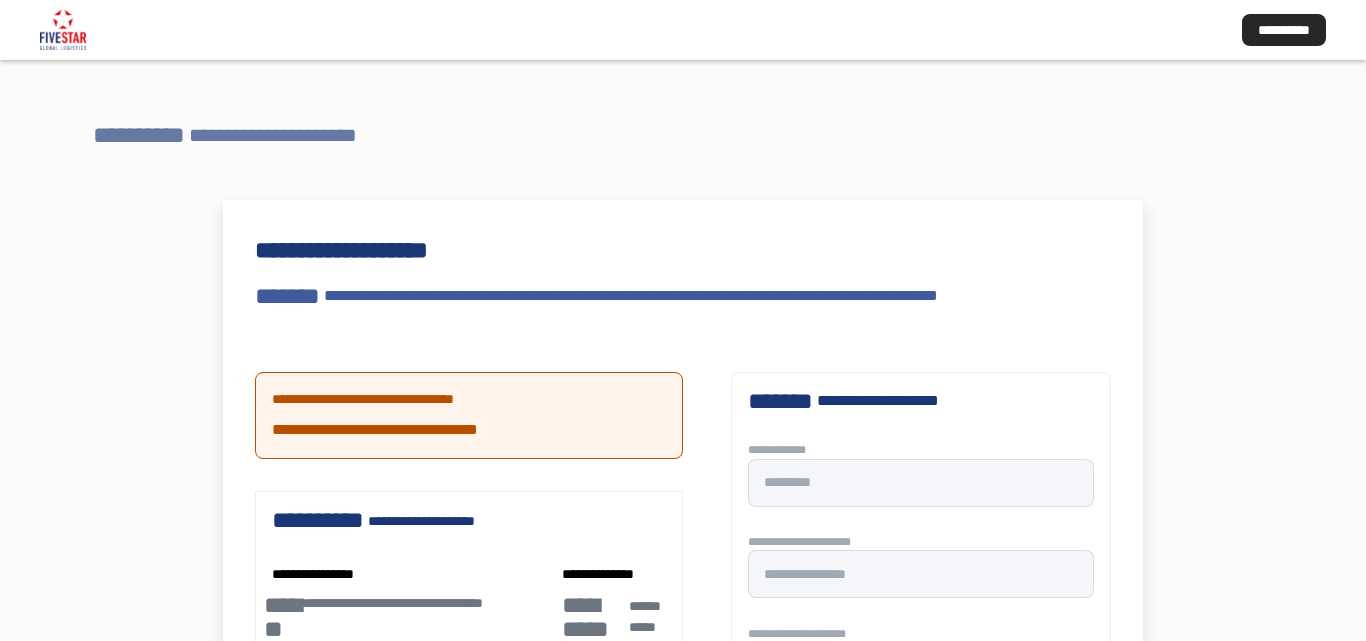 click at bounding box center (683, 320) 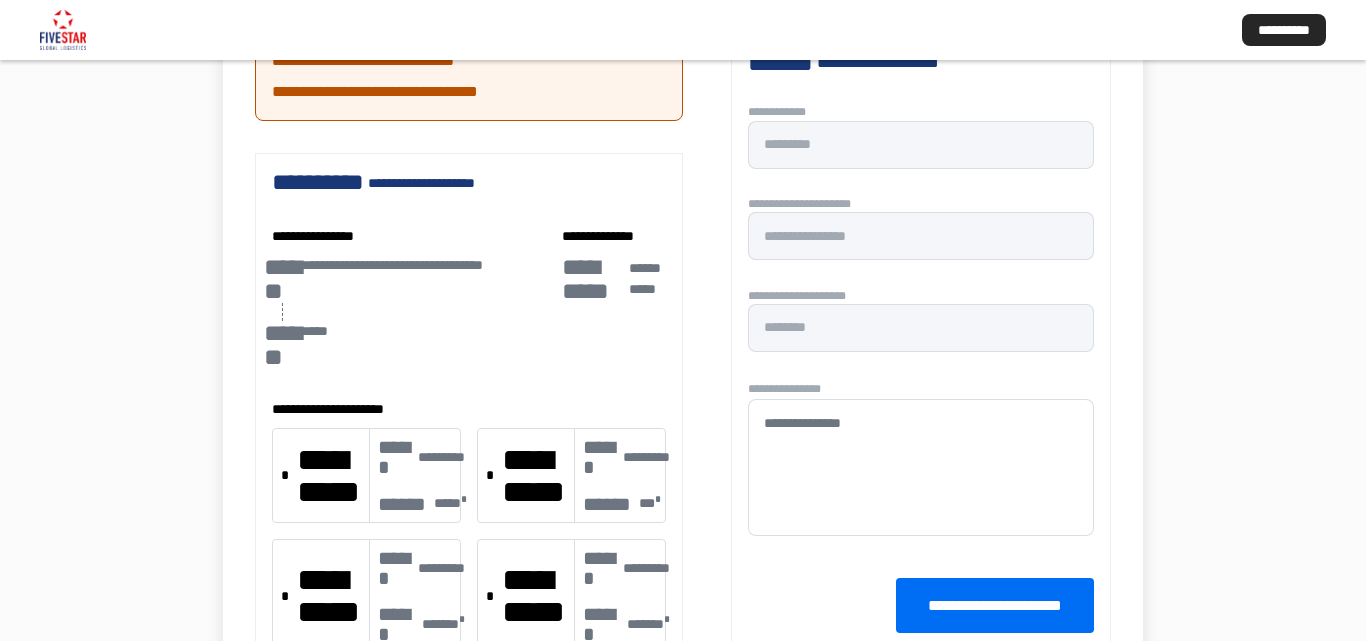 scroll, scrollTop: 379, scrollLeft: 0, axis: vertical 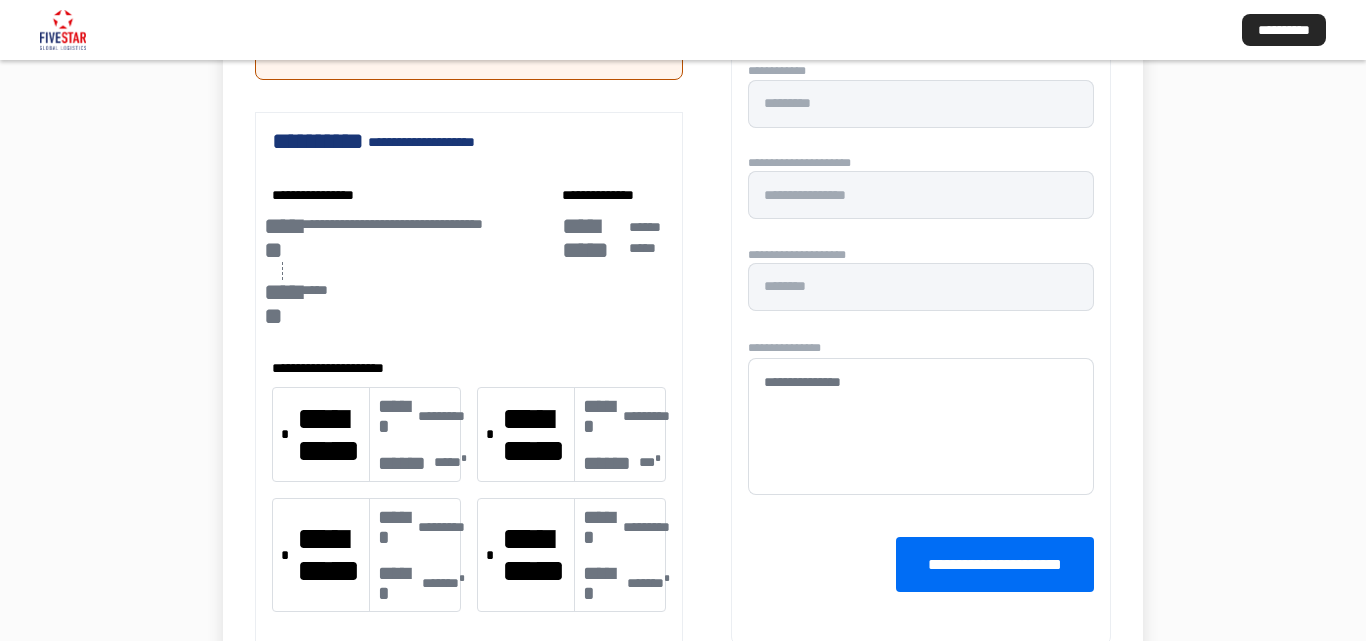click at bounding box center (63, 30) 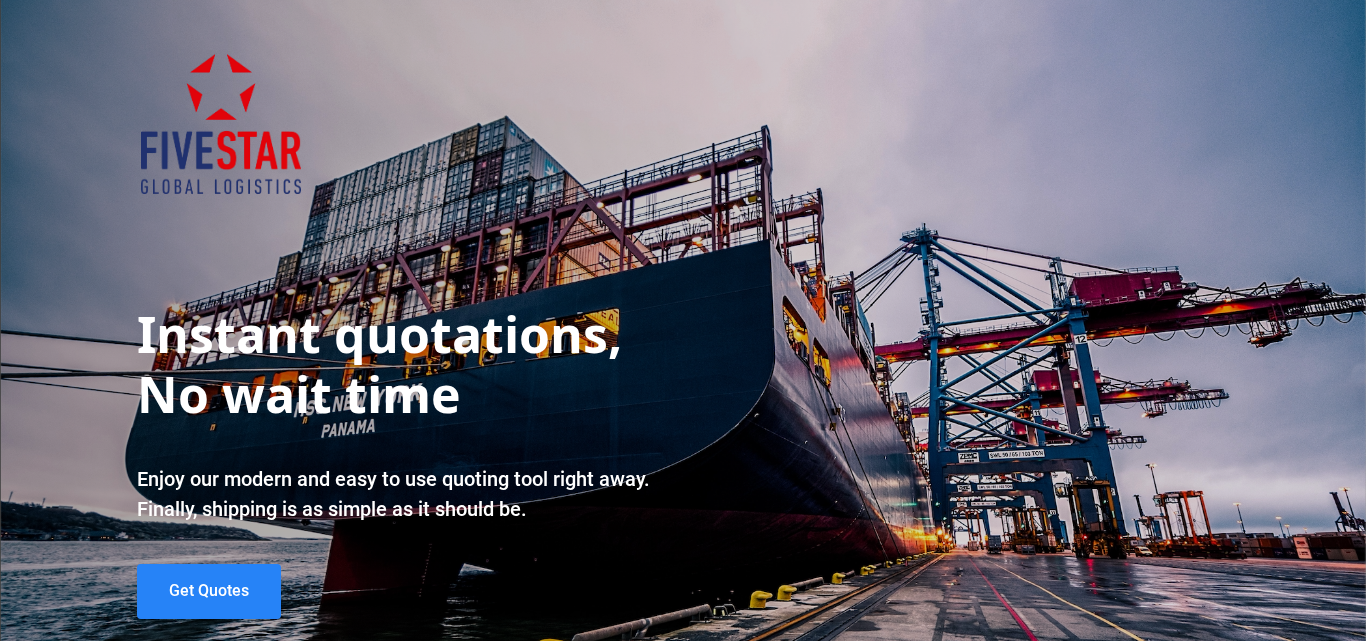 click on "Get Quotes" at bounding box center [209, 591] 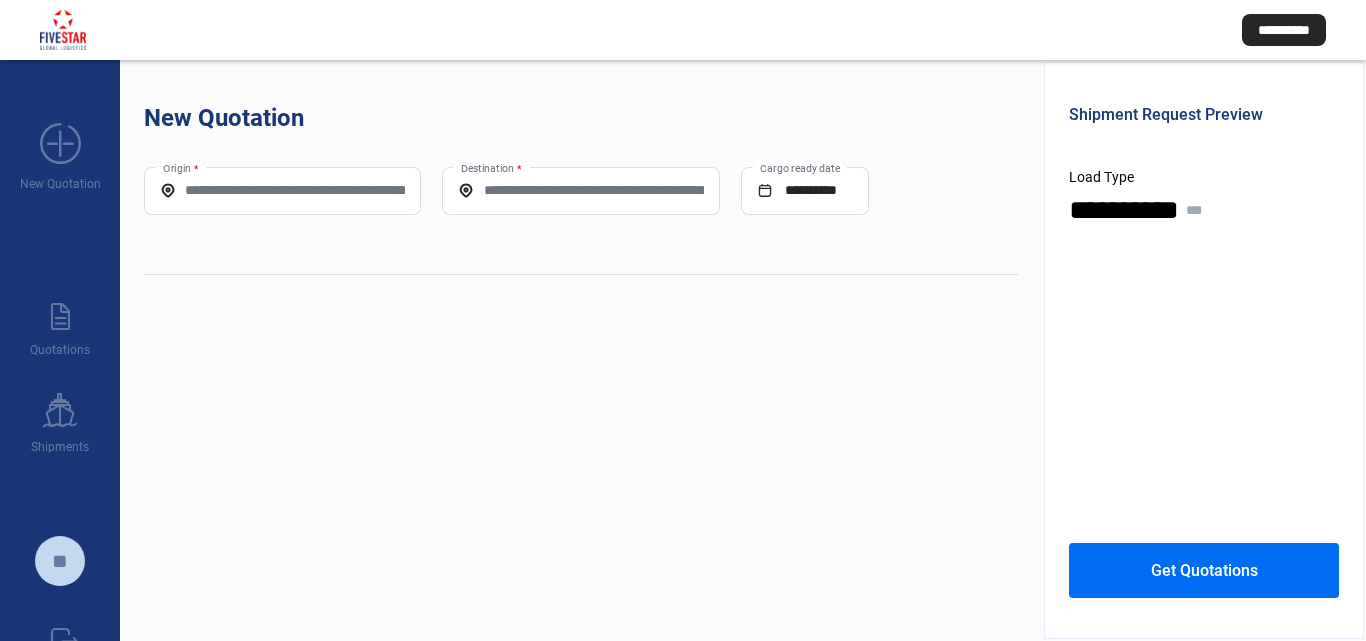 click on "Origin *" at bounding box center (282, 190) 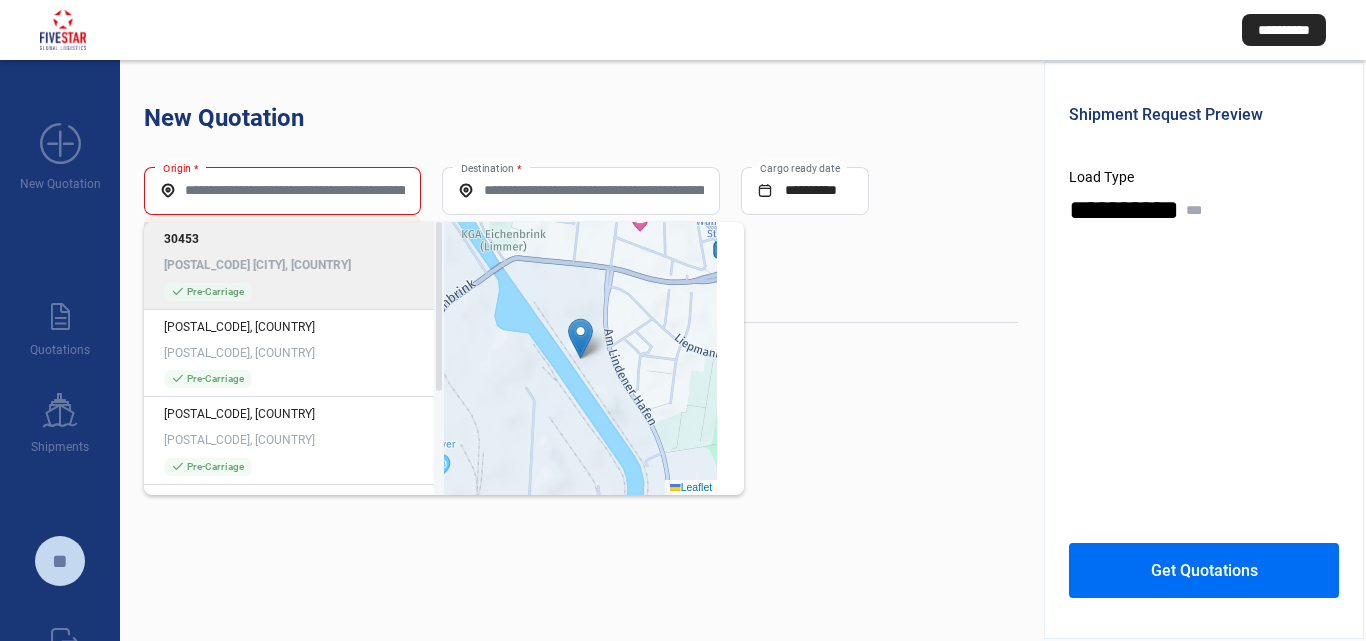 click on "**********" at bounding box center (581, 350) 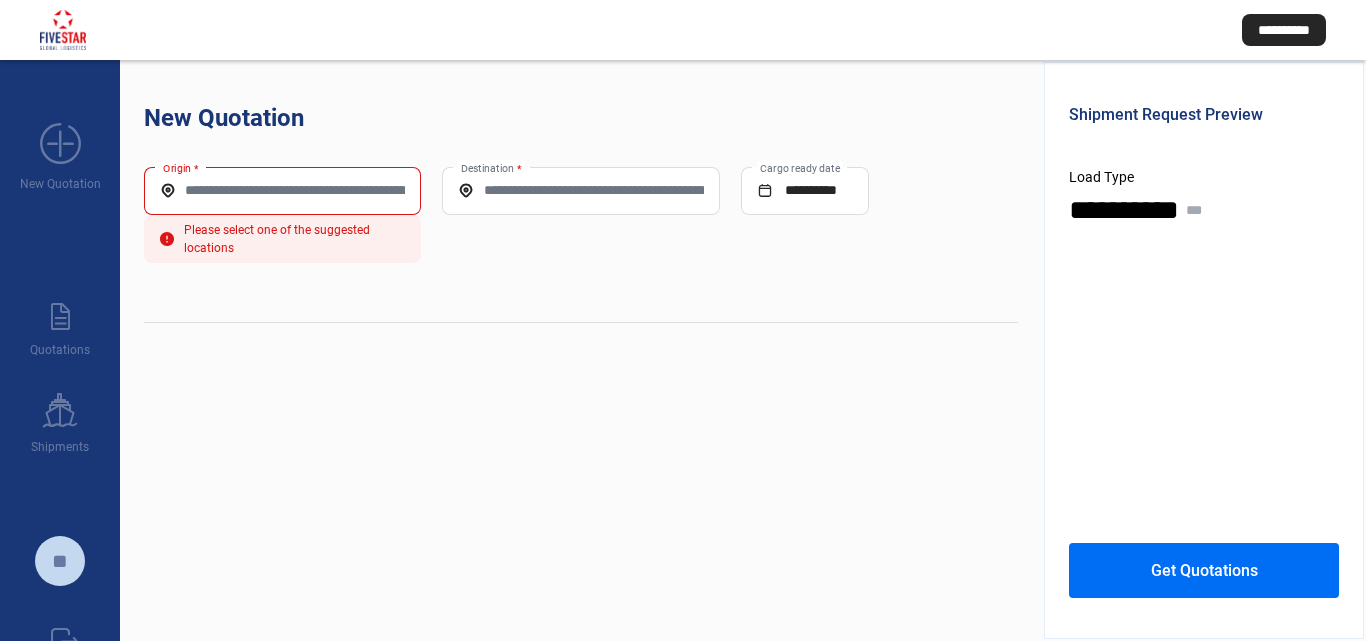 click on "Origin *" at bounding box center [282, 191] 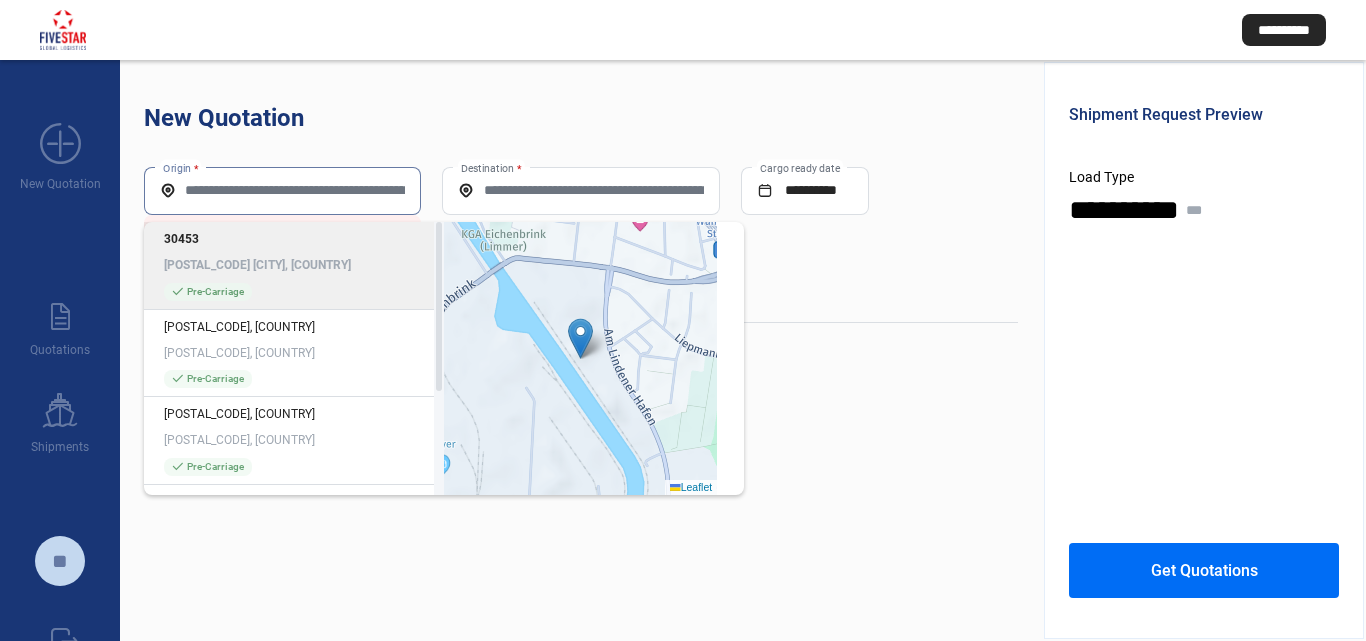click on "Origin *" at bounding box center [282, 190] 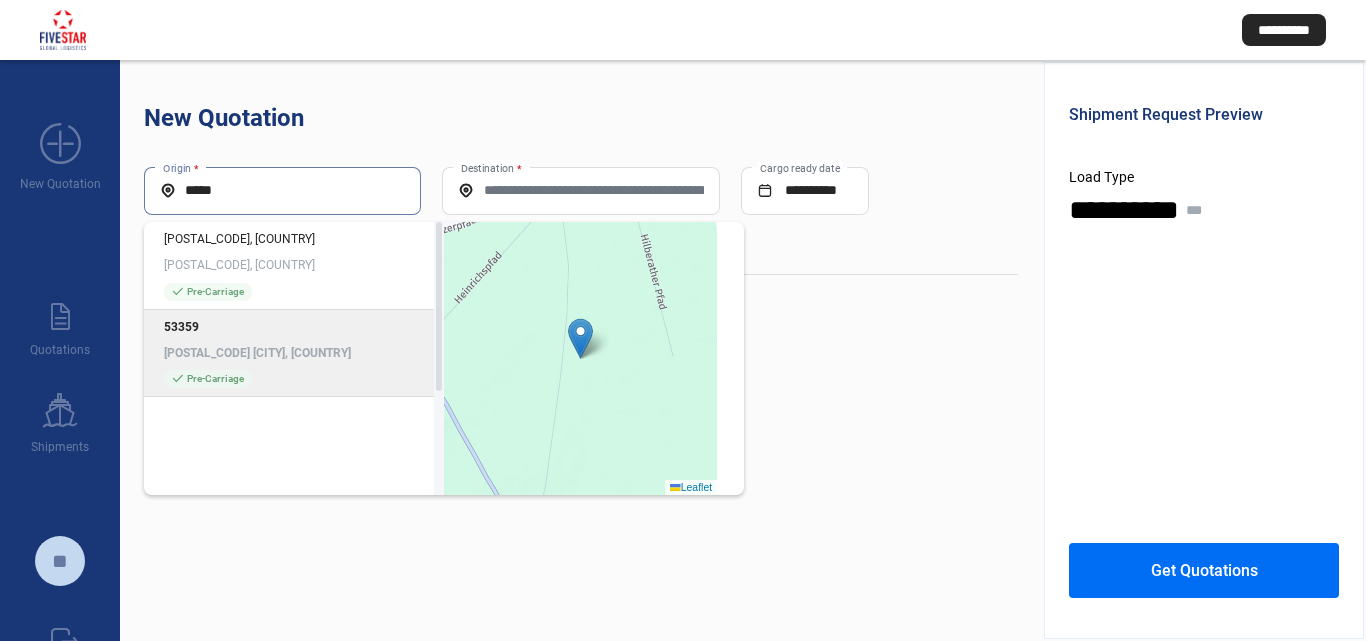 type on "*****" 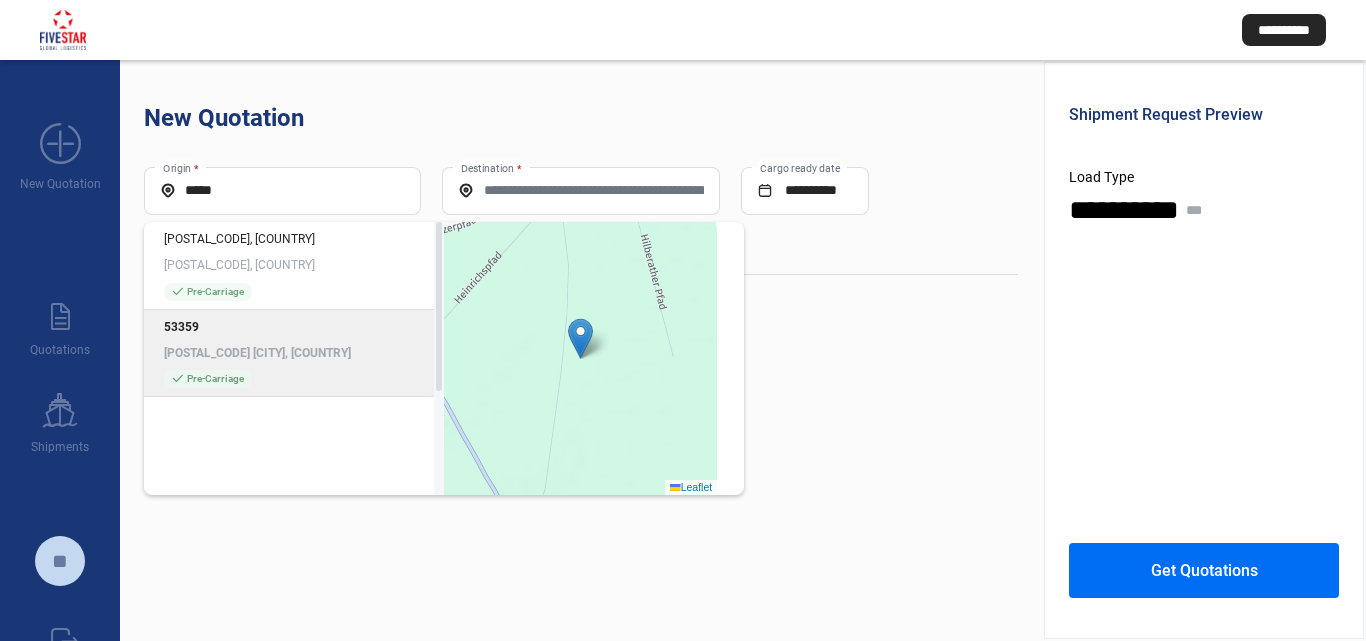 click on "check_mark  Pre-Carriage" at bounding box center (294, 379) 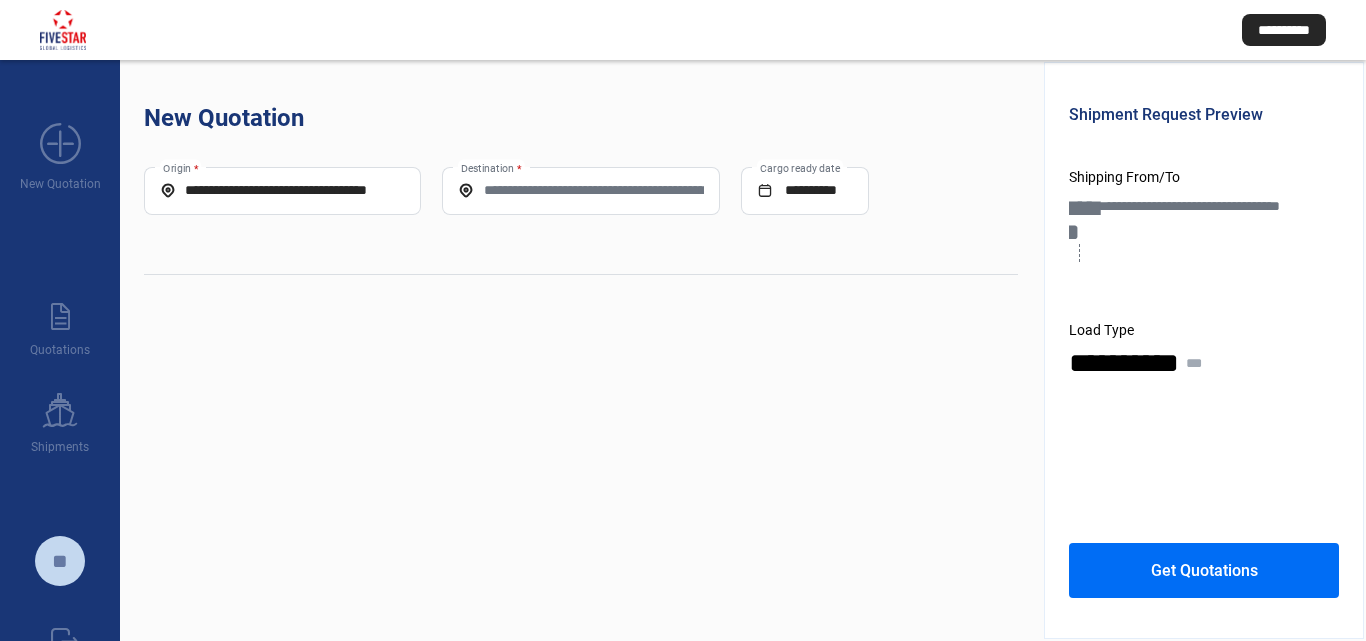 click on "Destination *" at bounding box center (580, 190) 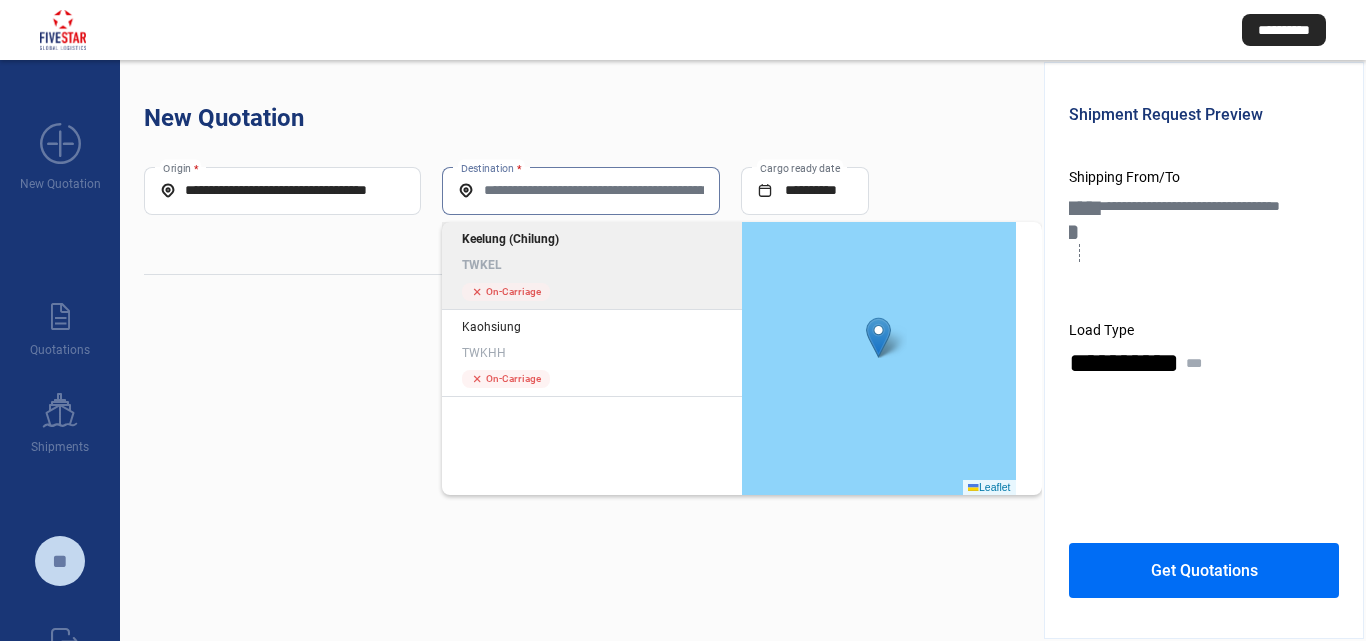 drag, startPoint x: 532, startPoint y: 265, endPoint x: 619, endPoint y: 249, distance: 88.45903 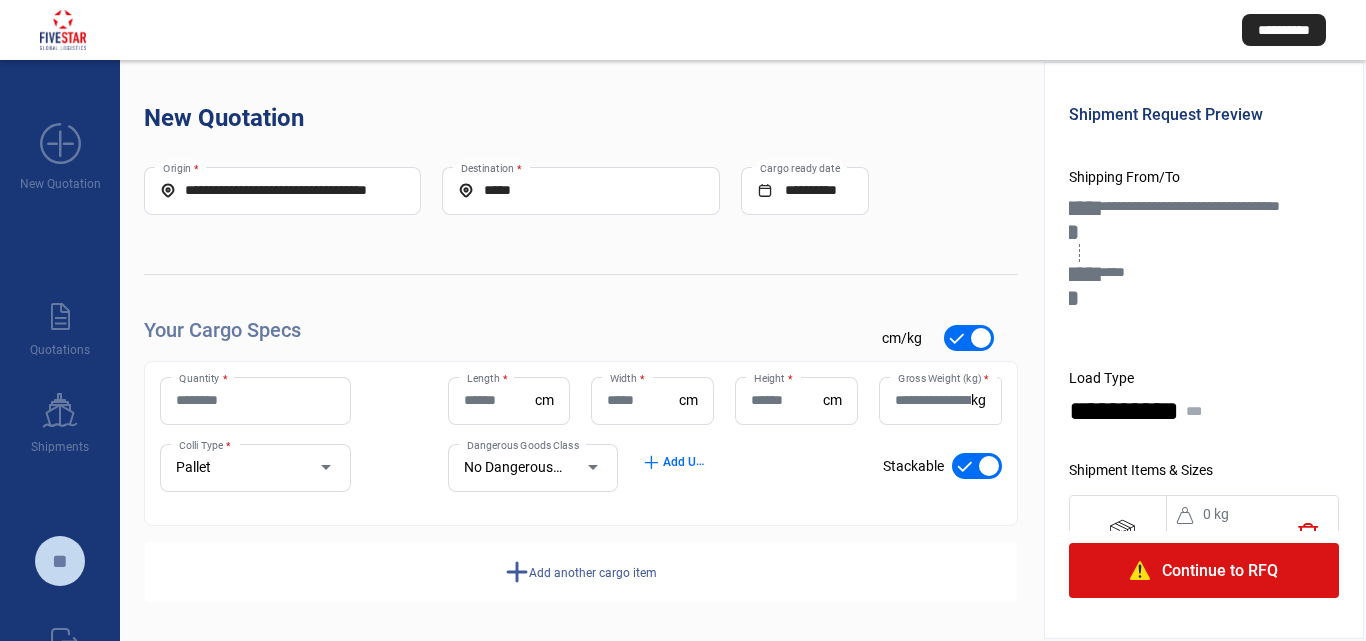 click on "**********" at bounding box center [805, 190] 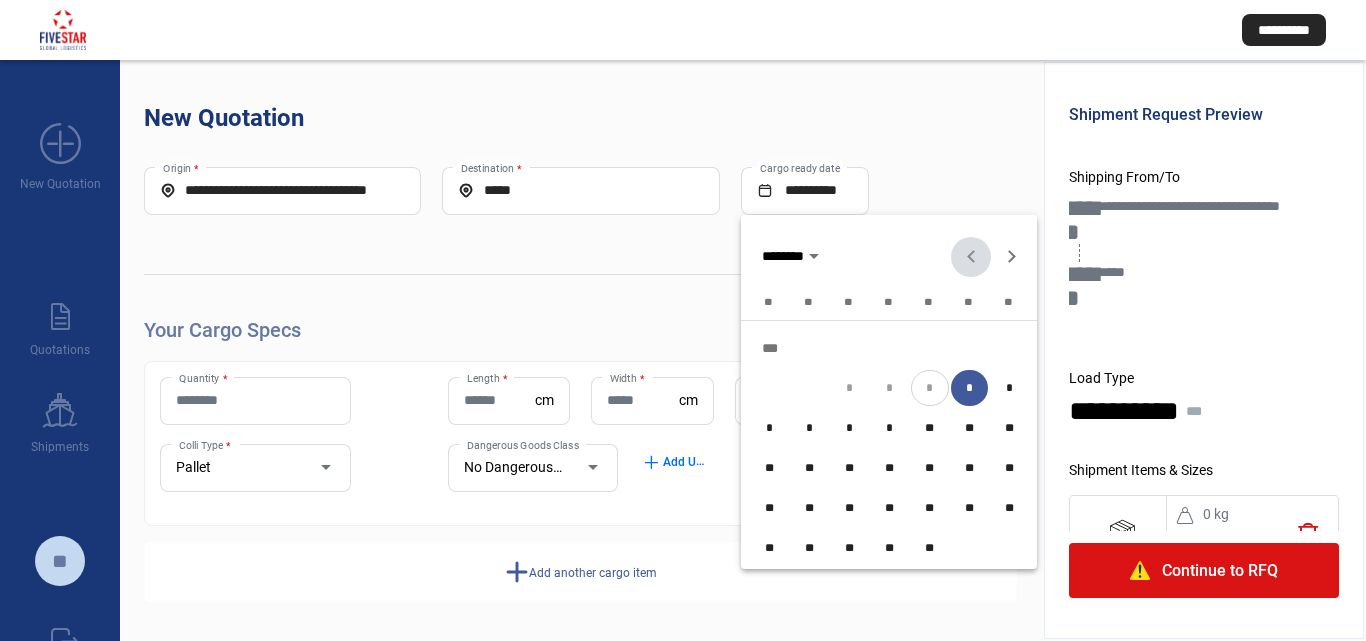 click at bounding box center [683, 320] 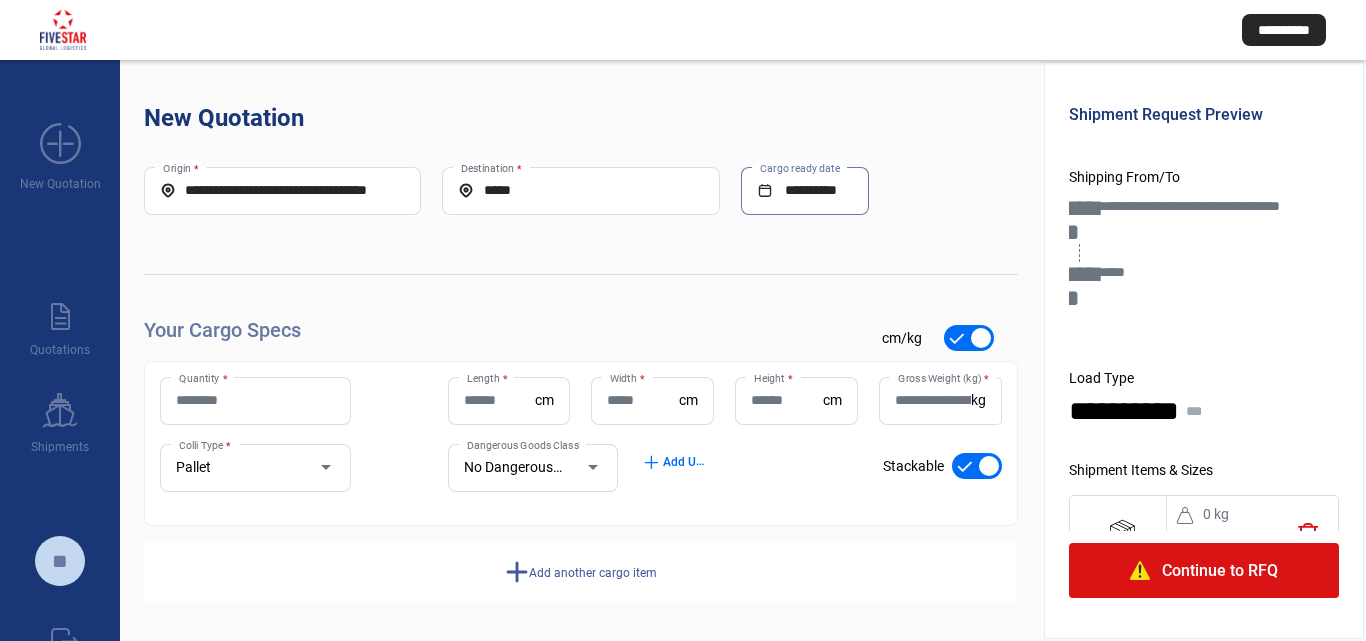 click on "Quantity *" at bounding box center (255, 400) 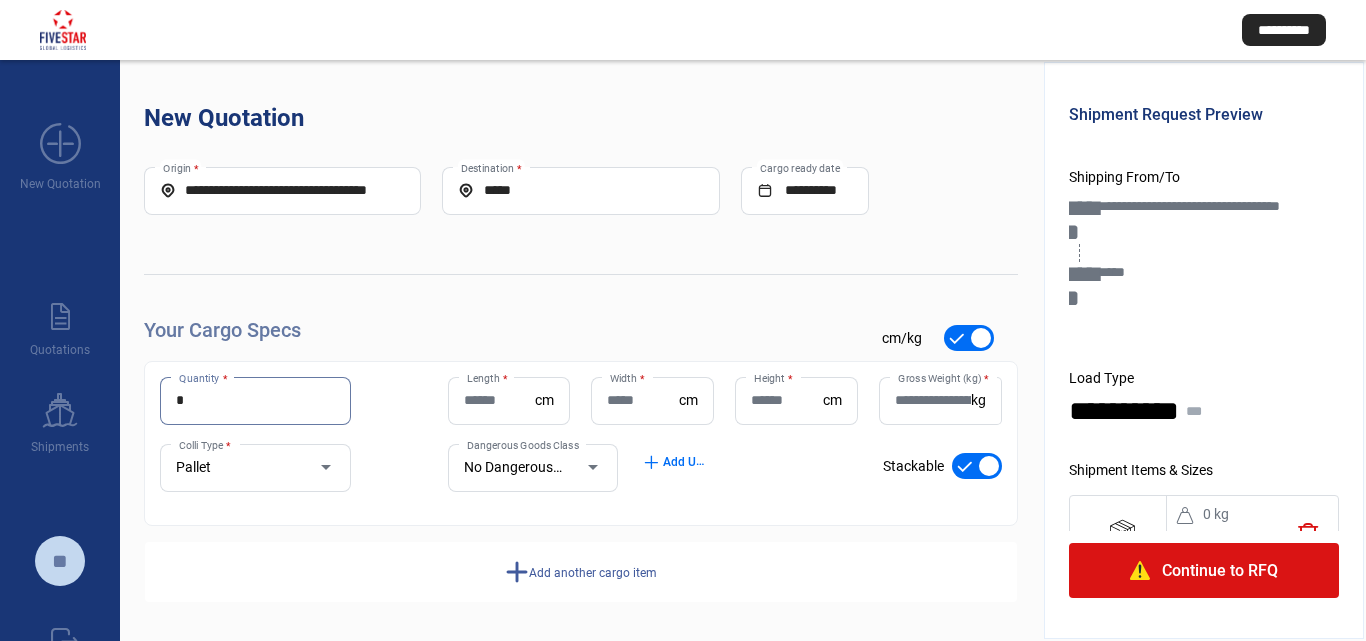type on "*" 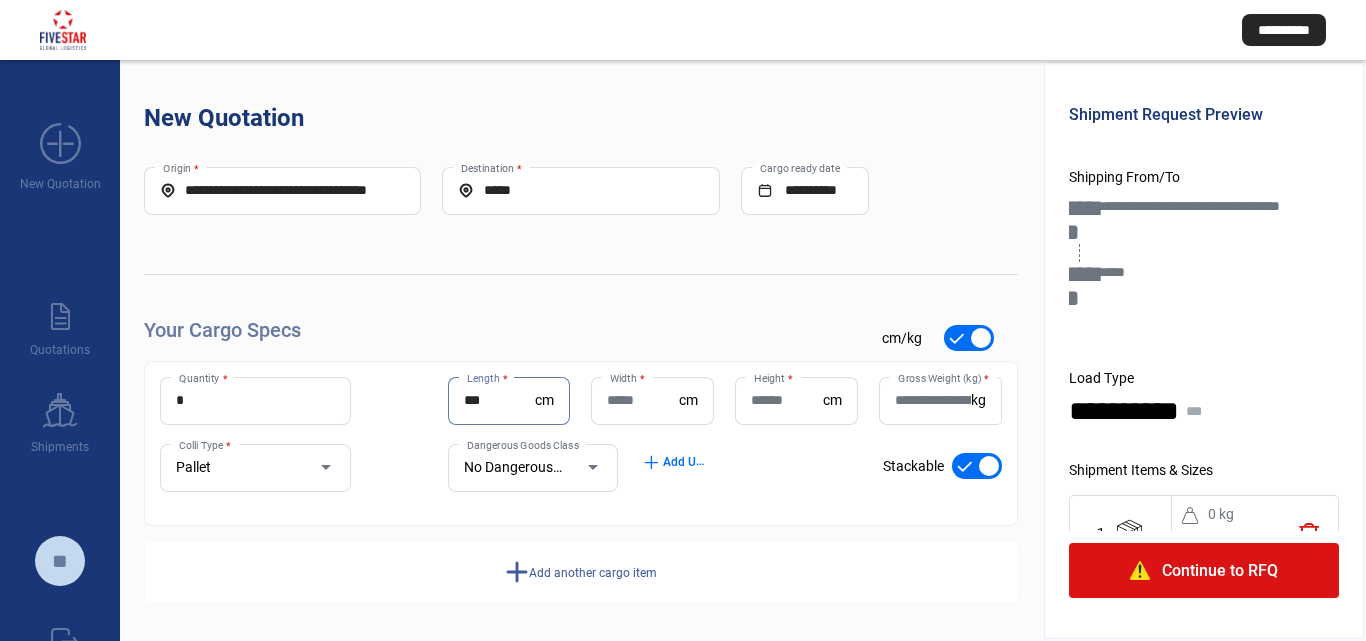 type on "***" 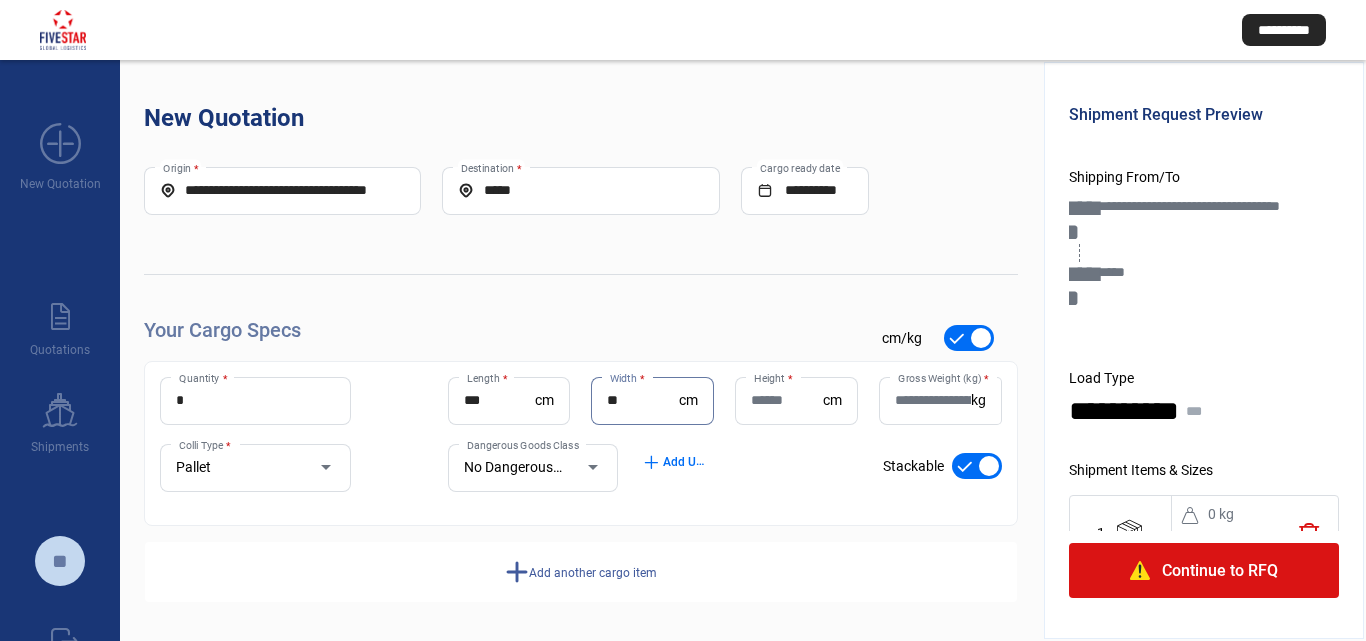 type on "**" 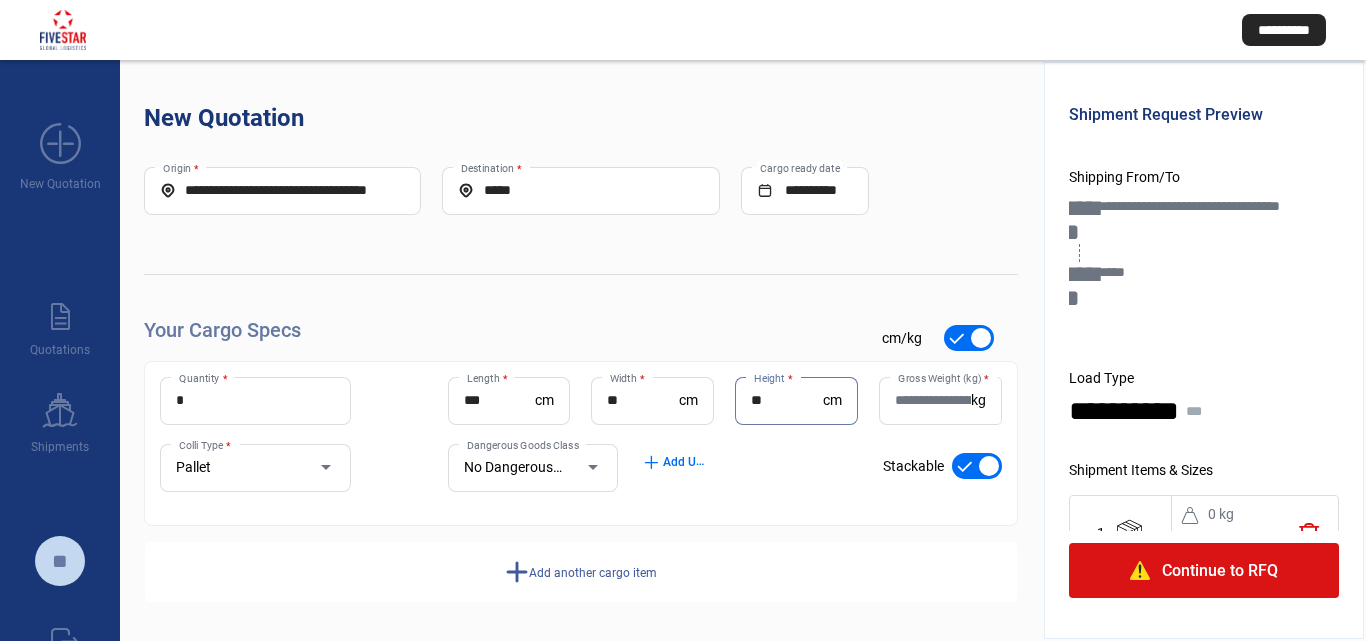 type on "**" 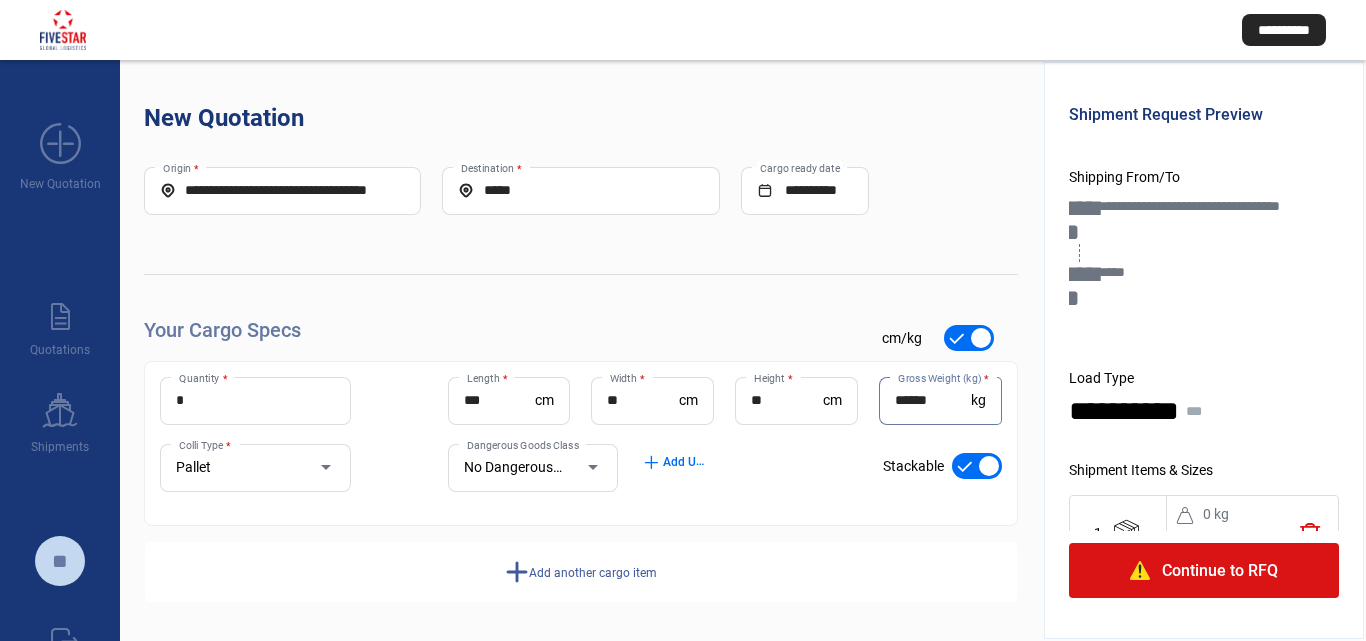 type on "******" 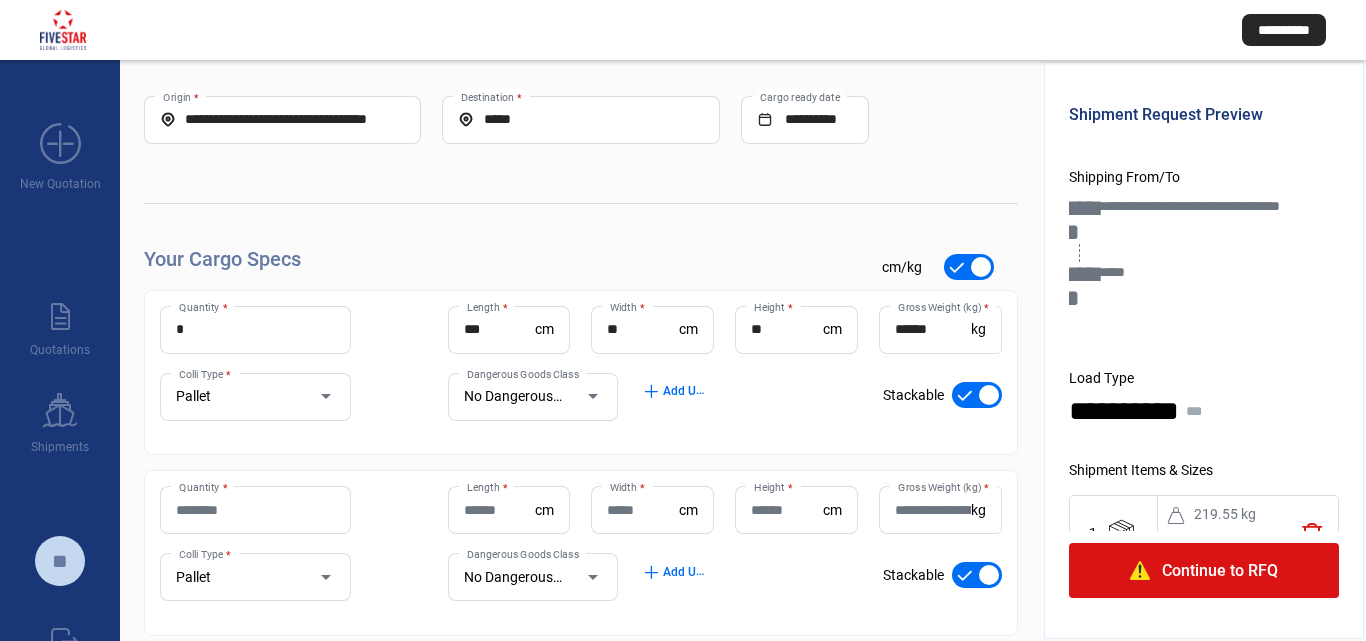 scroll, scrollTop: 100, scrollLeft: 0, axis: vertical 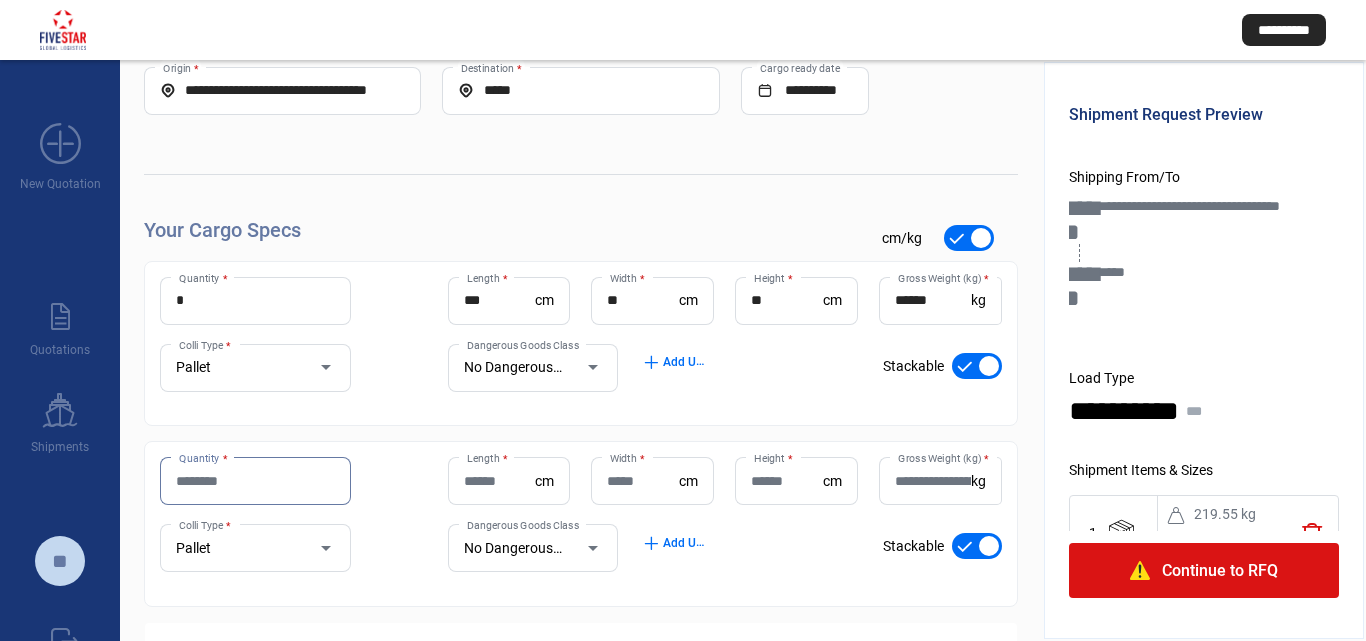 click on "Quantity *" at bounding box center (255, 481) 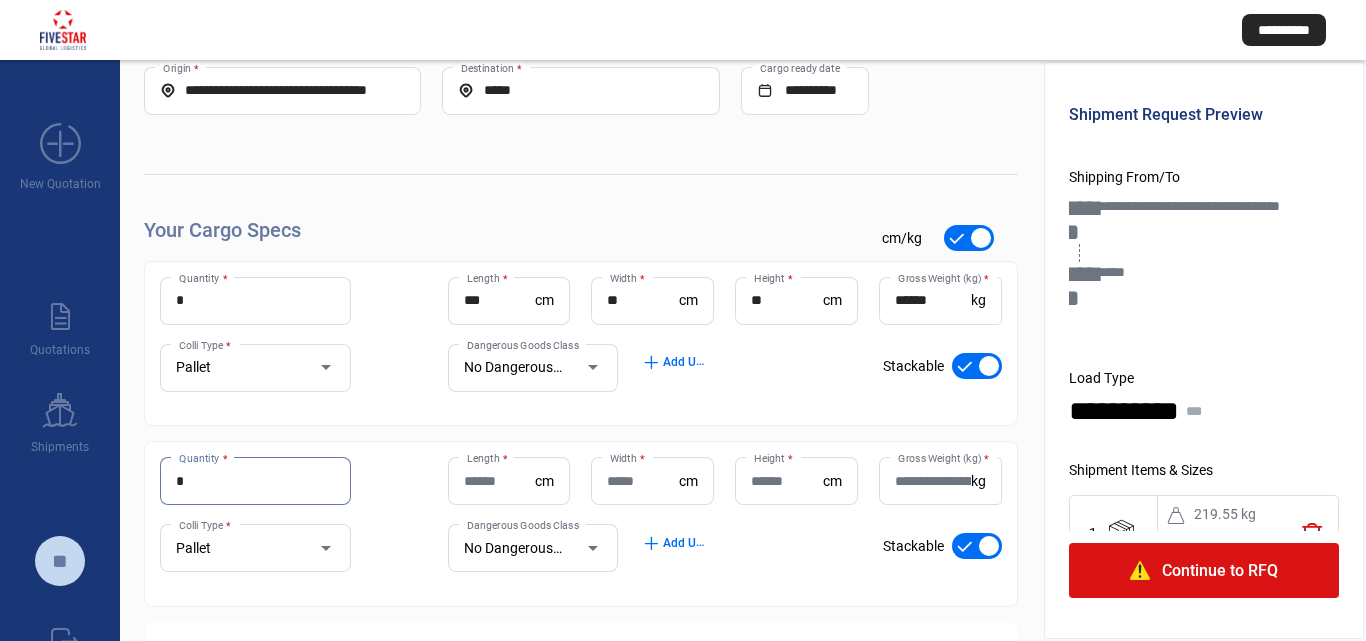 type on "*" 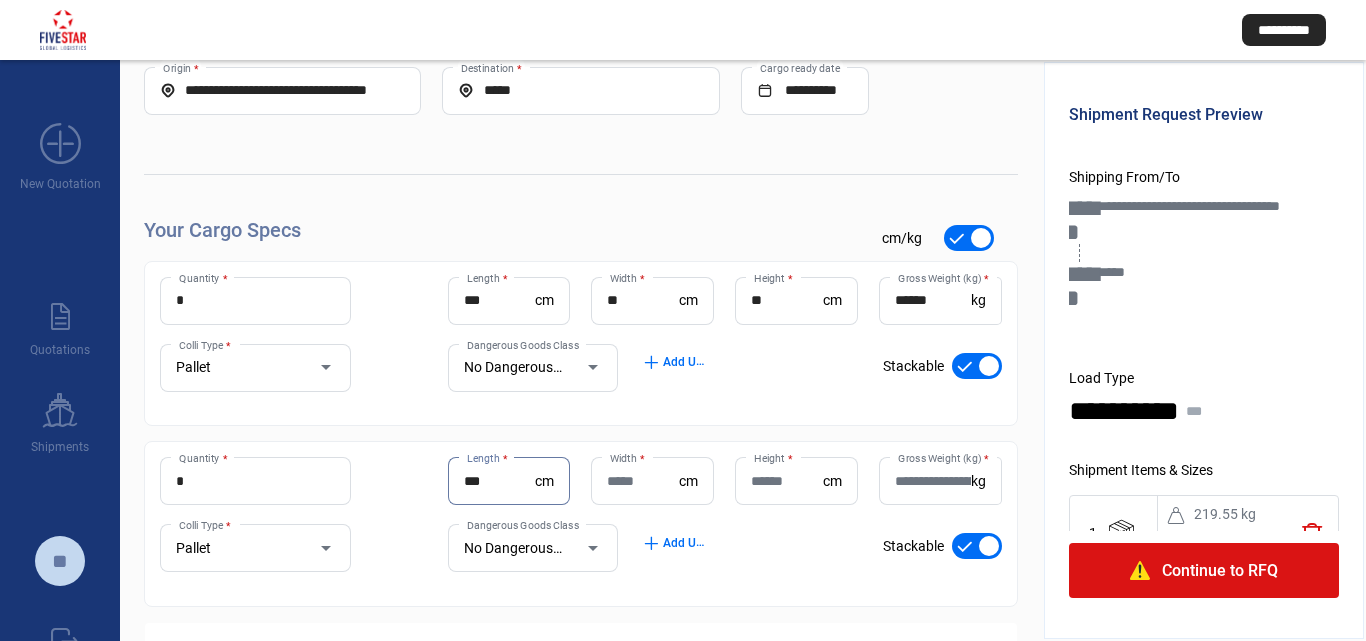 type on "***" 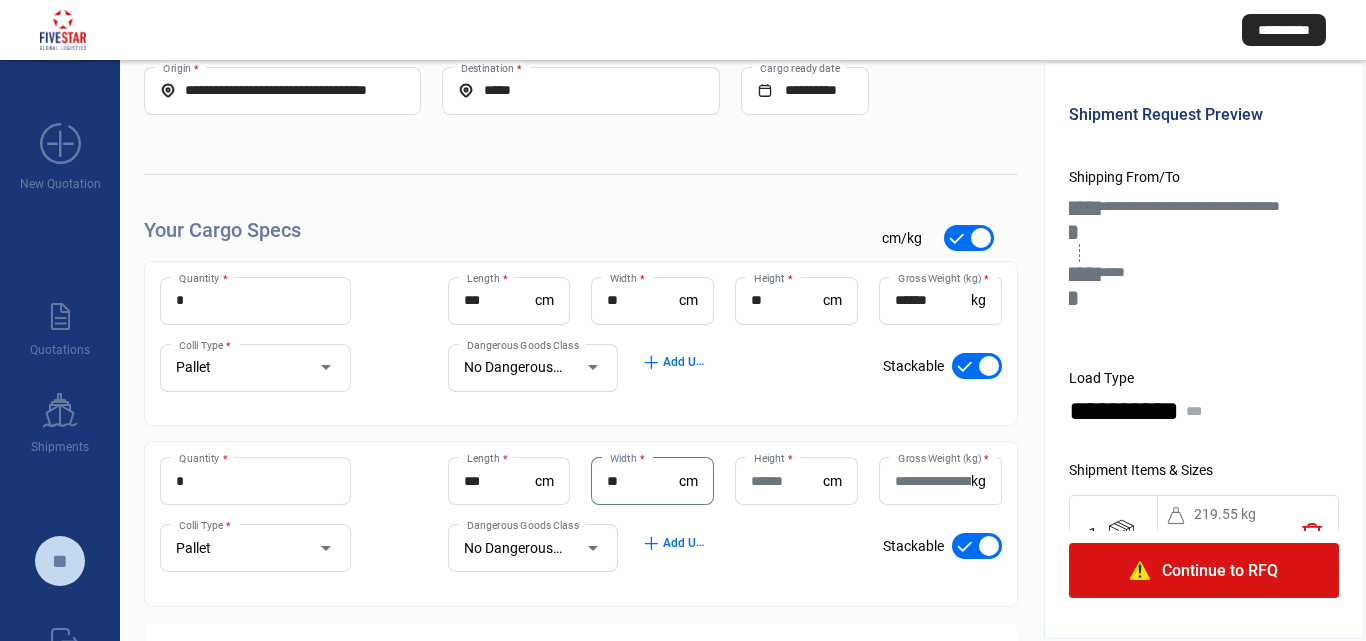 type on "**" 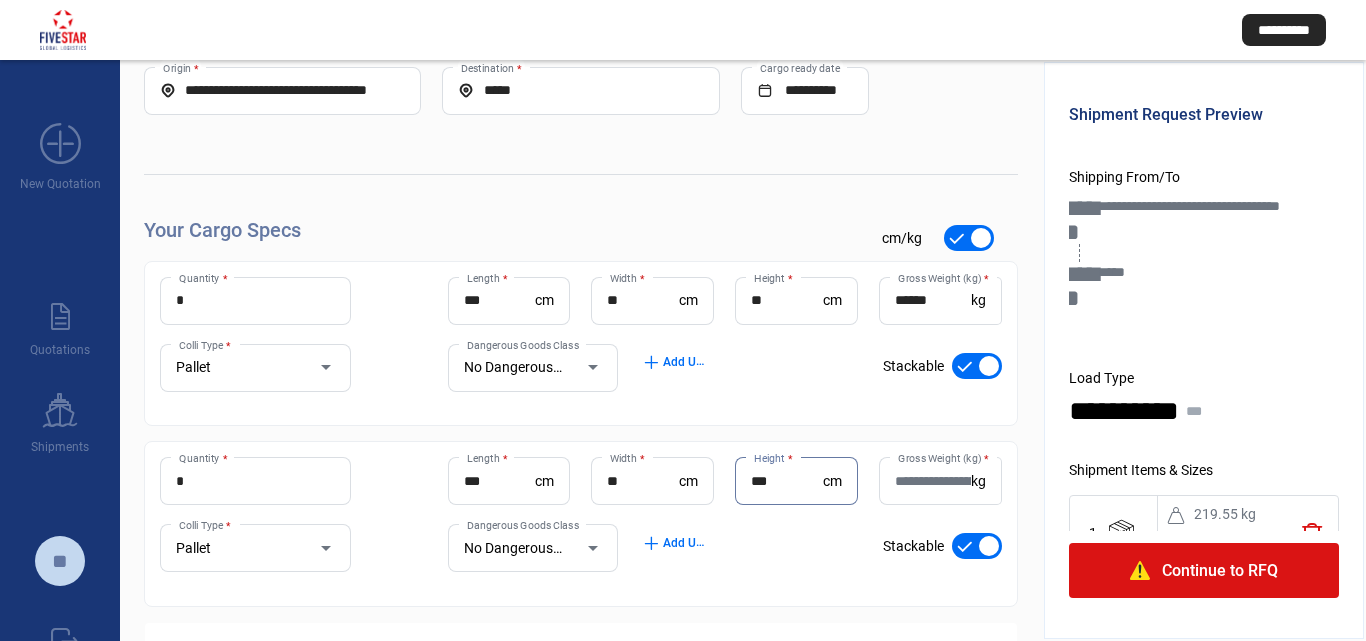 type on "***" 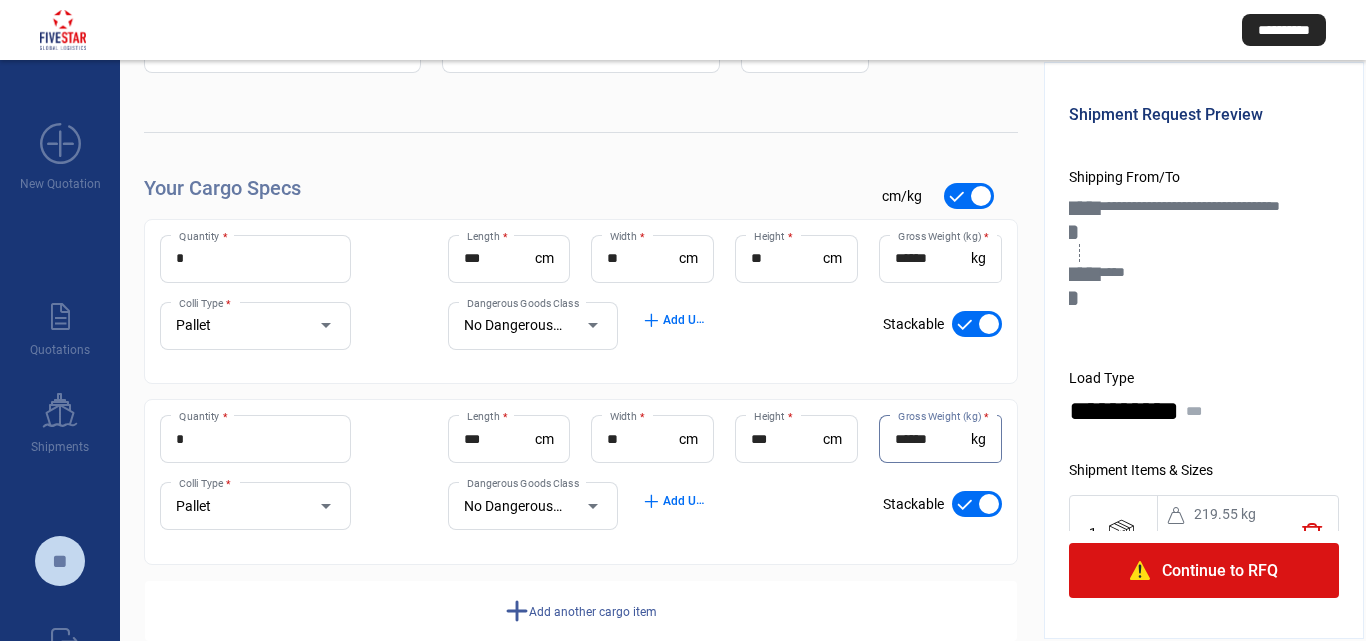 scroll, scrollTop: 183, scrollLeft: 0, axis: vertical 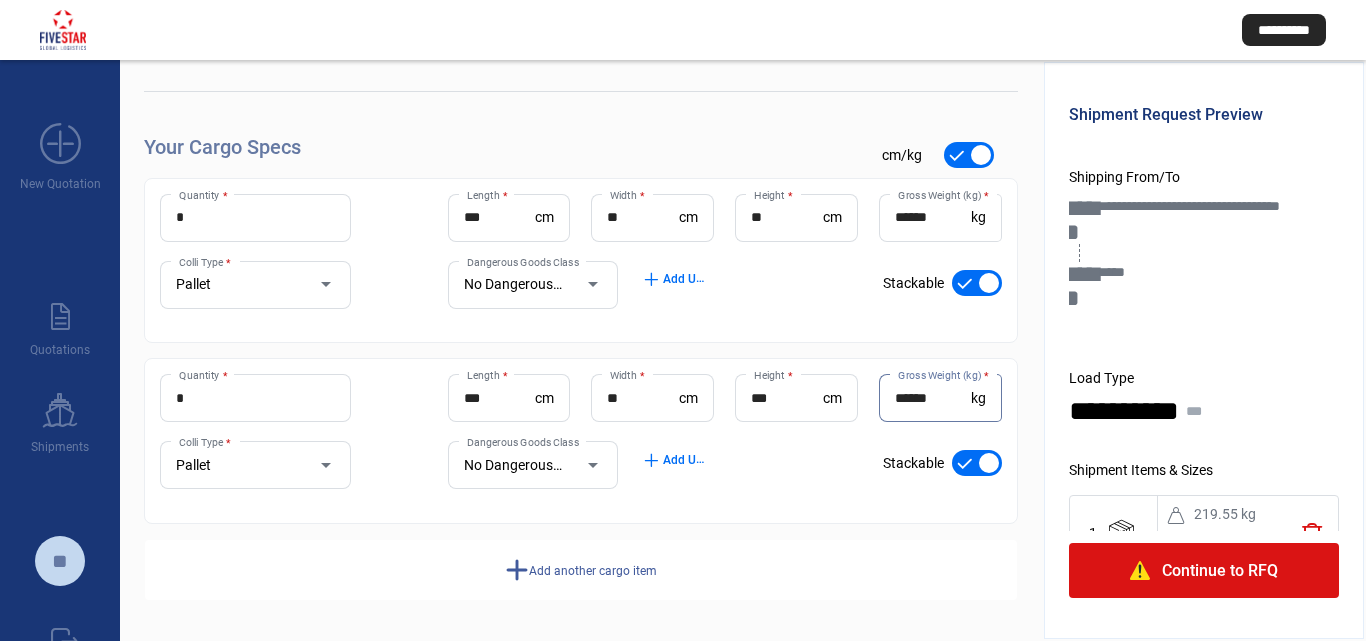 type on "******" 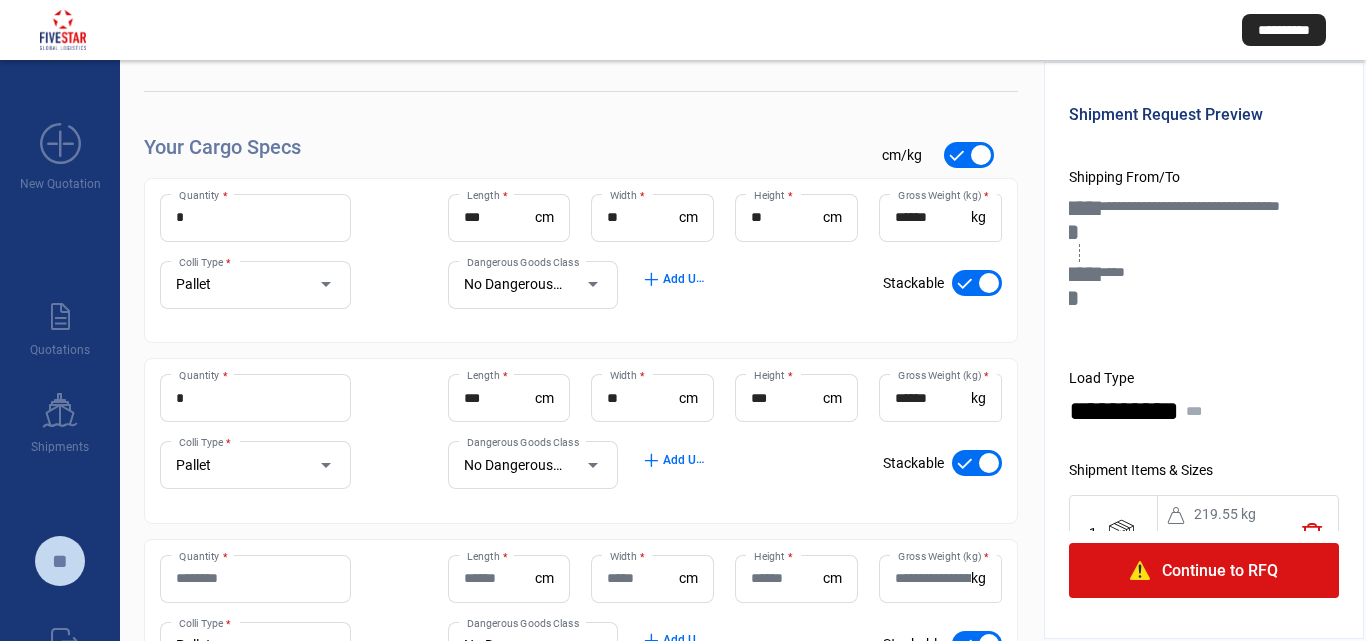 click on "Quantity *" at bounding box center (255, 578) 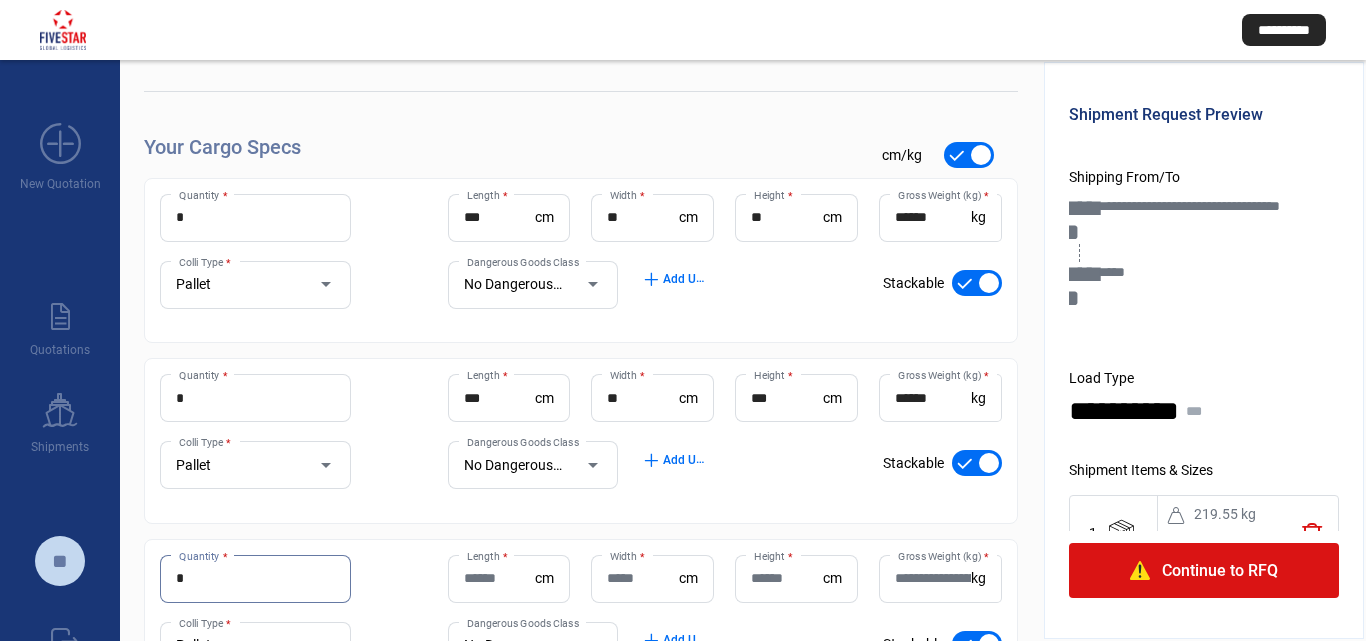 type on "*" 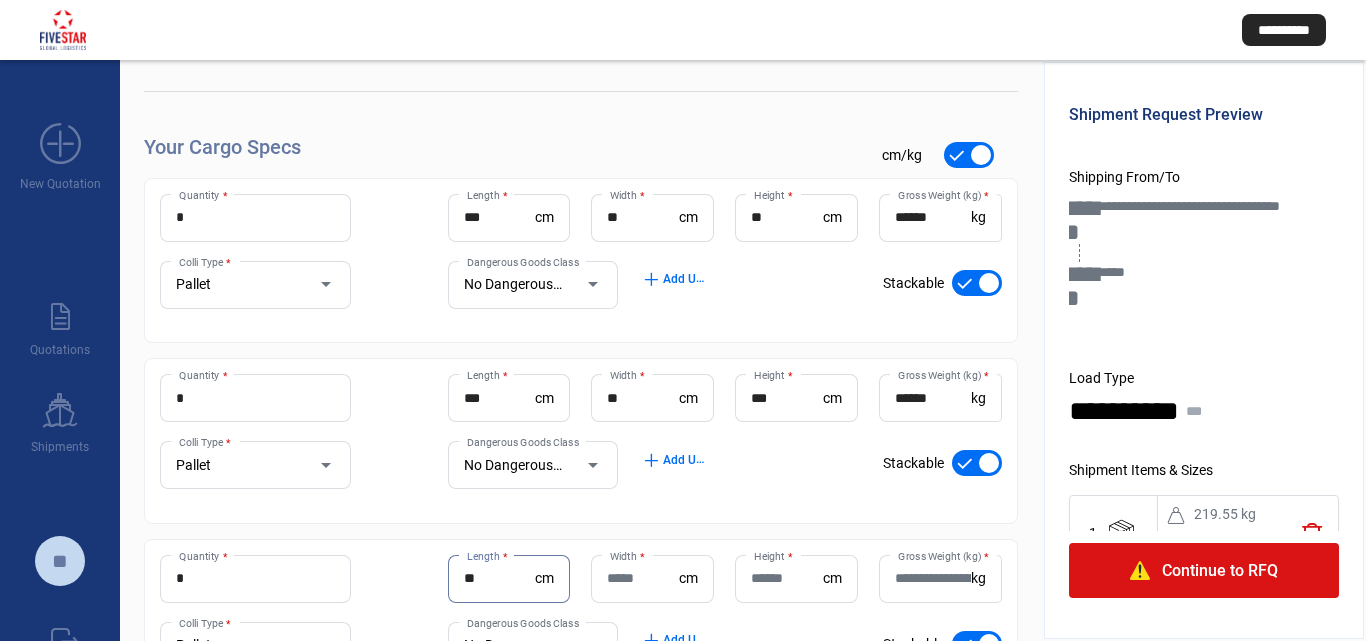 type on "**" 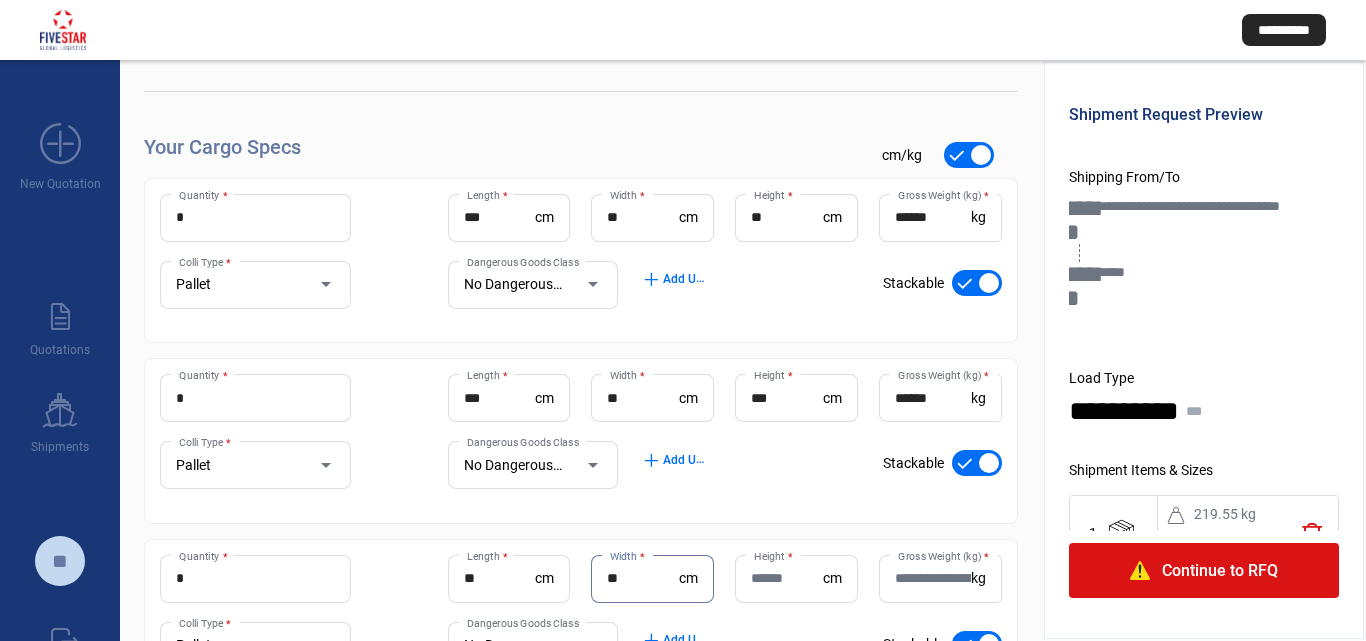 type on "**" 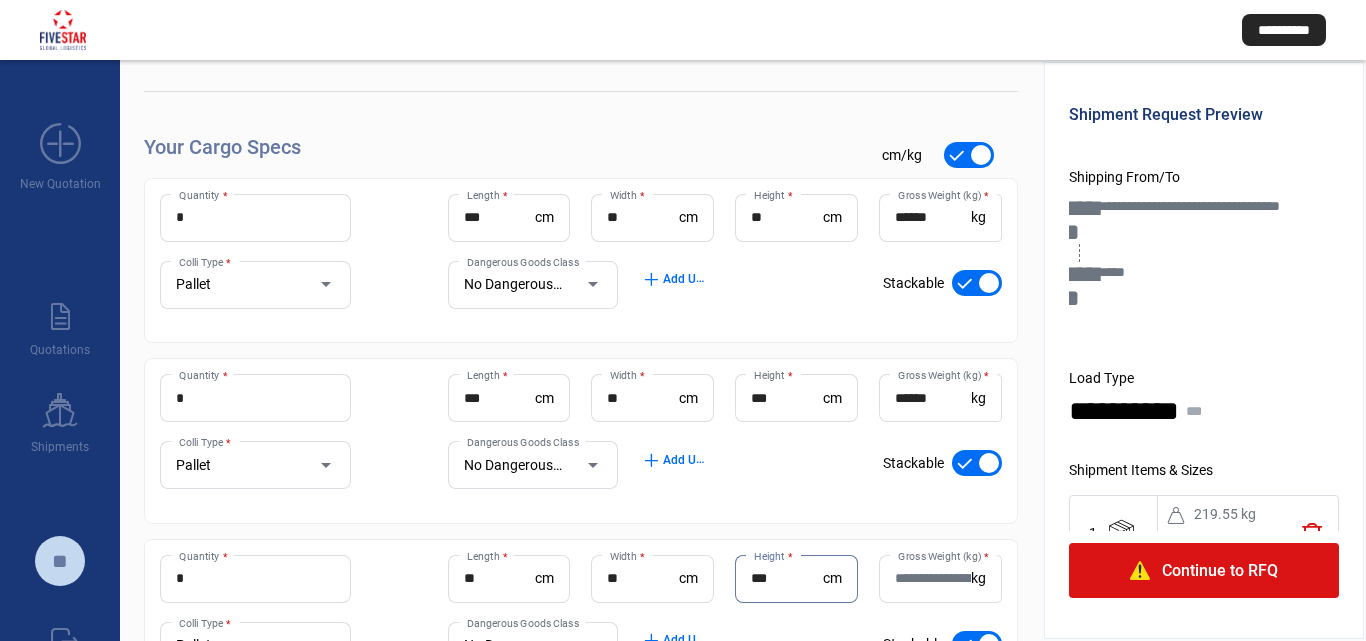 type on "***" 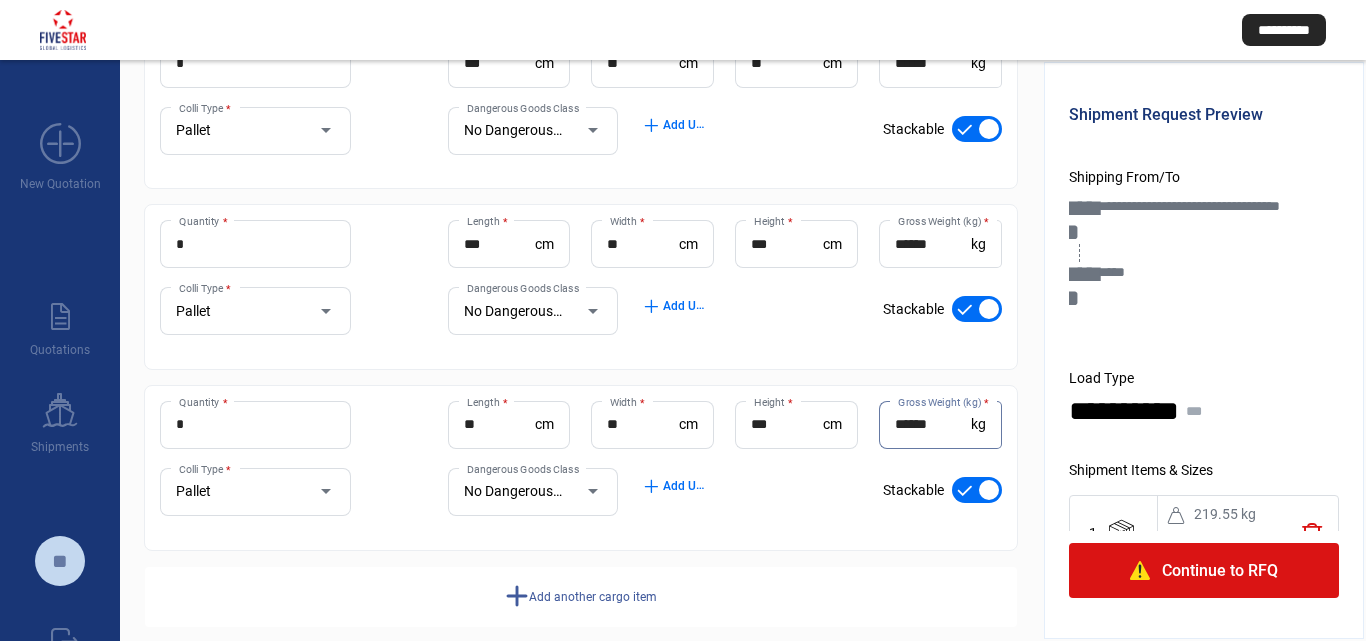 scroll, scrollTop: 364, scrollLeft: 0, axis: vertical 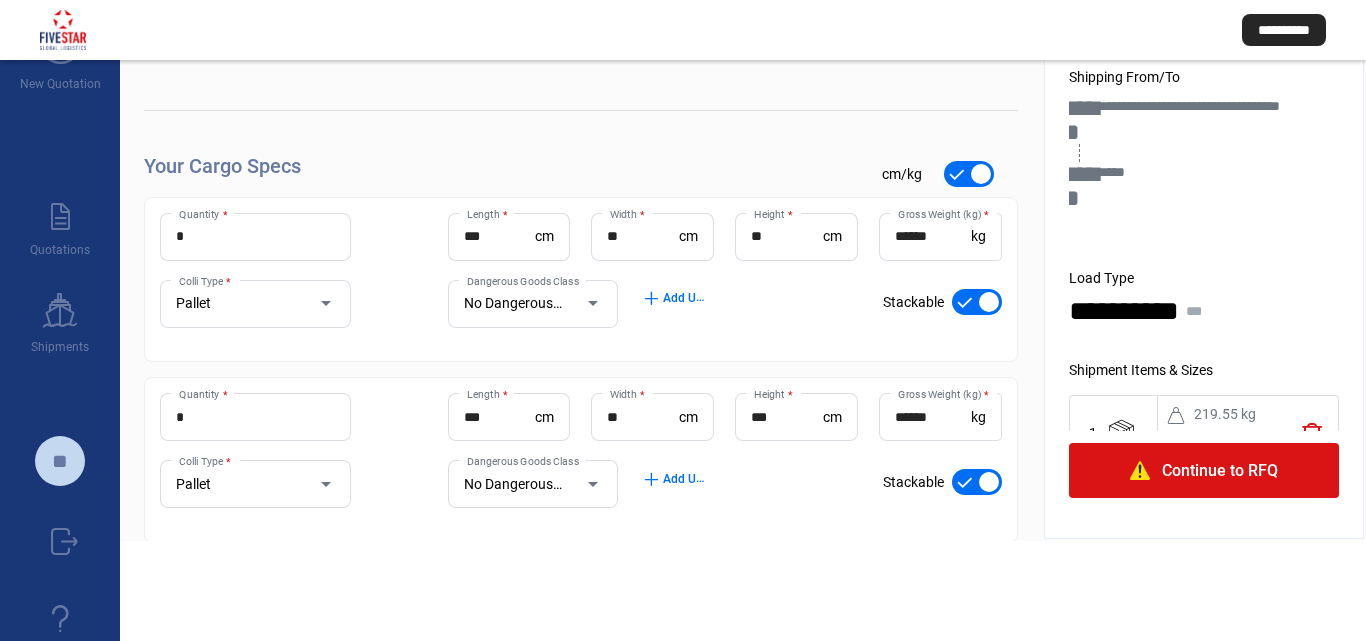 type on "******" 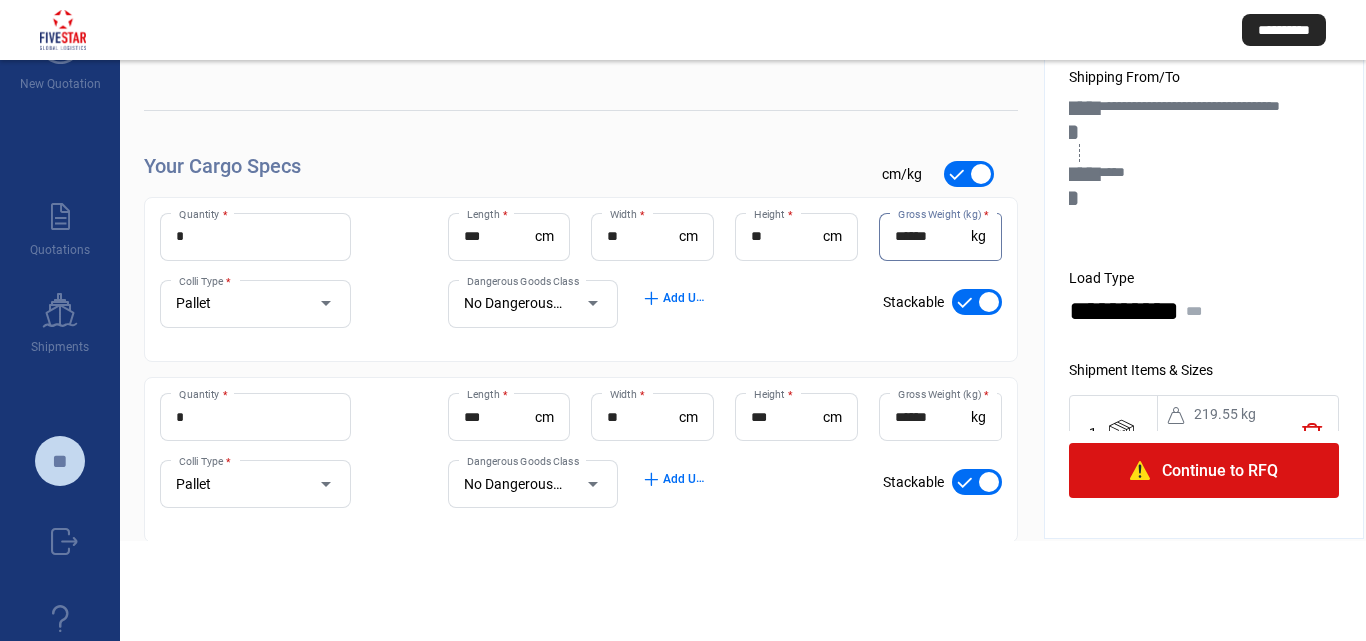 click on "******" at bounding box center (933, 236) 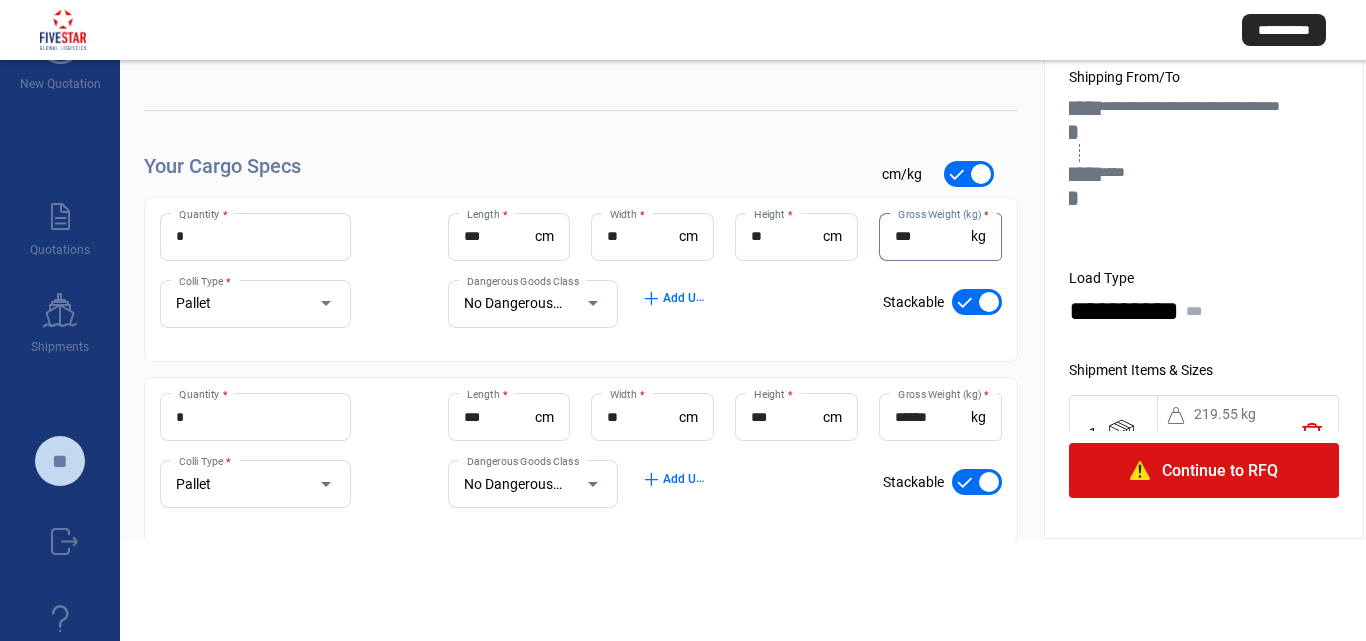 type on "***" 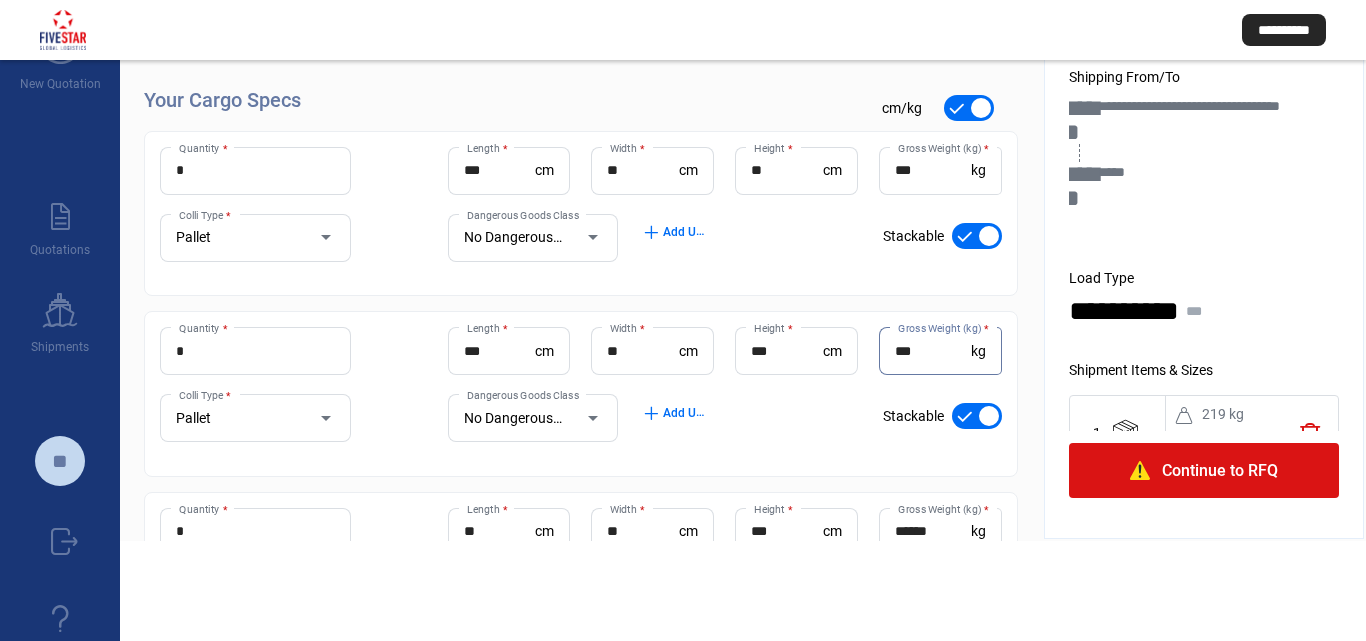 scroll, scrollTop: 164, scrollLeft: 0, axis: vertical 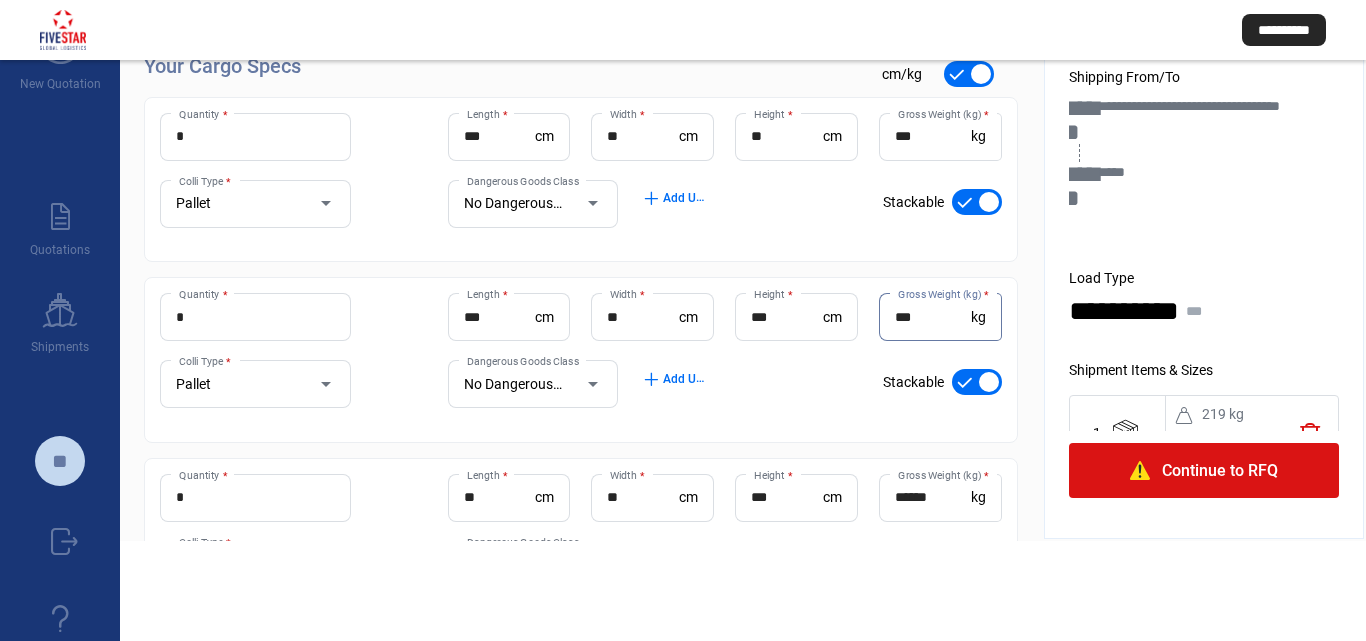type on "***" 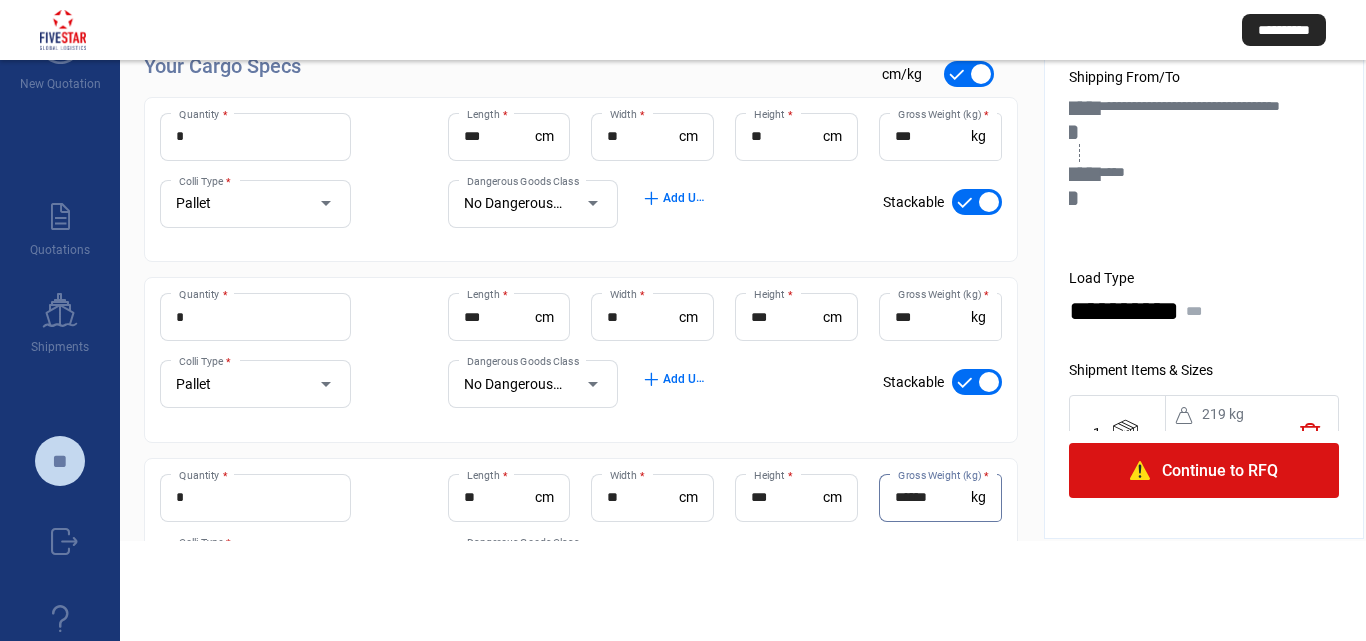 click on "******" at bounding box center [933, 497] 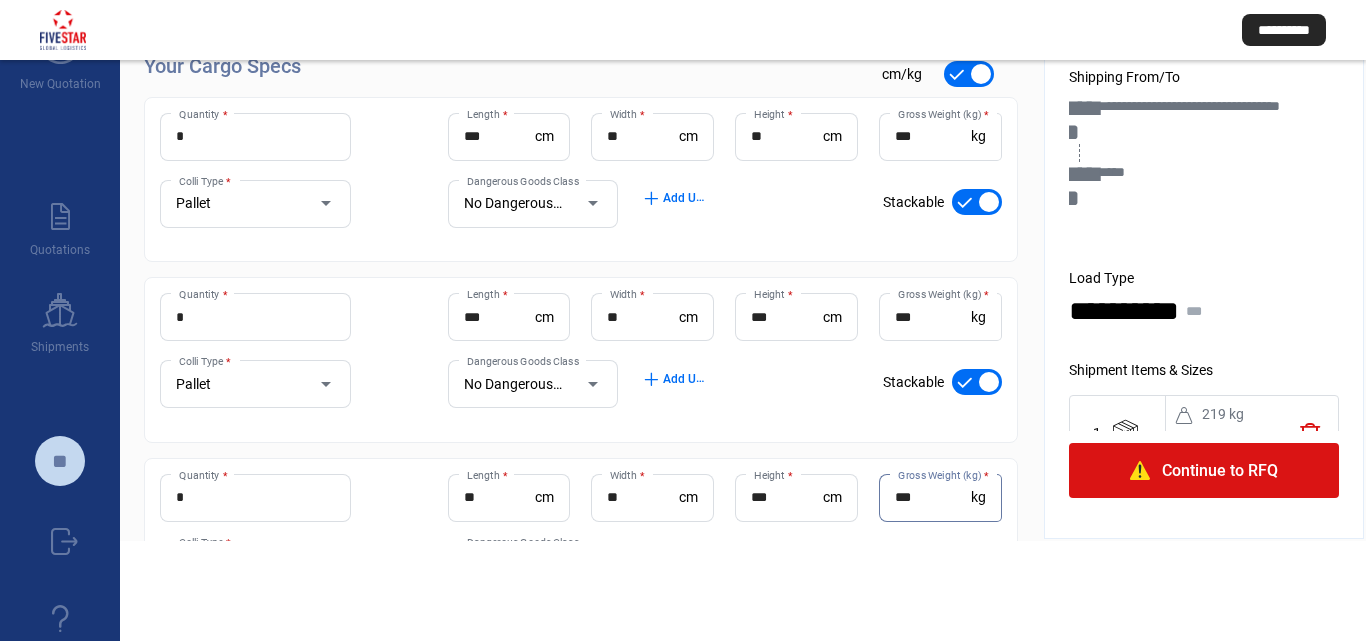 type on "***" 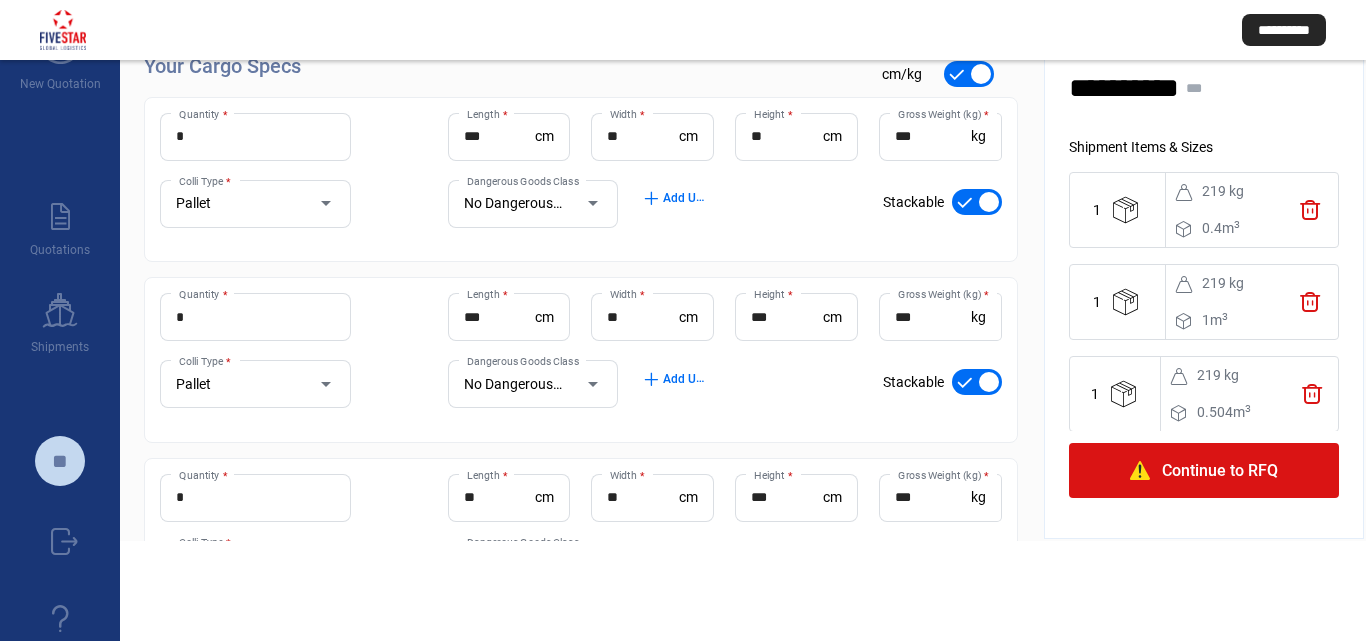 scroll, scrollTop: 244, scrollLeft: 0, axis: vertical 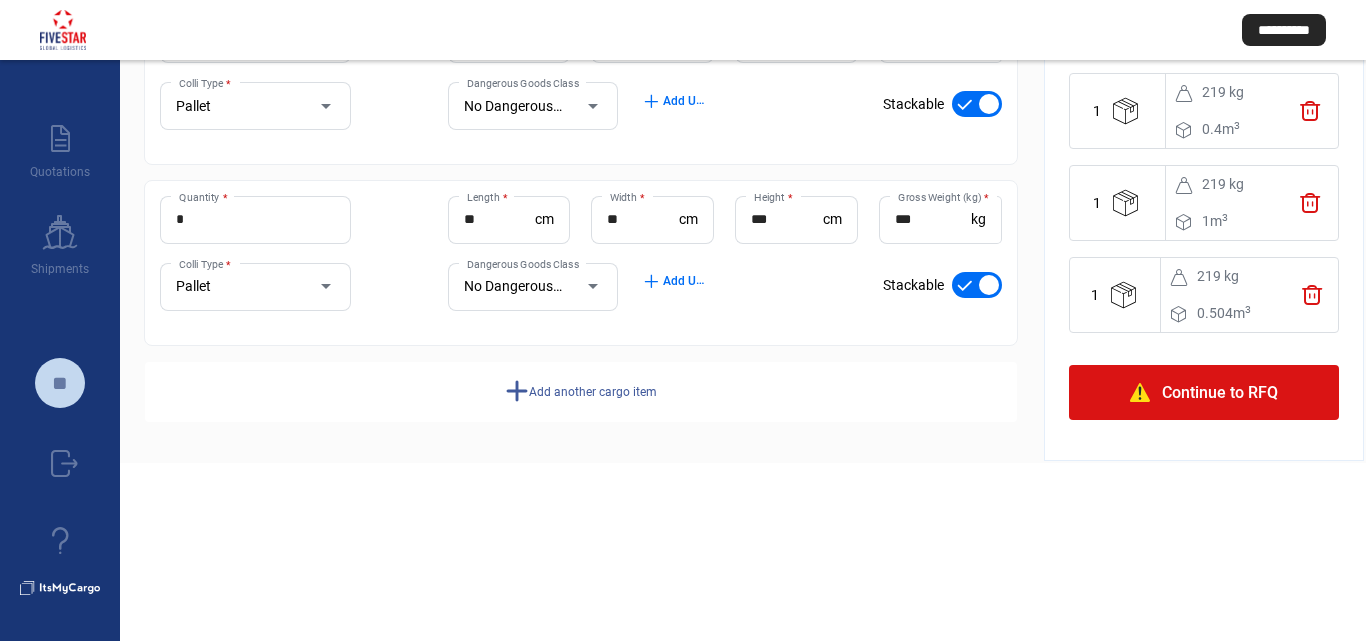 click on "Add another cargo item" at bounding box center [593, 392] 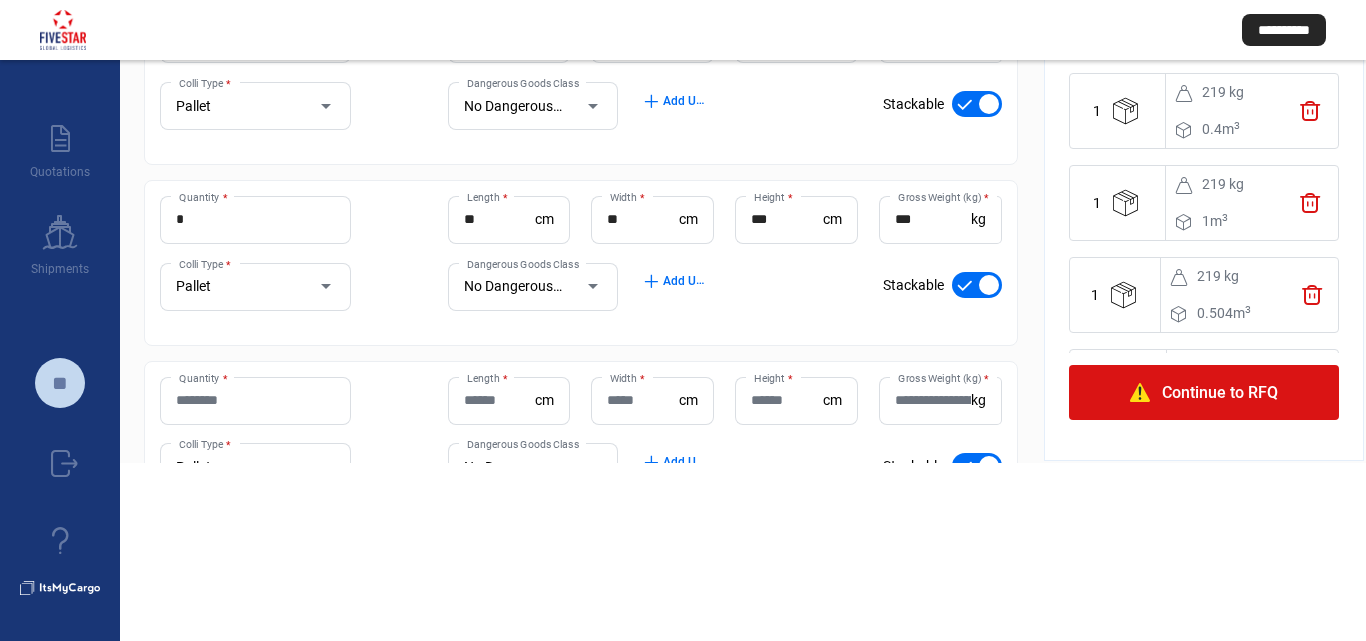 click on "Quantity *" at bounding box center [255, 400] 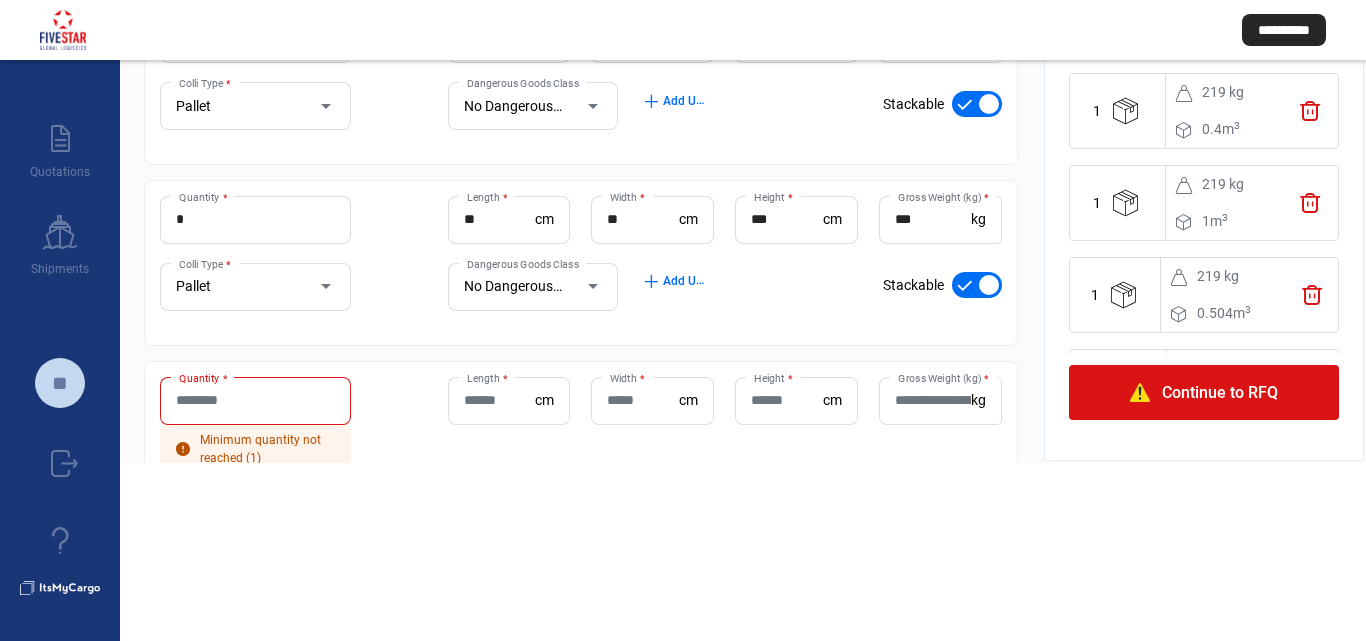 scroll, scrollTop: 229, scrollLeft: 0, axis: vertical 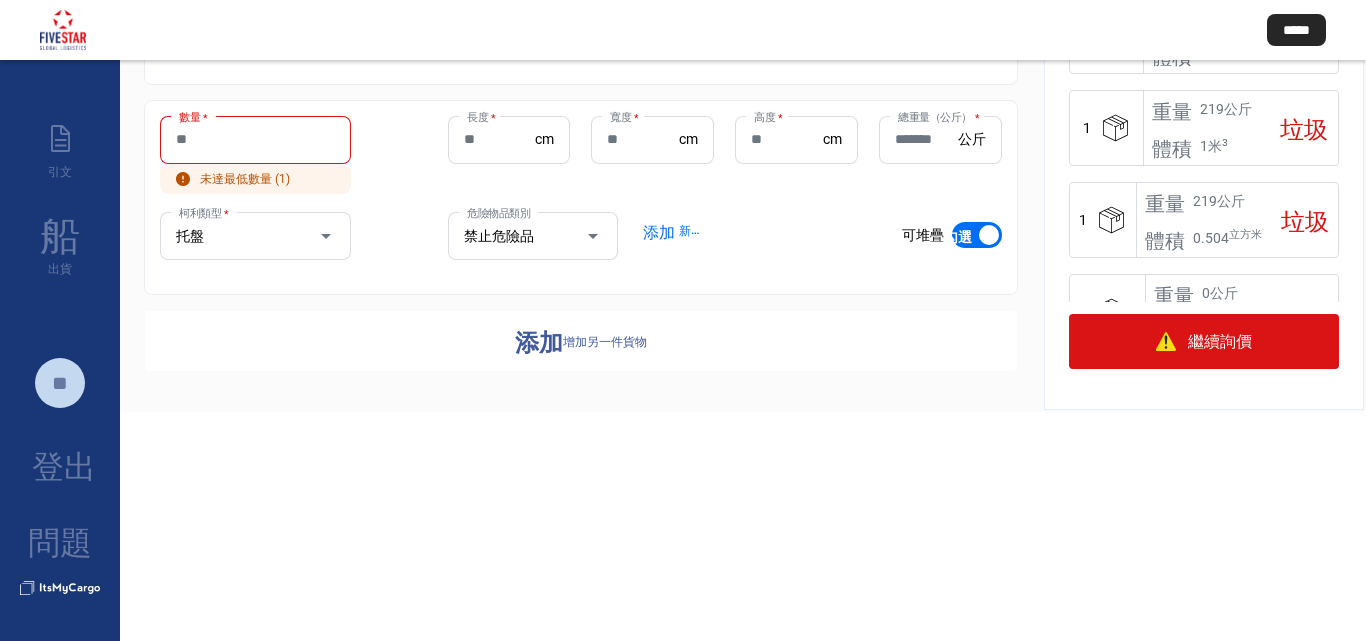 click on "**********" at bounding box center [683, 206] 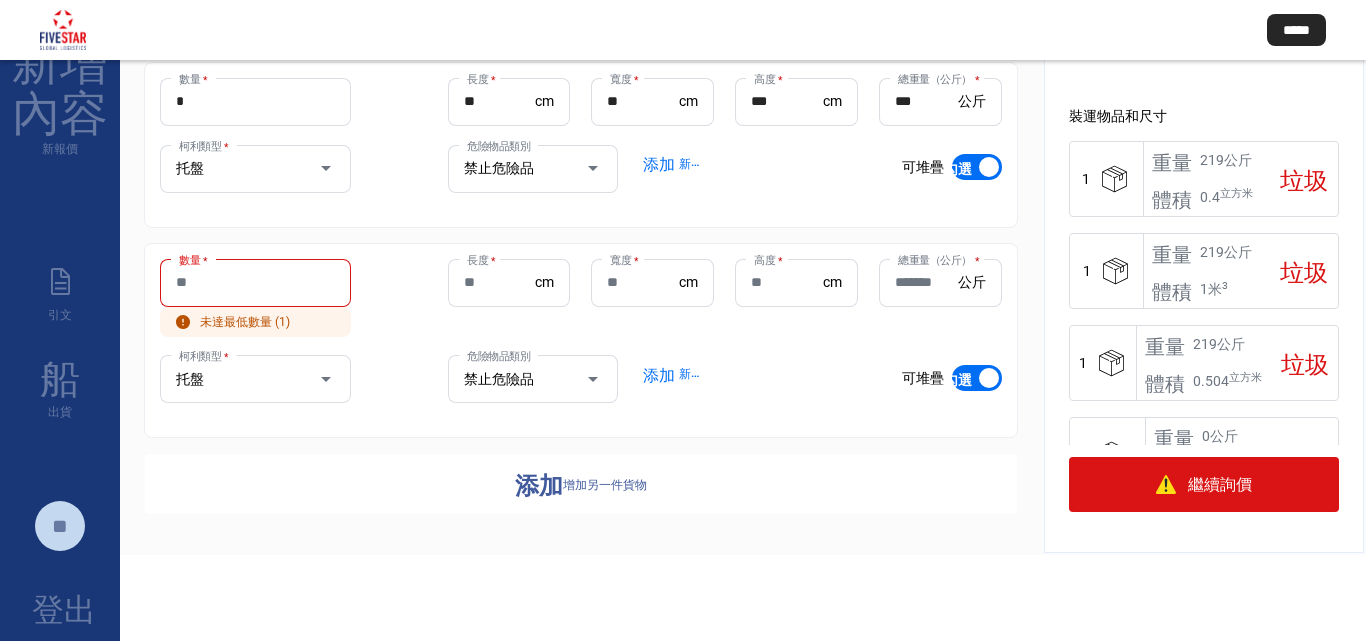 scroll, scrollTop: 0, scrollLeft: 0, axis: both 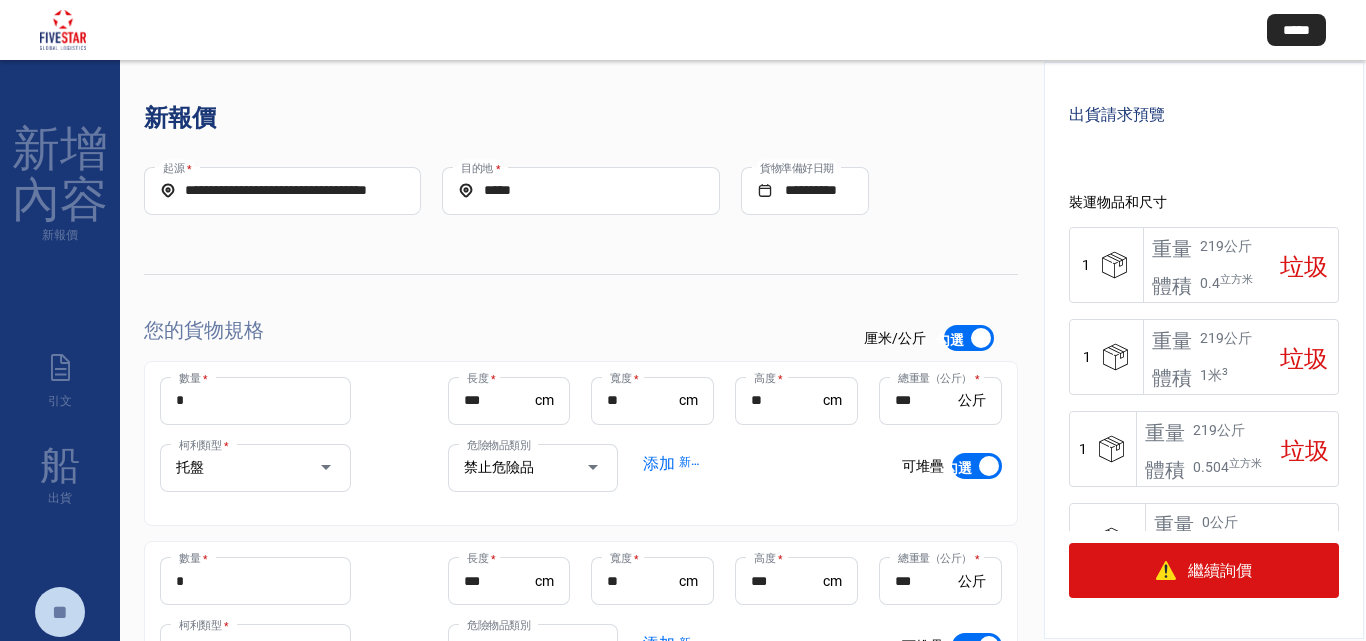 click at bounding box center [63, 30] 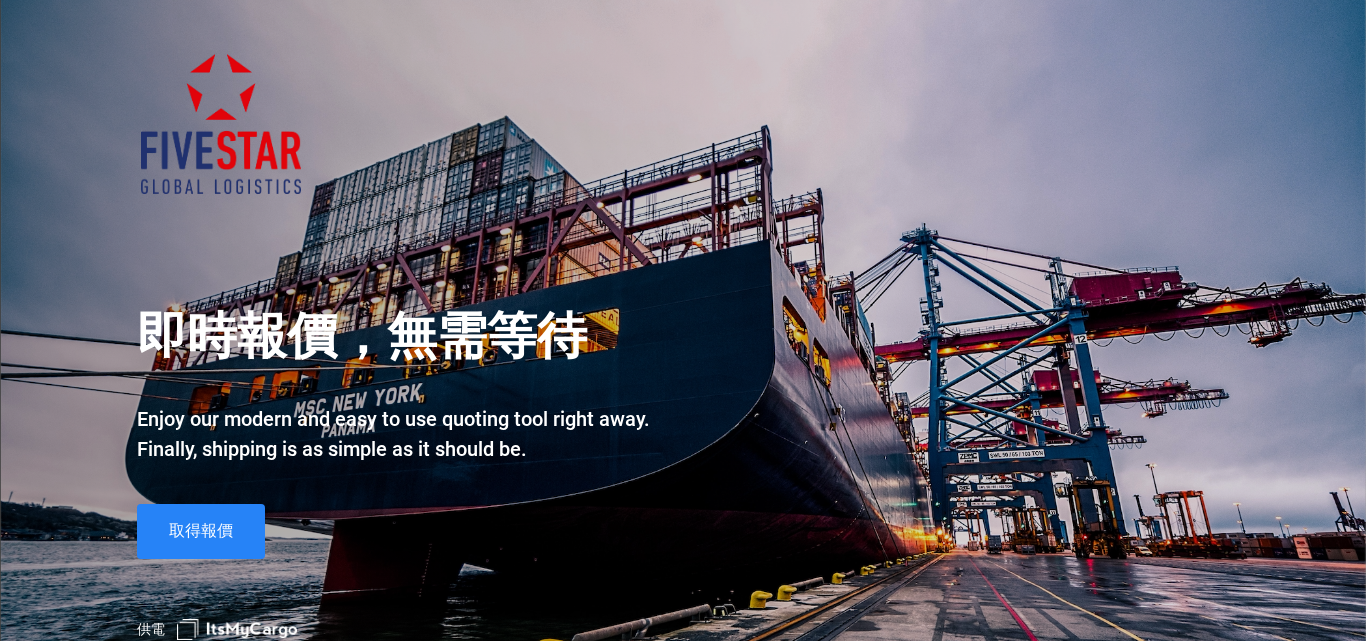 click on "取得報價" at bounding box center (201, 531) 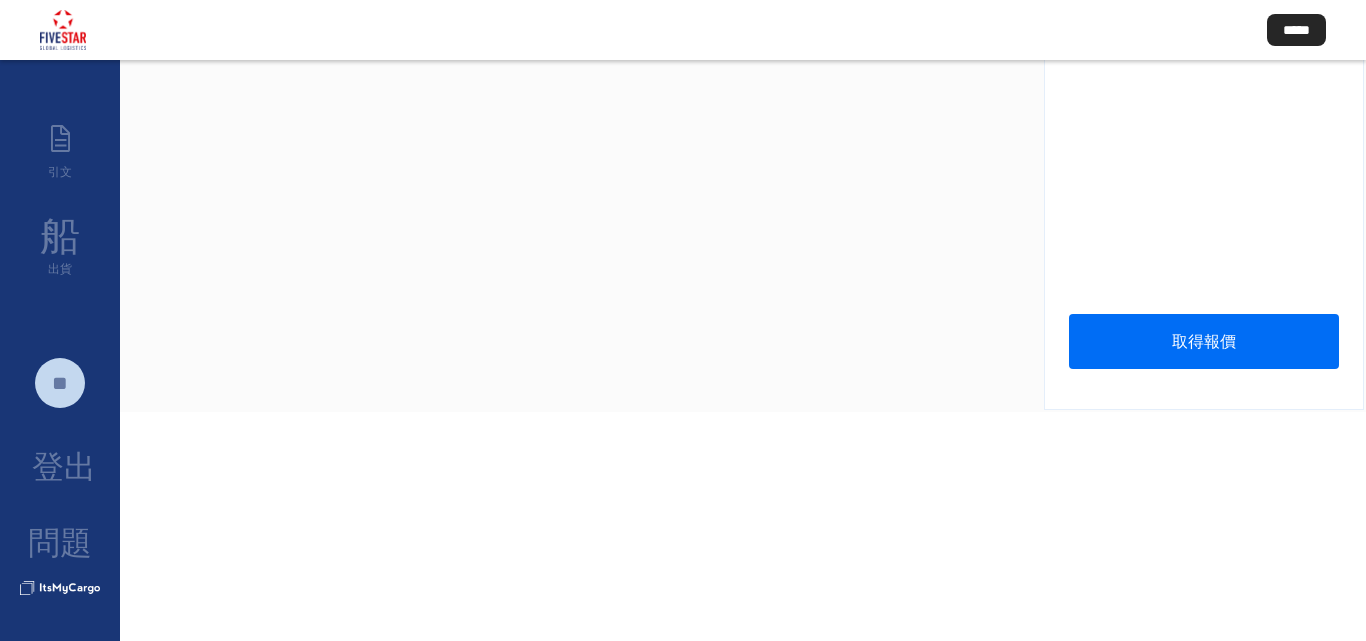 scroll, scrollTop: 0, scrollLeft: 0, axis: both 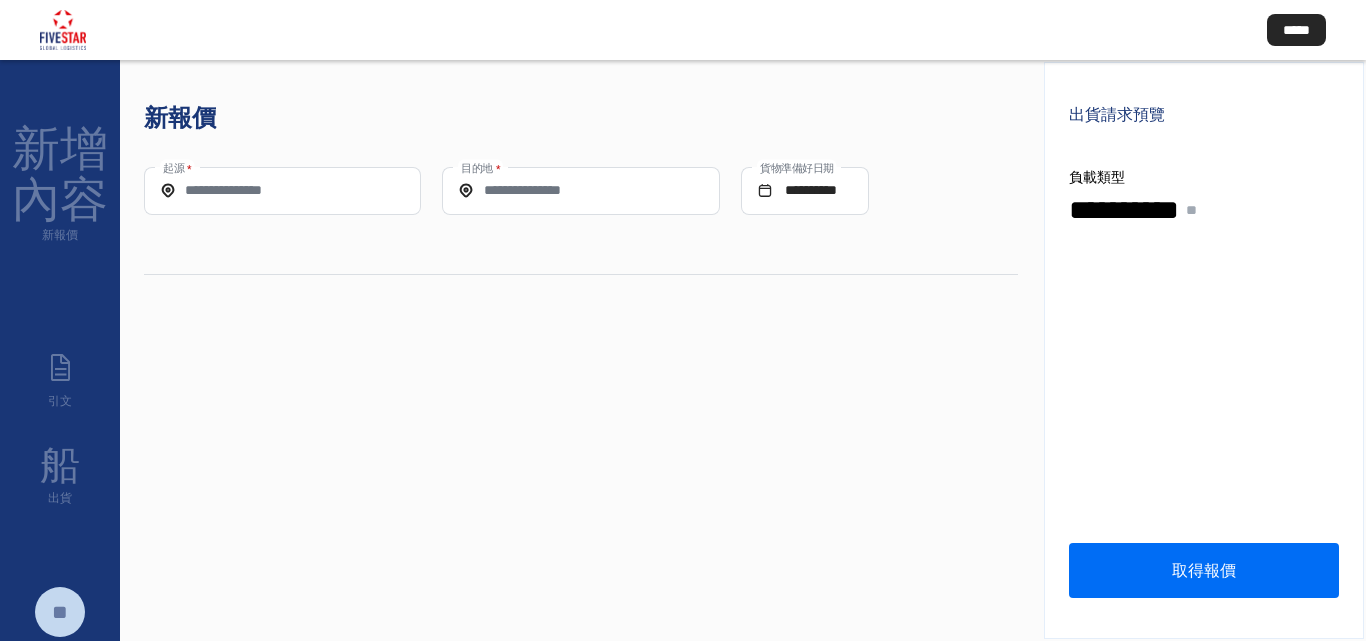 click on "**********" at bounding box center [805, 190] 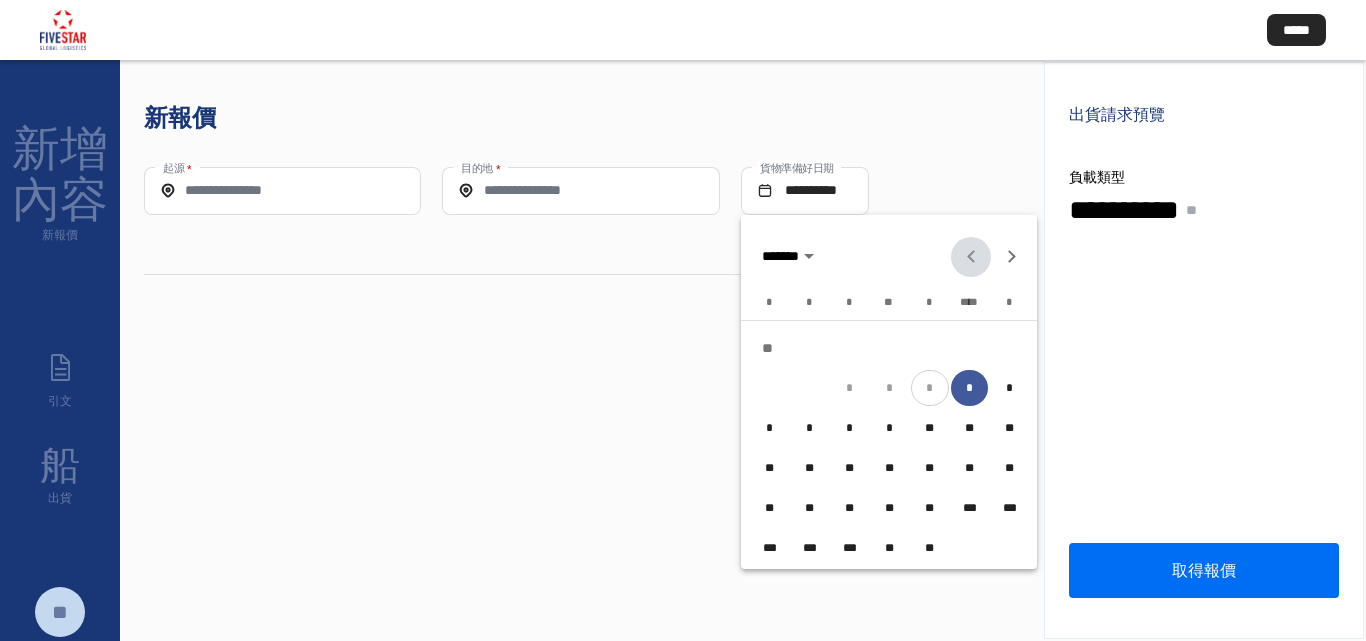 click at bounding box center (683, 320) 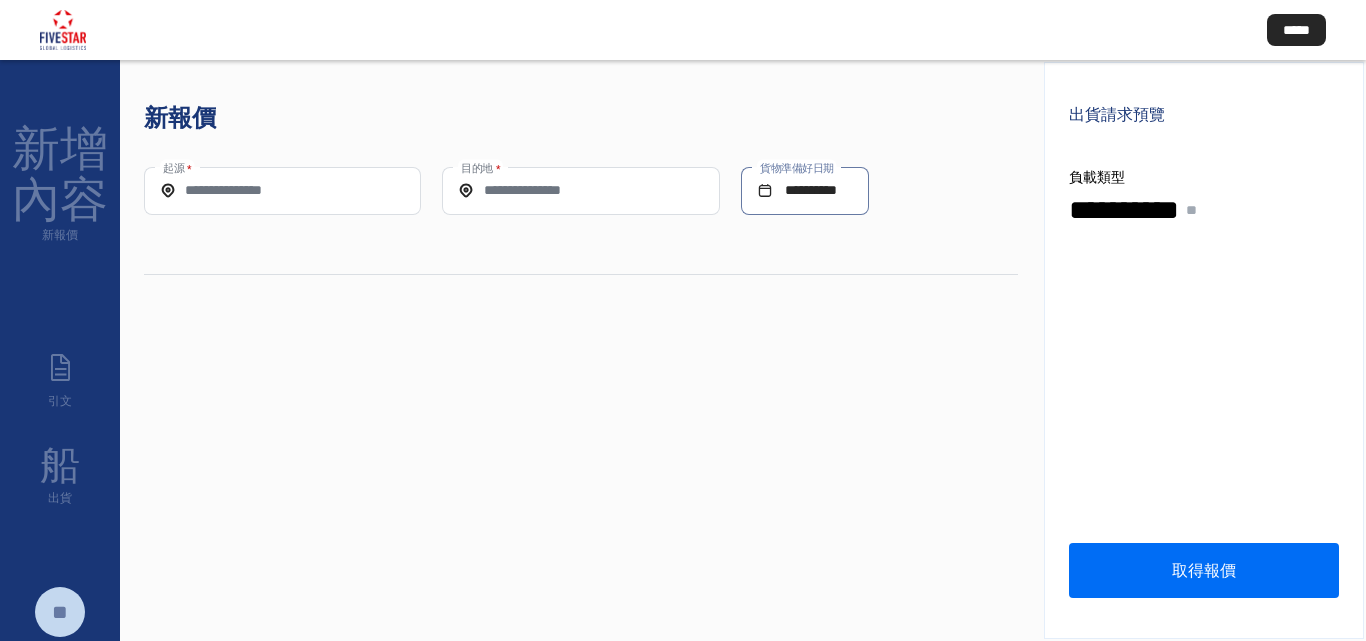 click on "**********" at bounding box center [805, 190] 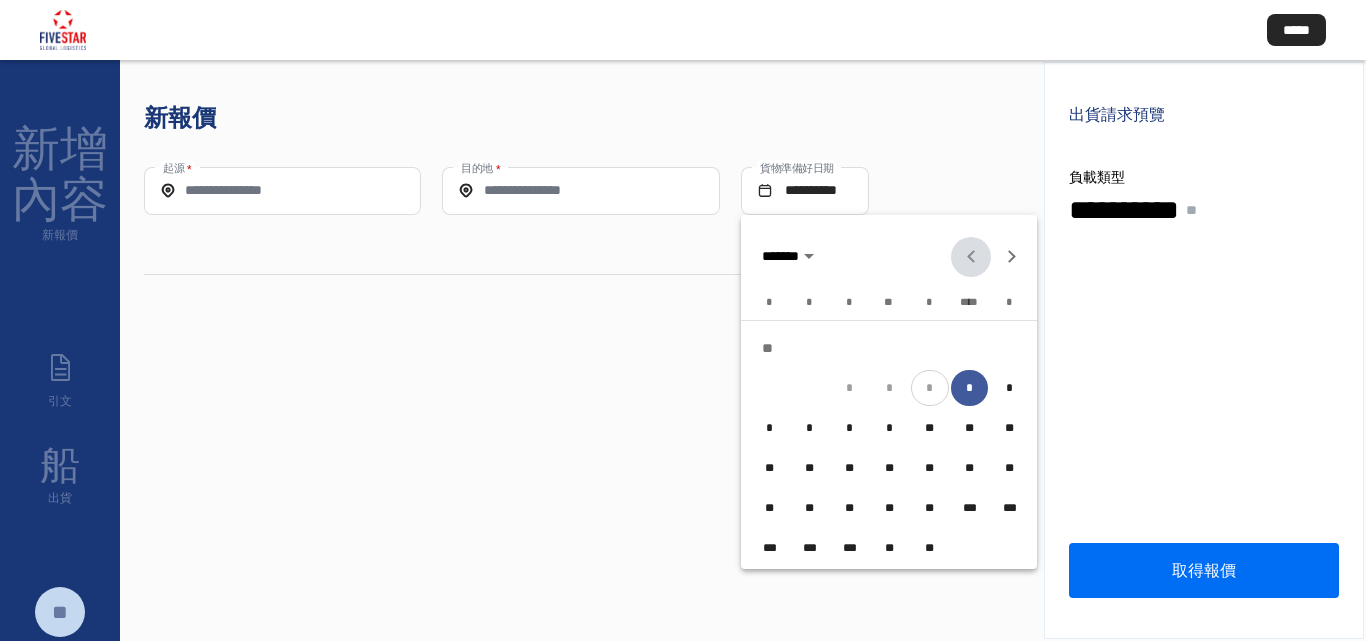 click on "*******" at bounding box center (889, 257) 